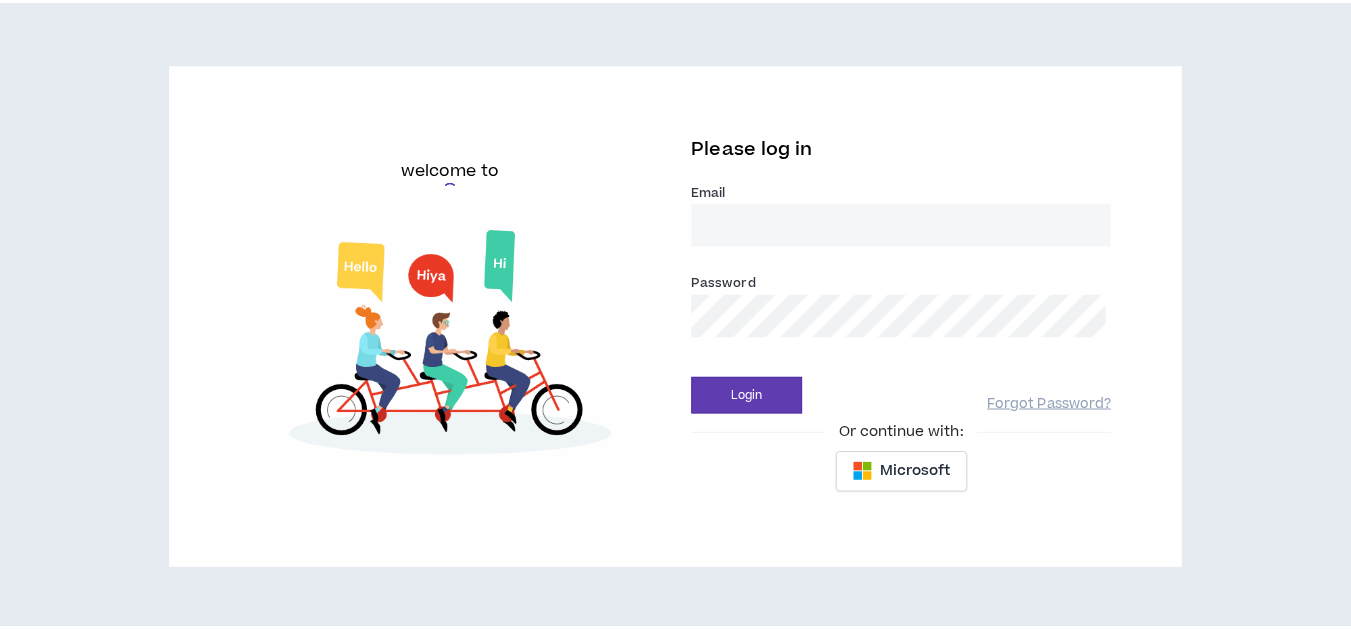 scroll, scrollTop: 0, scrollLeft: 0, axis: both 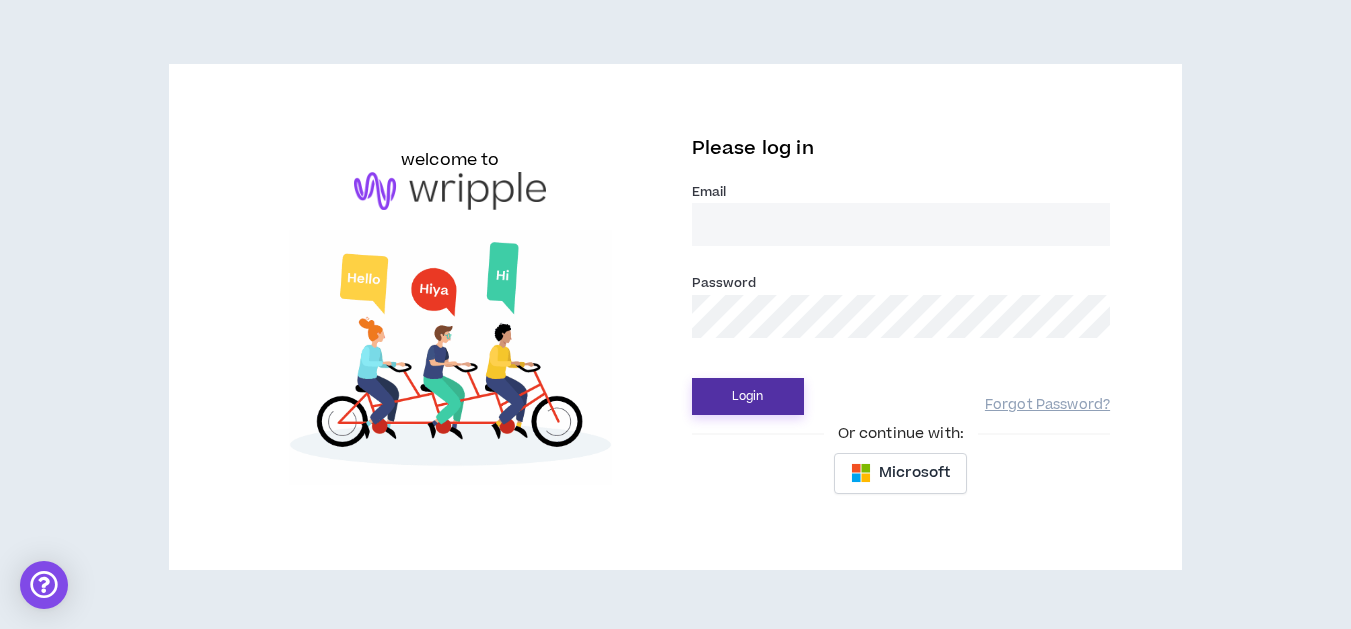 type on "[EMAIL]" 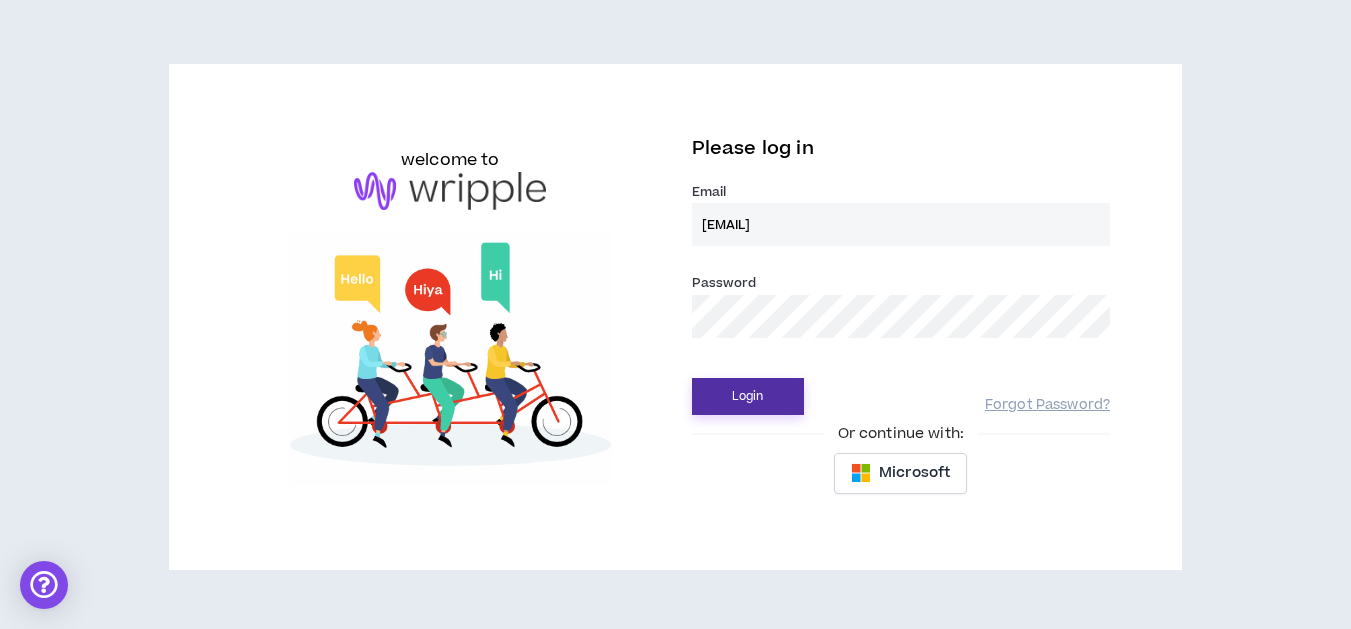 click on "Login" at bounding box center (748, 396) 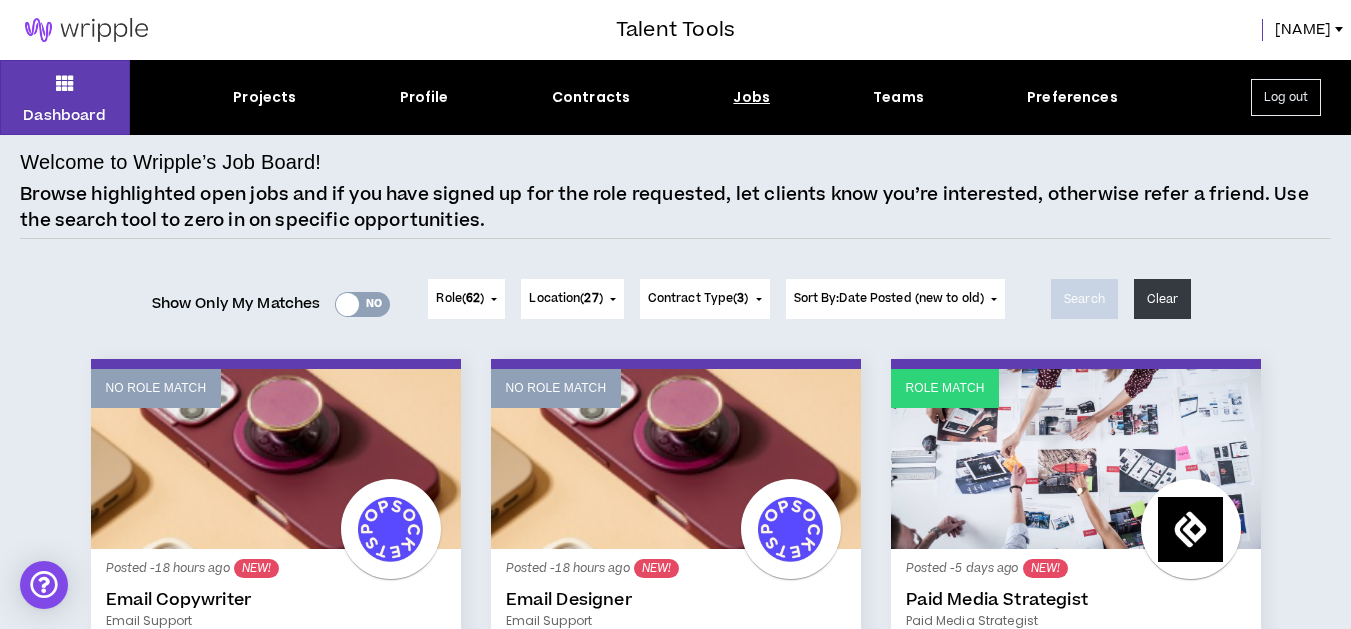 click on "Yes No" at bounding box center (362, 304) 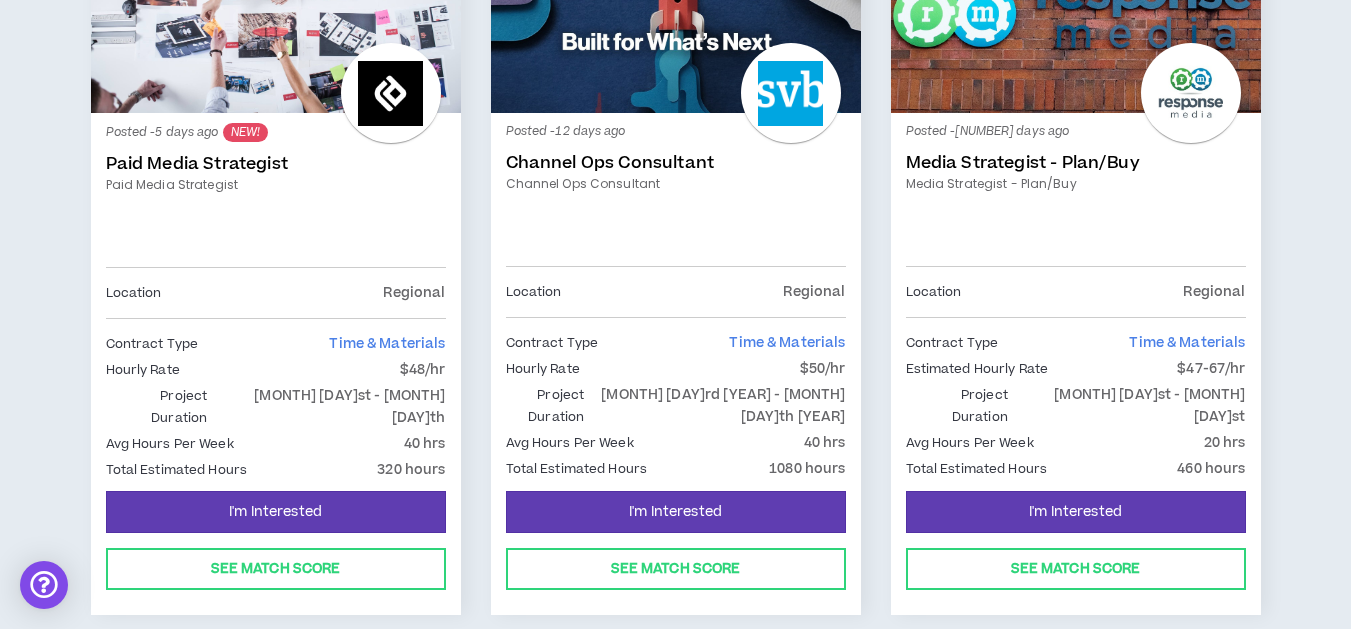 scroll, scrollTop: 440, scrollLeft: 0, axis: vertical 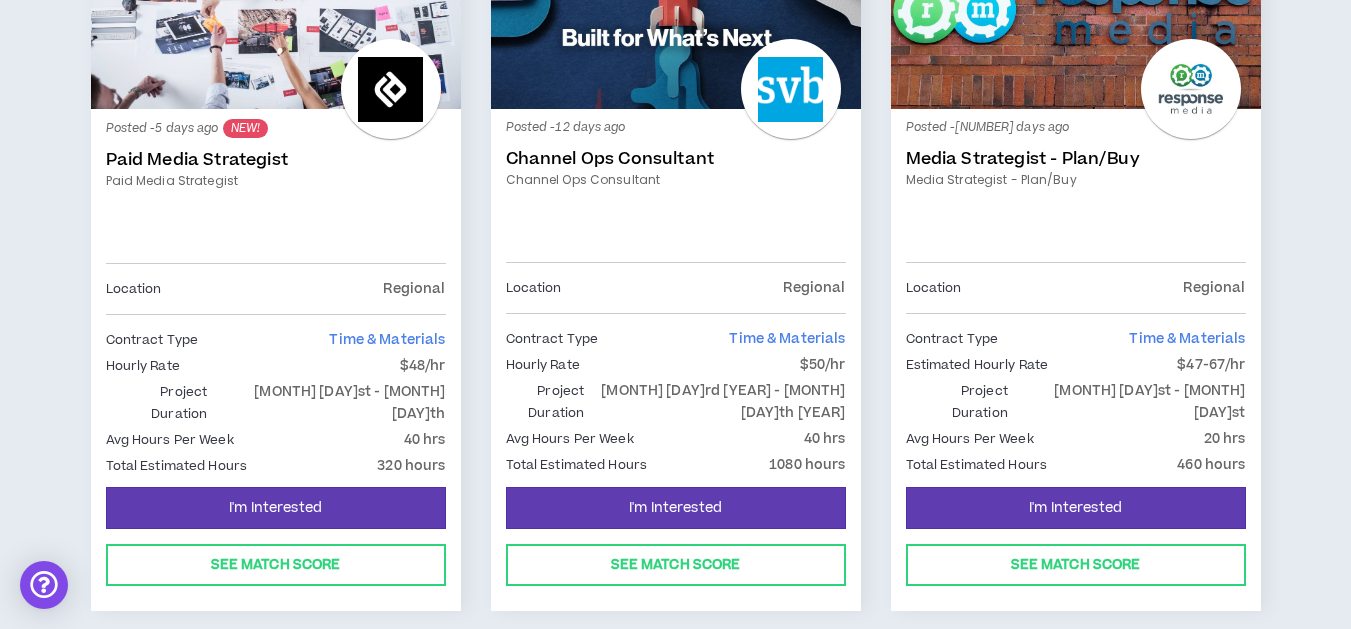 click on "Paid Media Strategist" at bounding box center (276, 160) 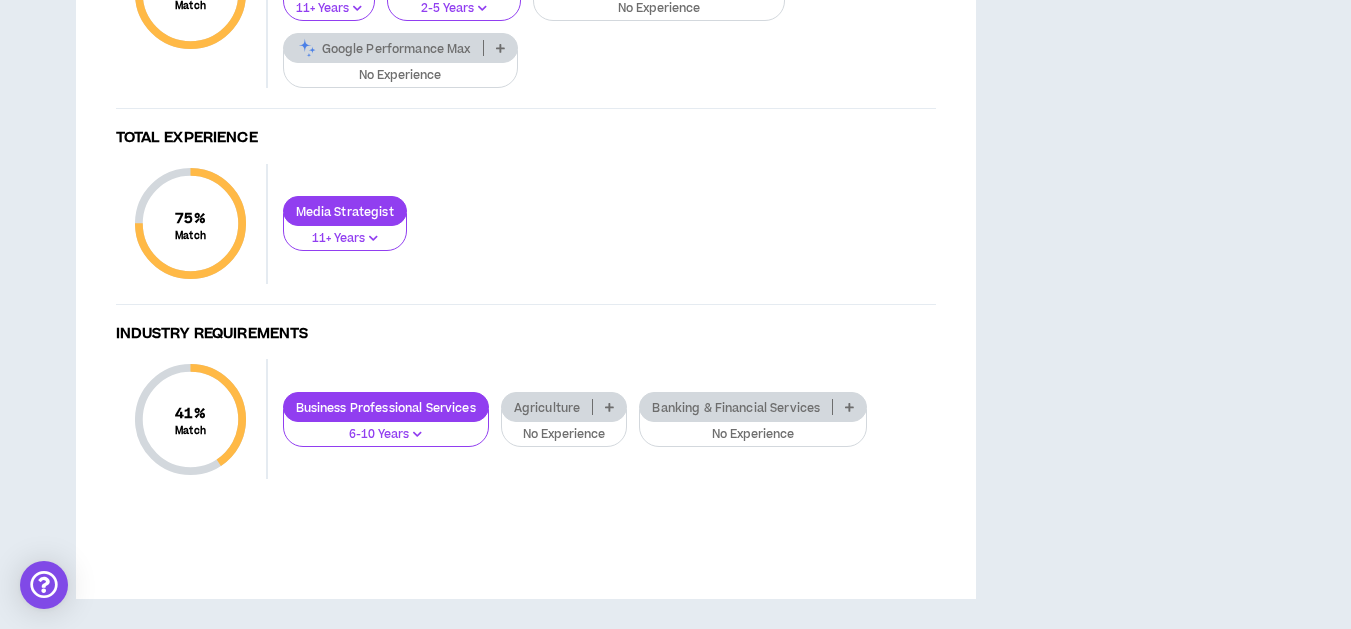scroll, scrollTop: 1720, scrollLeft: 0, axis: vertical 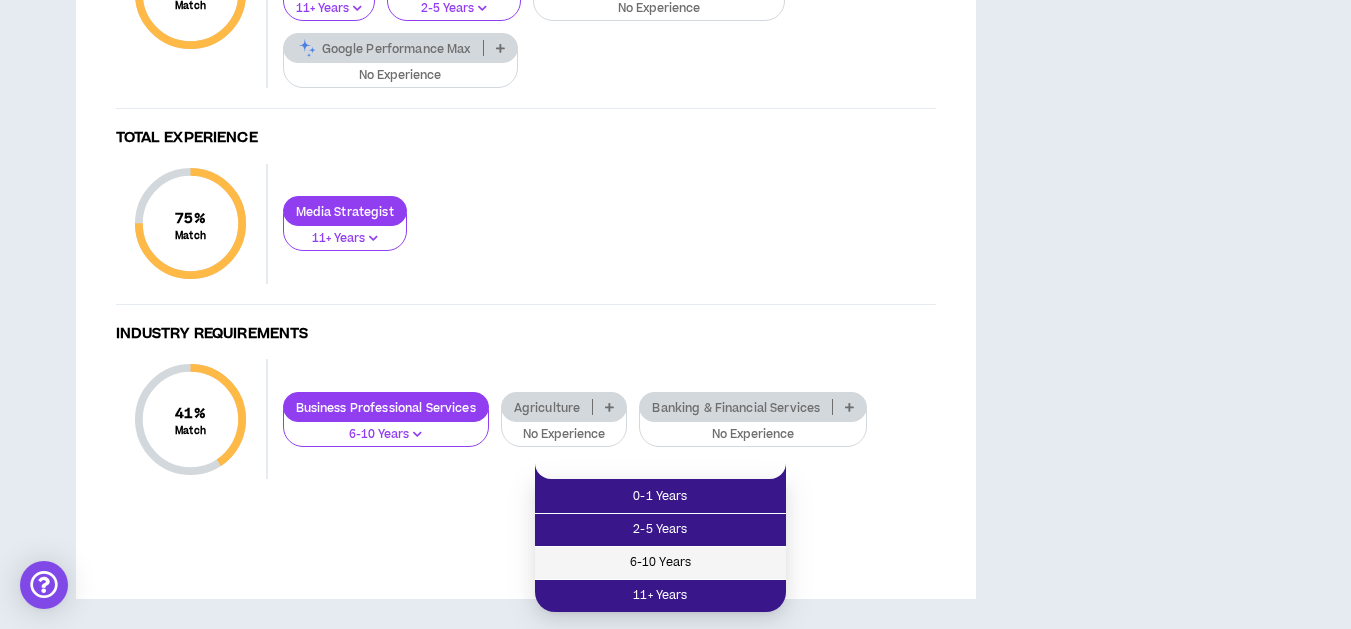 click on "6-10 Years" at bounding box center [660, 563] 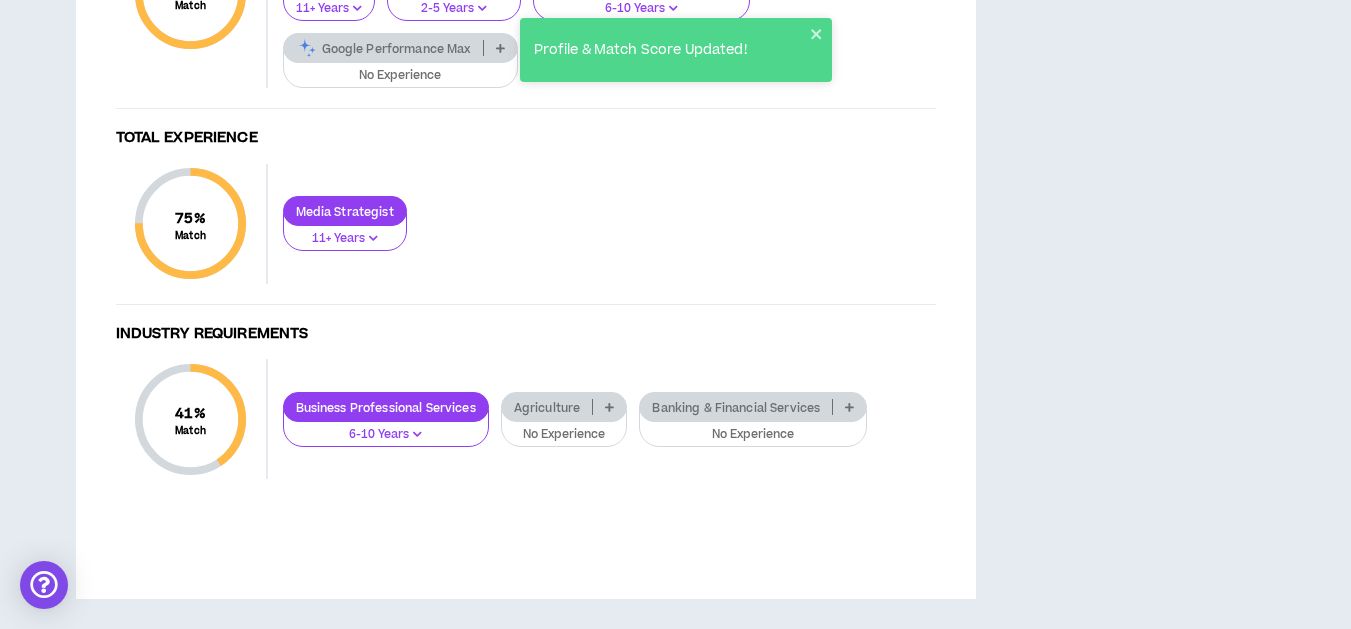 click on "Media Analytics 11+ Years Performance Optimization Advanced/Optimizing Paid Search 6-10 Years Paid Social Campaigns 11+ Years Display 11+ Years Presentation Skills 2-5 Years Client Relationship Management 6-10 Years Google Performance Max No Experience" at bounding box center [602, -7] 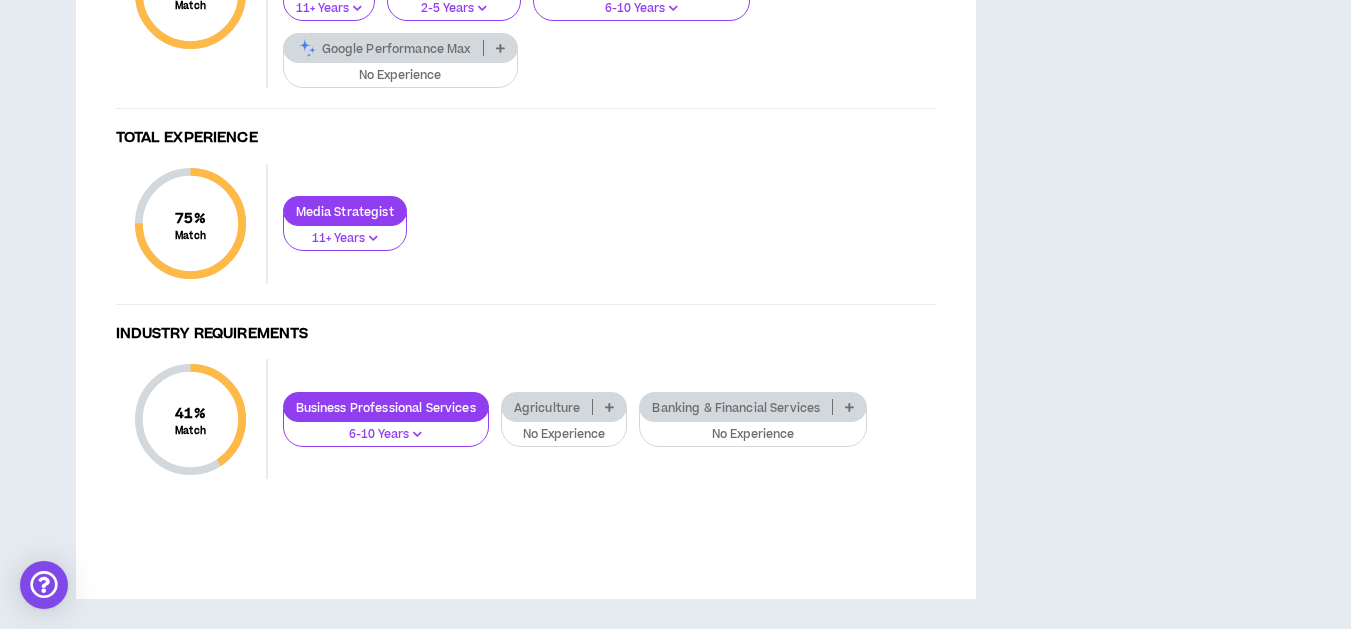 scroll, scrollTop: 1960, scrollLeft: 0, axis: vertical 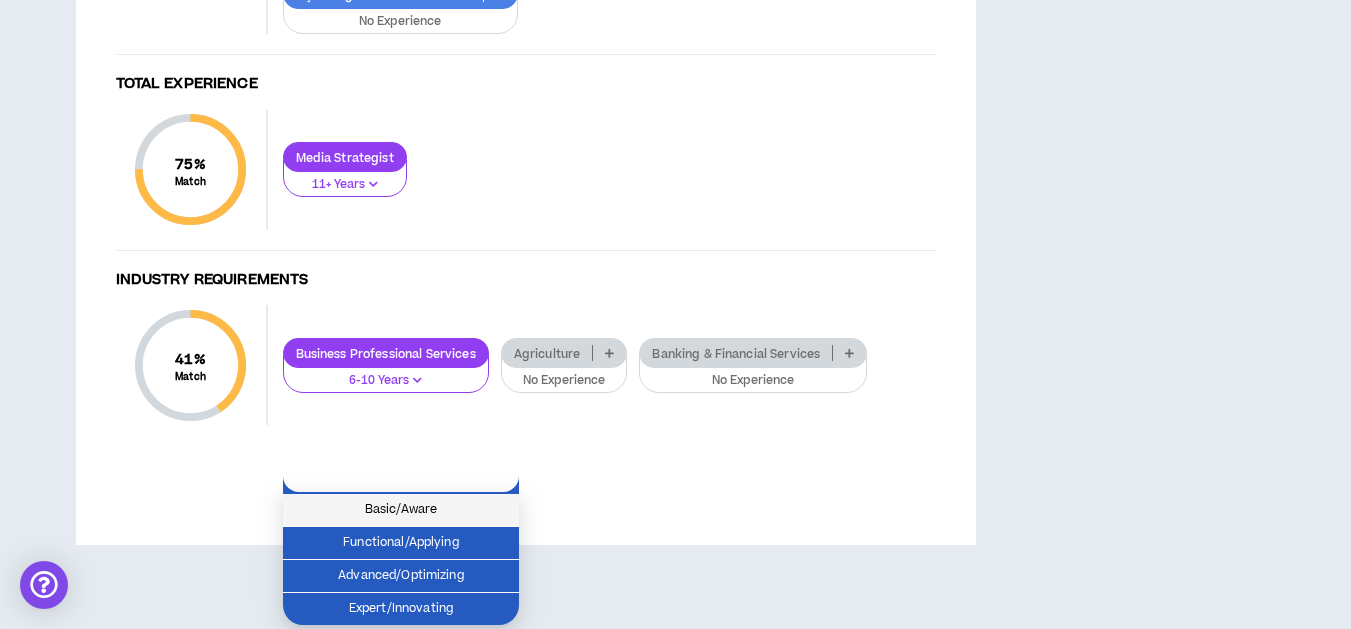 click on "Basic/Aware" at bounding box center [401, 510] 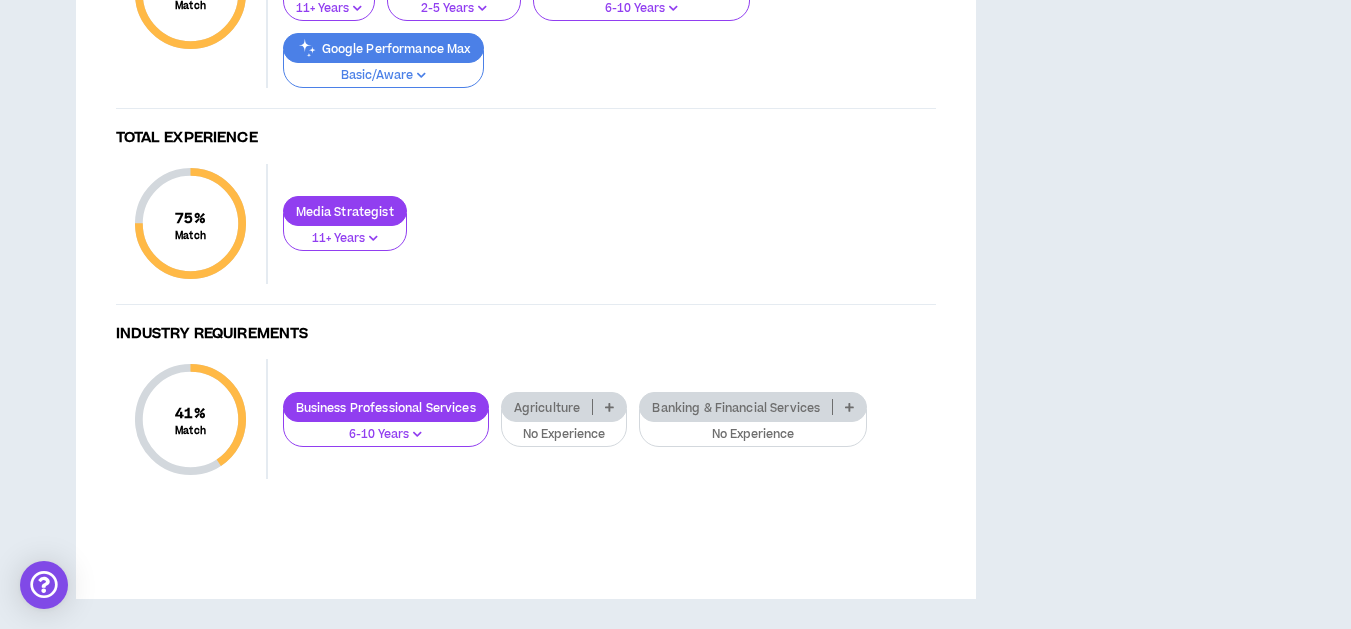 click on "Media Strategist 11+ Years" at bounding box center [602, 223] 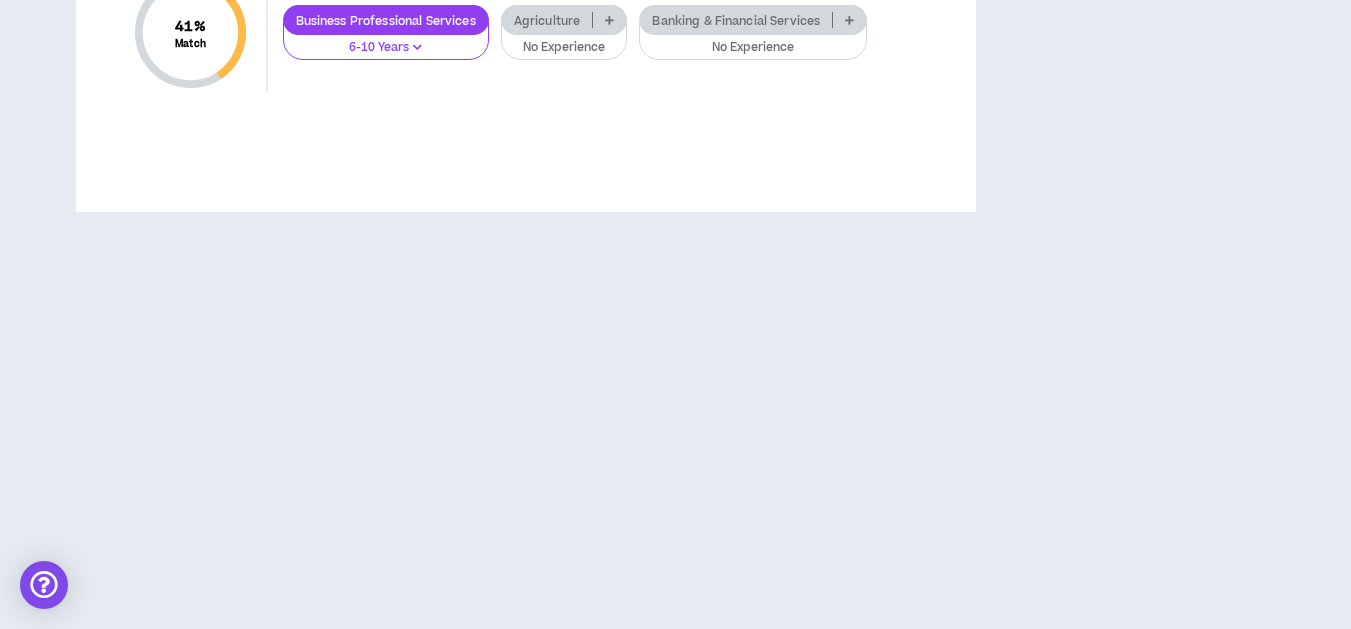 click on "Industry Requirements" at bounding box center (526, -53) 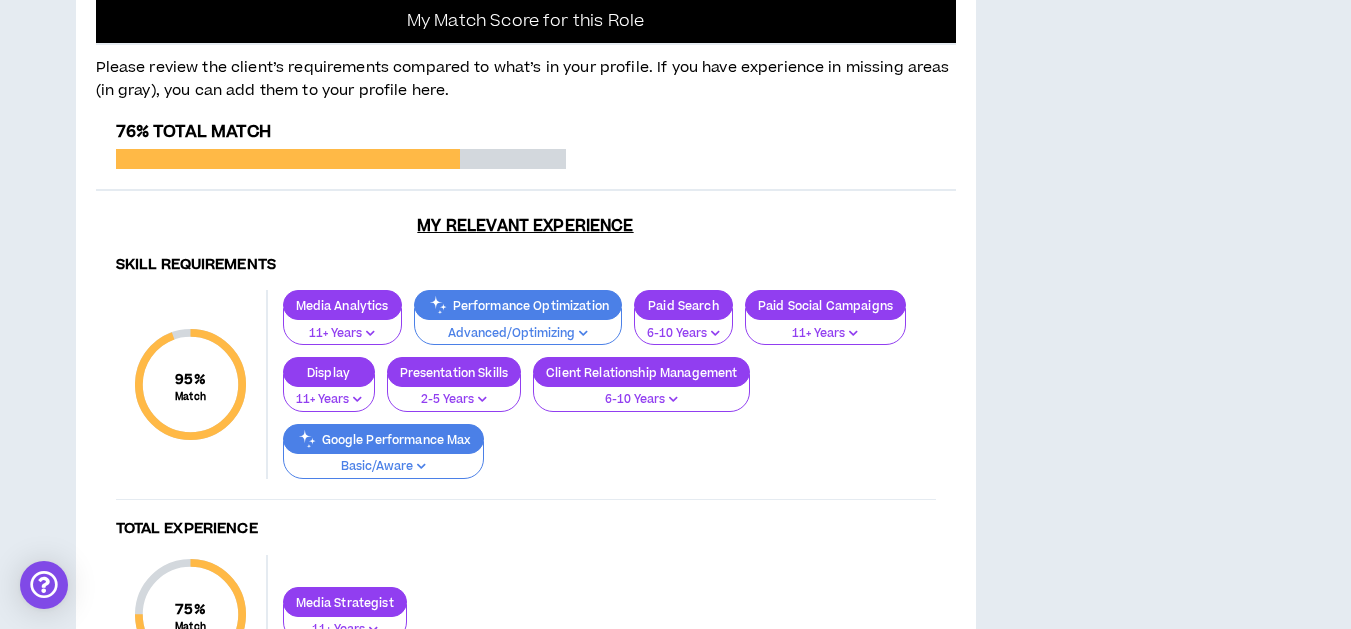 scroll, scrollTop: 1209, scrollLeft: 0, axis: vertical 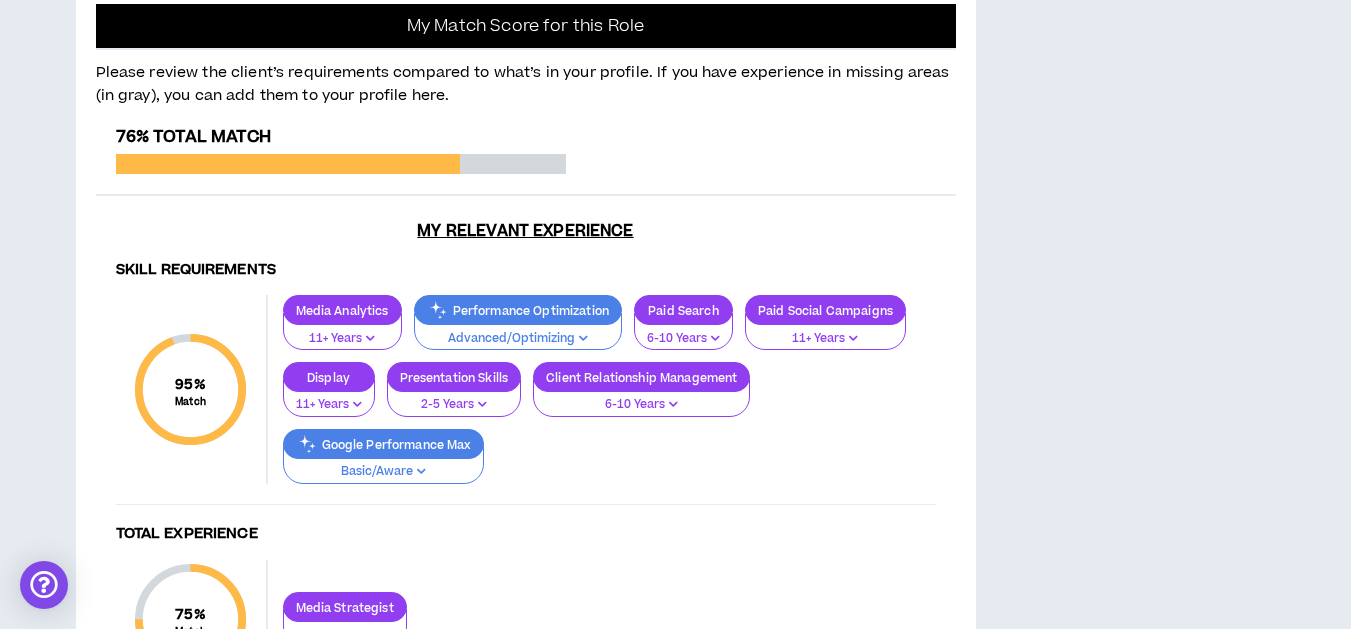 click on "Work with Manager to understand the goals and objectives of clients and paid media tactics Participate in client planning, research, analysis, etc. Execute and manage paid media campaigns across various ad platforms Ensure all media buys are properly set up within the various platforms and tools and continually optimized to best achieve adherence to platform best practices and deliver on client goals Work with analytics team to ensure proper tracking and monitor campaign performance Act as the primary contact for clients on their paid media campaigns Maintain accurate campaign budgets and monitor delivery and pacing Bring fresh thinking and new testing ideas to drive results" at bounding box center [526, -262] 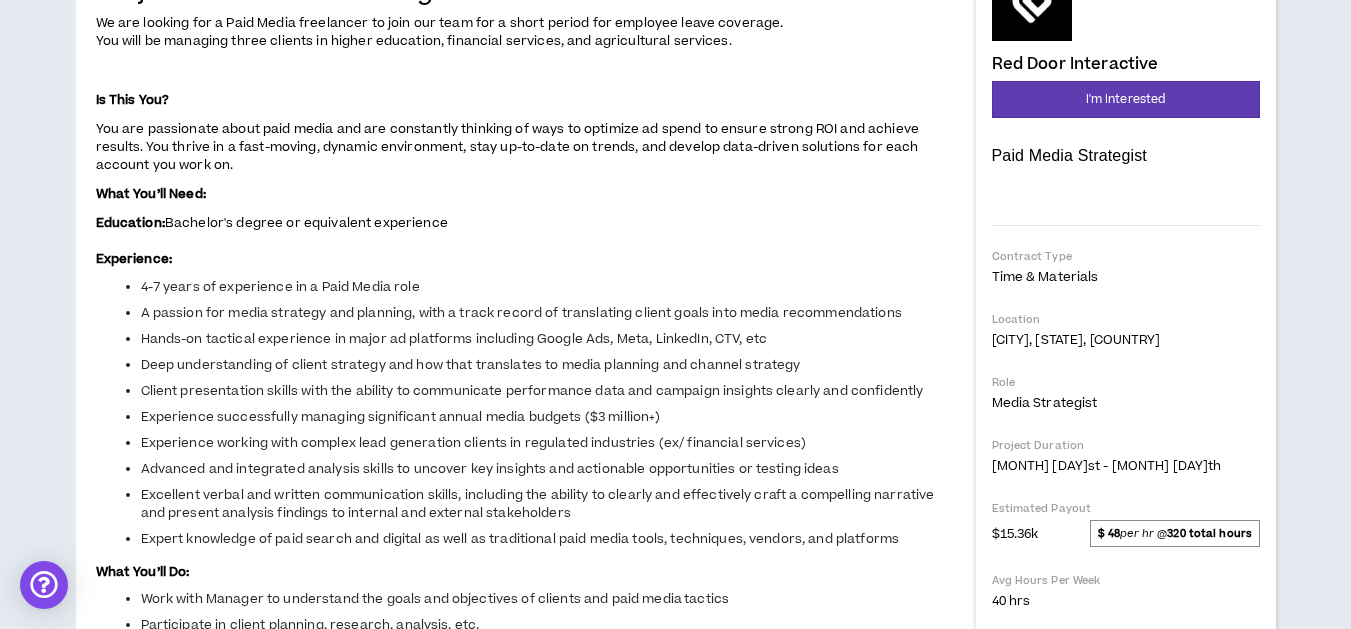scroll, scrollTop: 209, scrollLeft: 0, axis: vertical 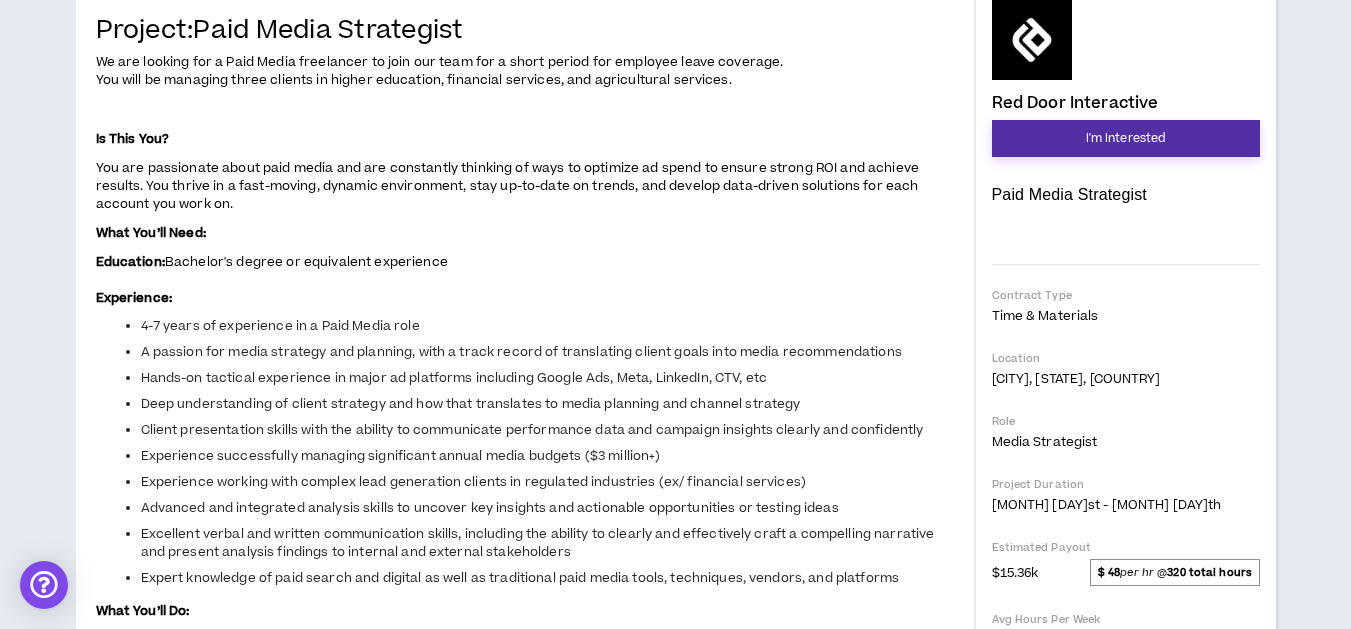 click on "I'm Interested" at bounding box center (1126, 138) 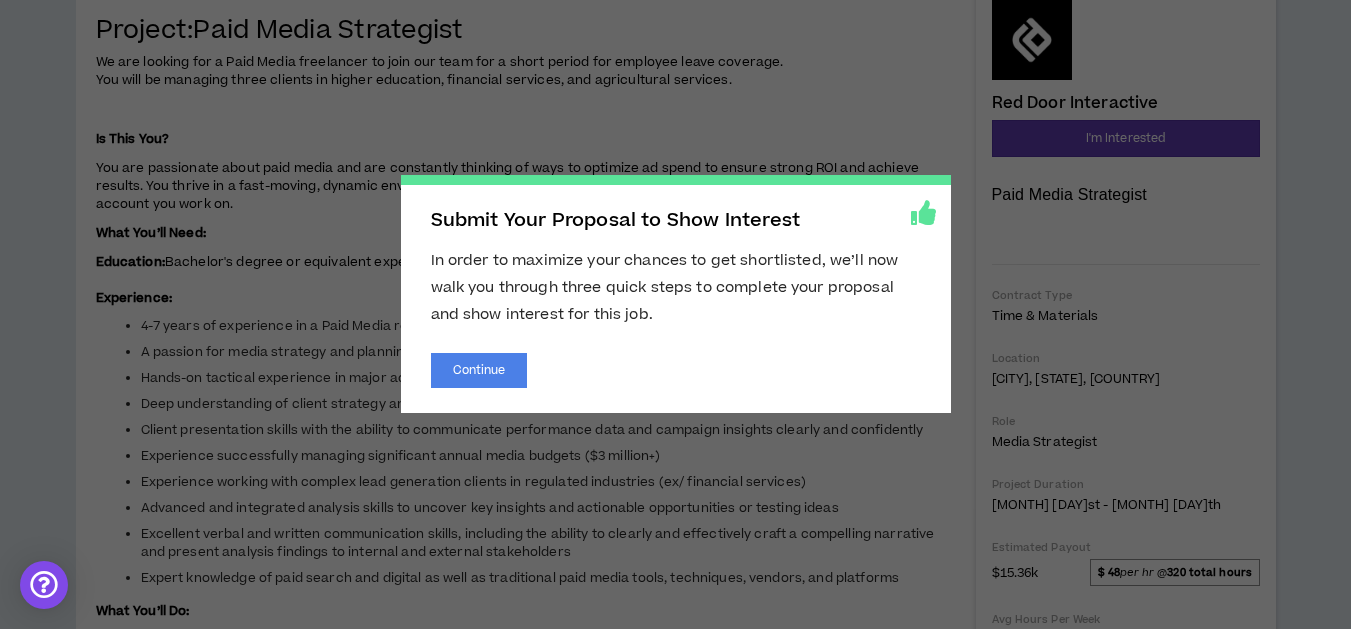click on "Submit Your Proposal to Show Interest In order to maximize your chances to get shortlisted, we’ll now walk you through three quick steps to complete your proposal and show interest for this job. Continue" at bounding box center (675, 314) 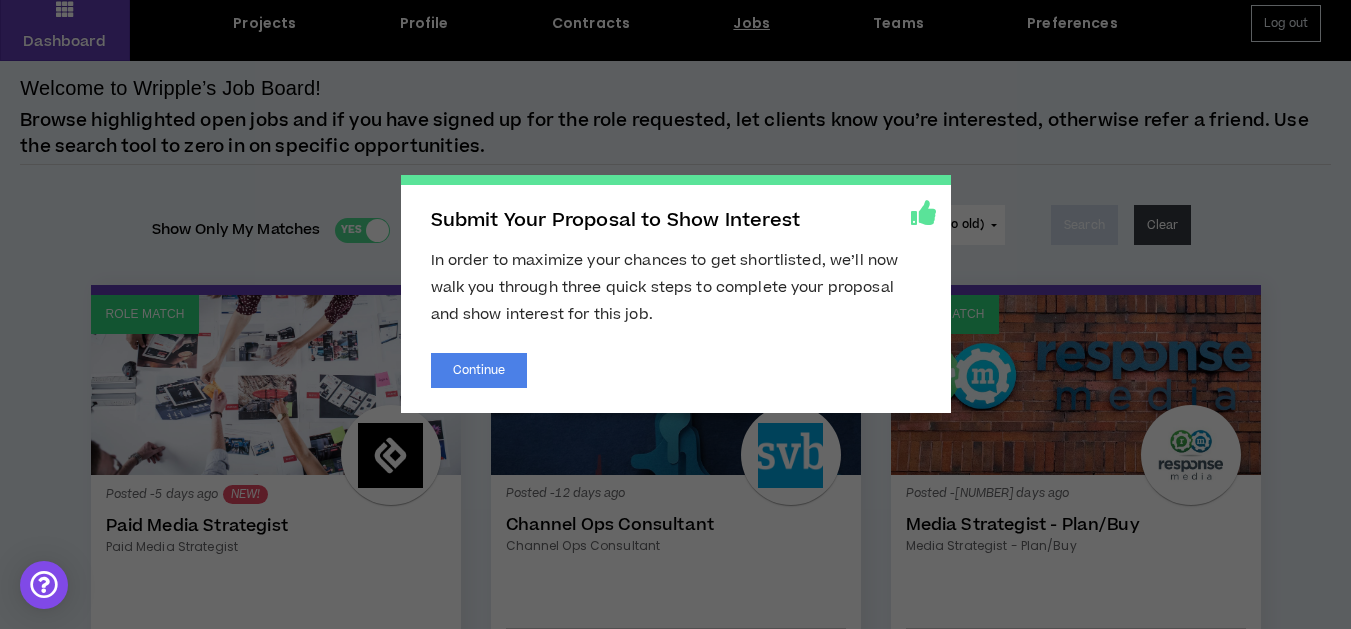 scroll, scrollTop: 0, scrollLeft: 0, axis: both 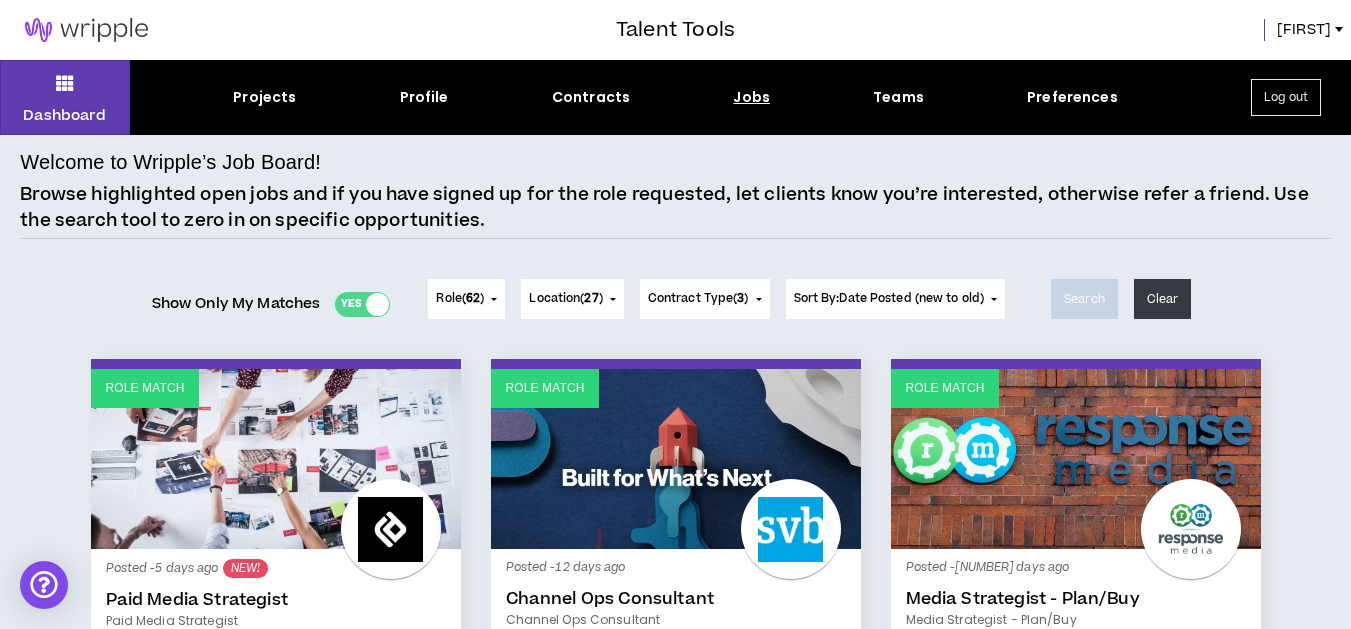 click on "Role Match Posted -  5 days ago NEW! Paid Media Strategist Paid Media Strategist Location Regional Contract Type Time & Materials Hourly Rate $48/hr Project Duration Jul 21st - Sep 12th Avg Hours Per Week 40 hrs Total Estimated Hours 320 hours I'm Interested See Match Score Role Match Posted -  12 days ago Channel Ops Consultant Channel Ops Consultant Location Regional Contract Type Time & Materials Hourly Rate $50/hr Project Duration Aug 3rd 2025 - Feb 7th 2026 Avg Hours Per Week 40 hrs Total Estimated Hours 1080 hours I'm Interested See Match Score Role Match Posted -  14 days ago Media Strategist - Plan/Buy Media Strategist - Plan/Buy Location Regional Contract Type Time & Materials Estimated Hourly Rate $47-67/hr Project Duration Jul 21st - Dec 31st Avg Hours Per Week 20 hrs Total Estimated Hours 460 hours I'm Interested See Match Score" at bounding box center (675, 737) 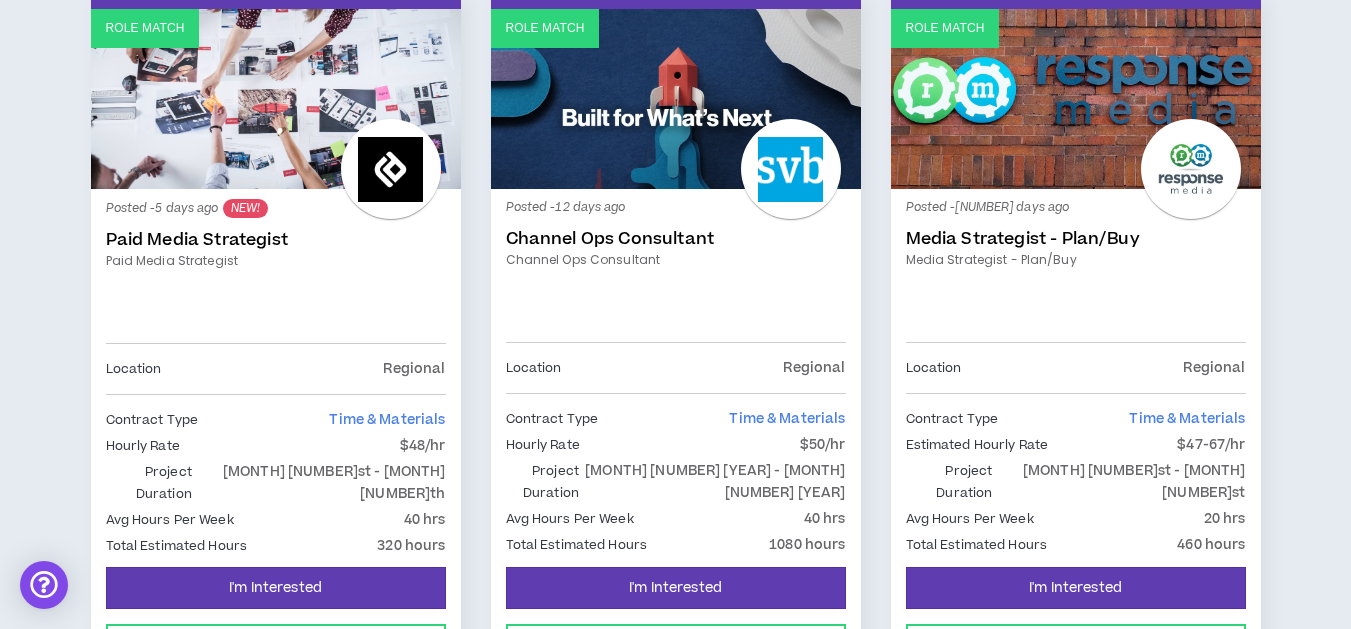 scroll, scrollTop: 400, scrollLeft: 0, axis: vertical 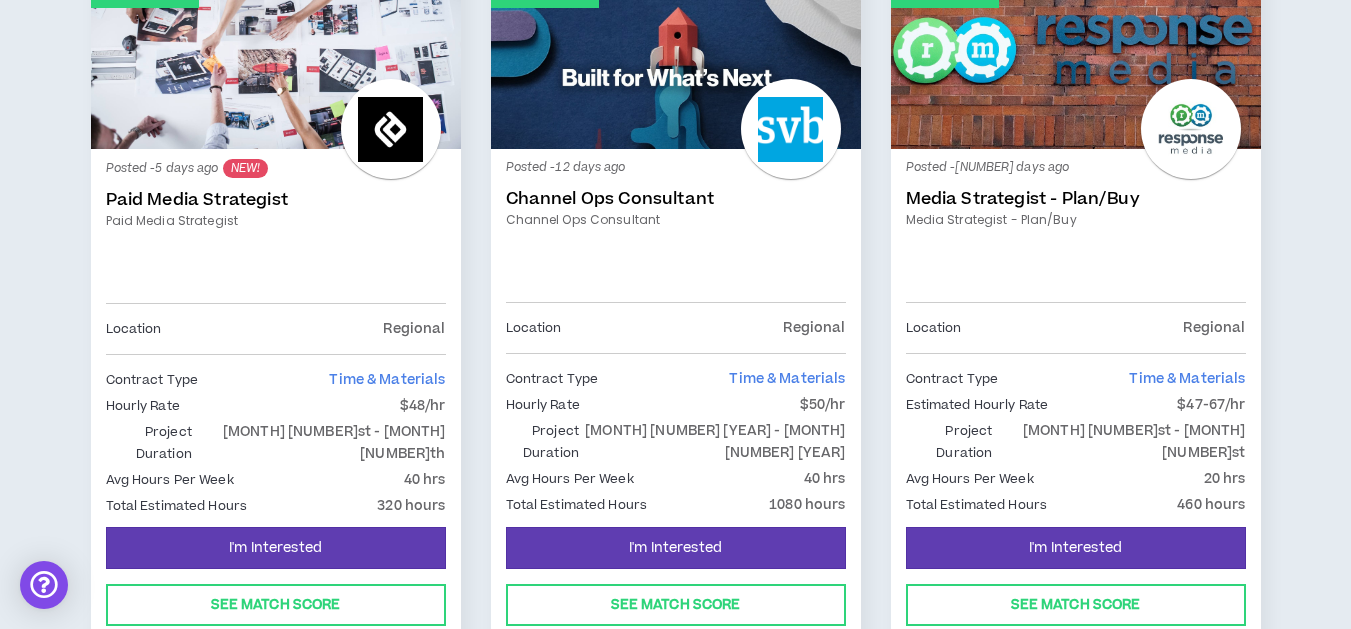 click on "Media Strategist - Plan/Buy" at bounding box center (1076, 199) 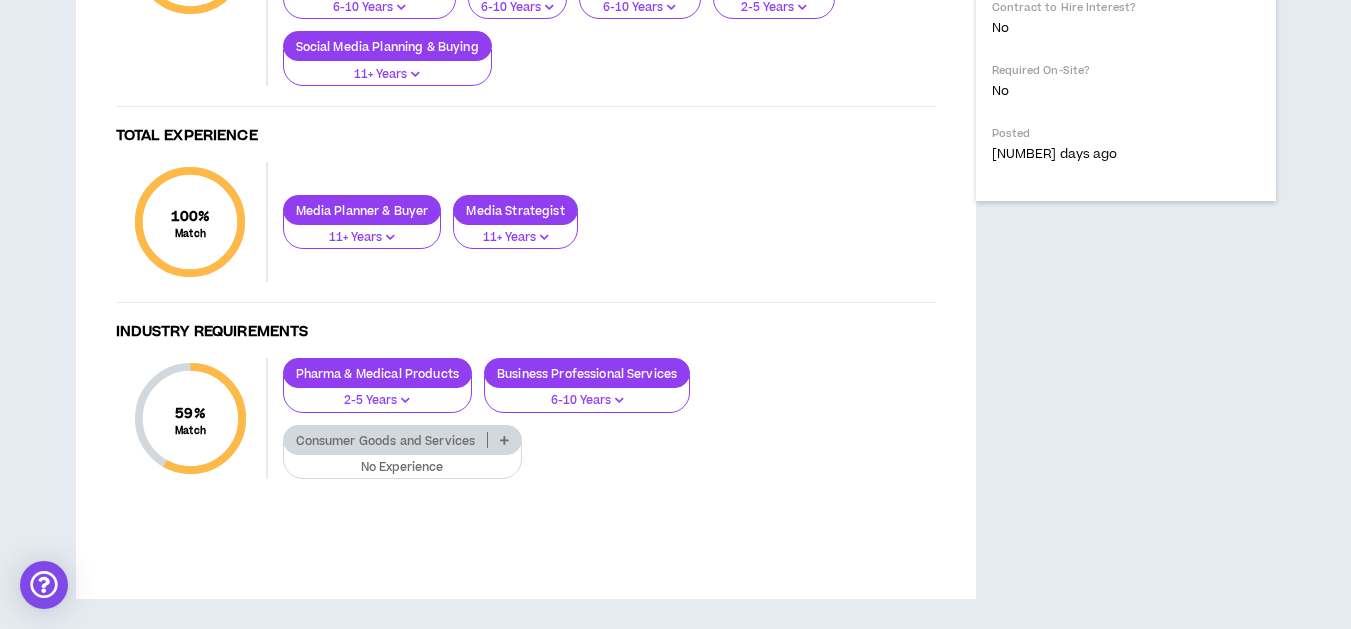 scroll, scrollTop: 1403, scrollLeft: 0, axis: vertical 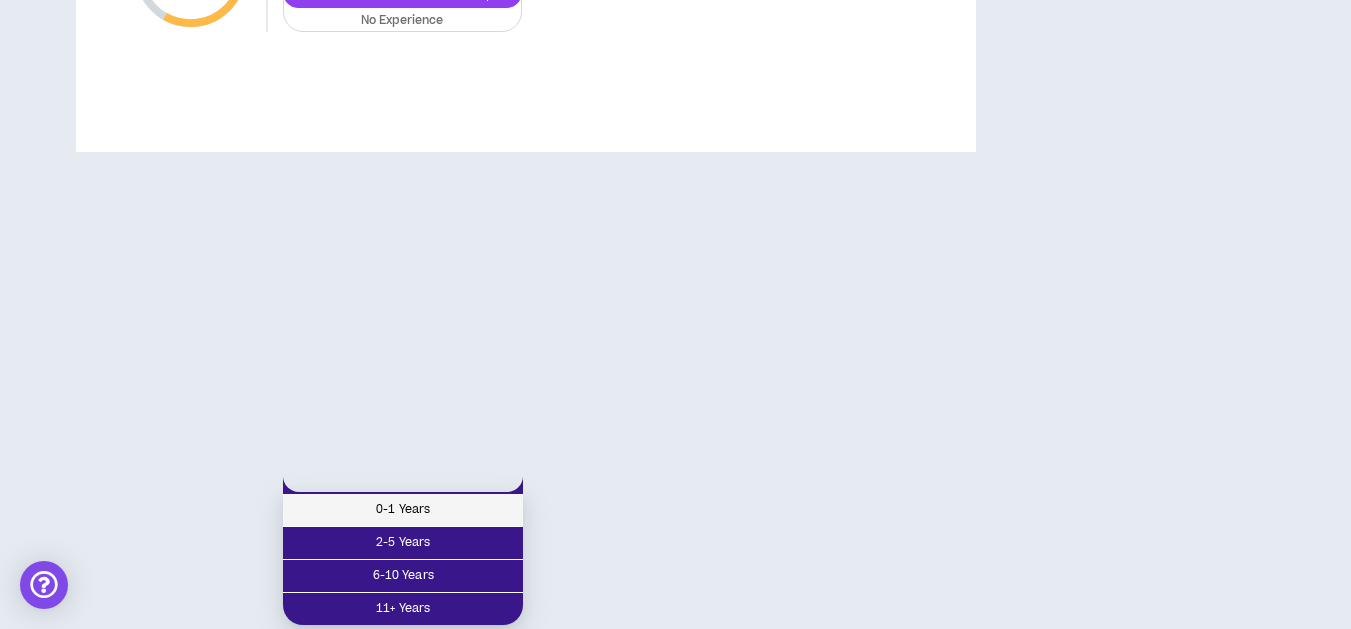 click on "0-1 Years" at bounding box center (403, 510) 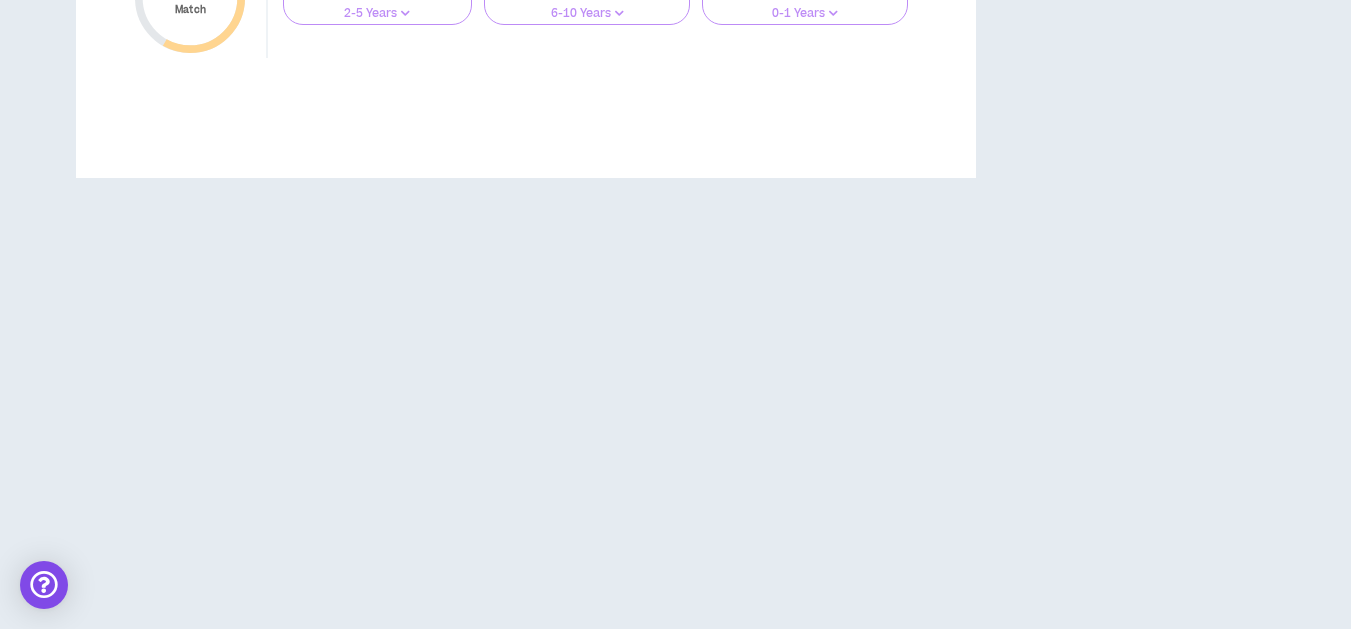 scroll, scrollTop: 1402, scrollLeft: 0, axis: vertical 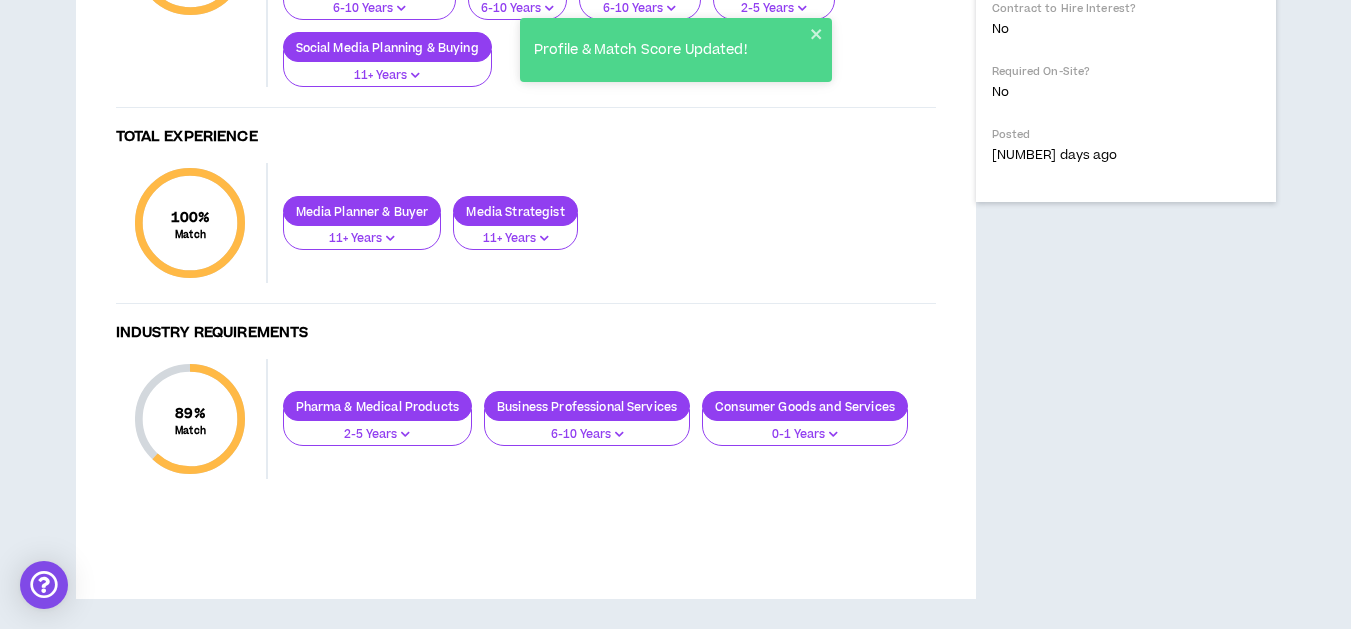 click on "Industry Requirements" at bounding box center (526, 333) 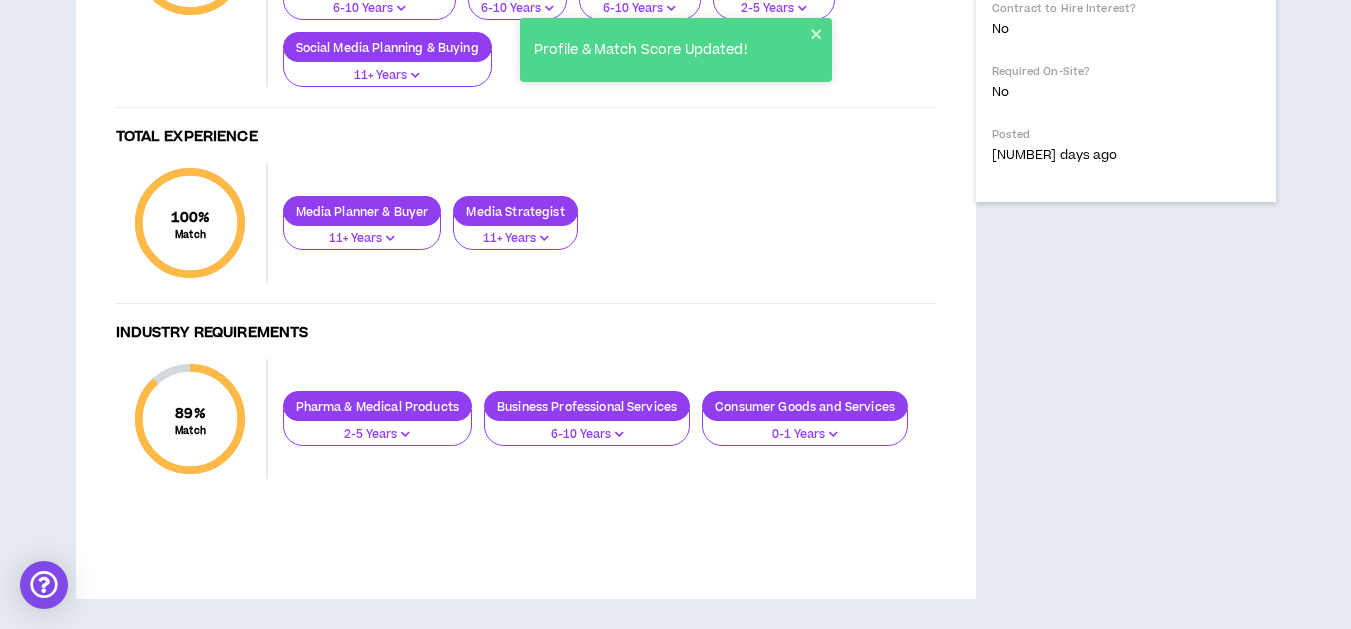 scroll, scrollTop: 1362, scrollLeft: 0, axis: vertical 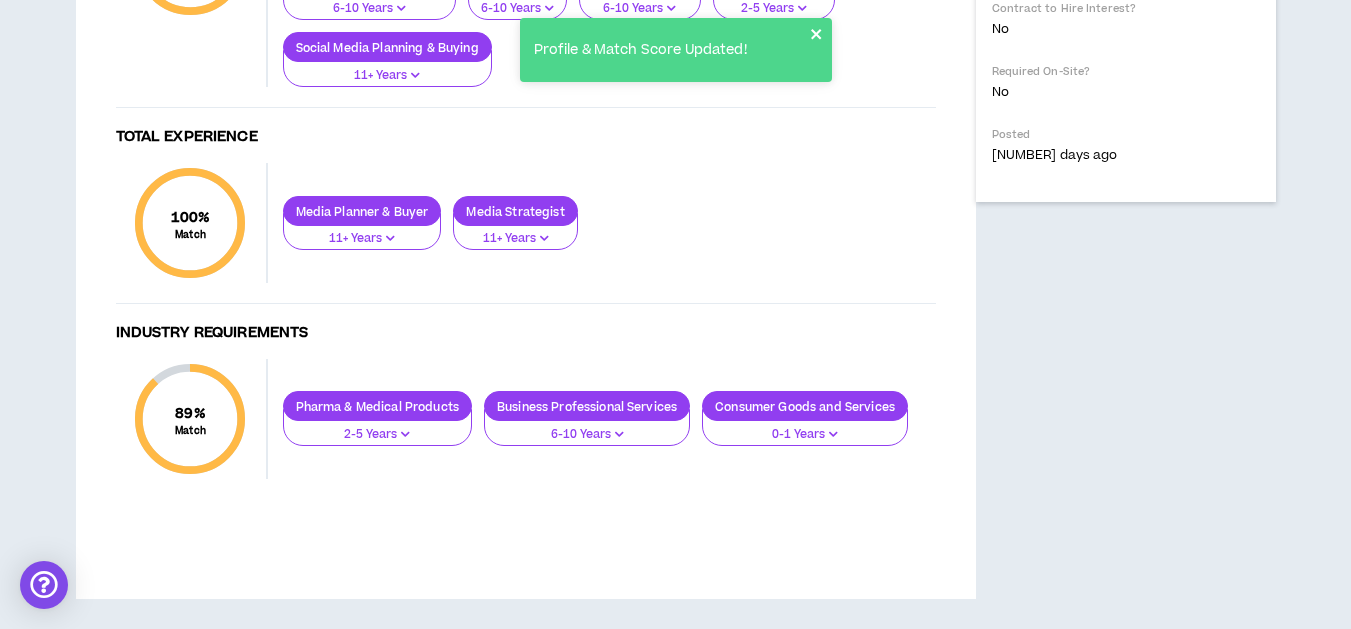 click 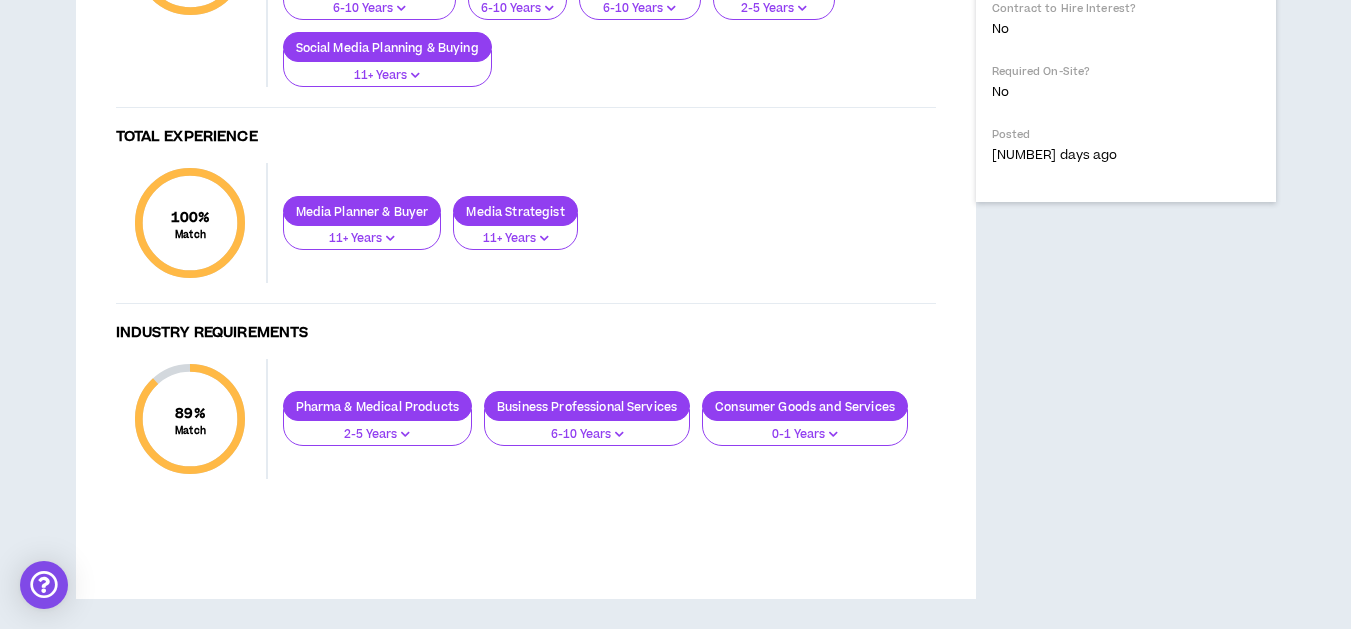 type 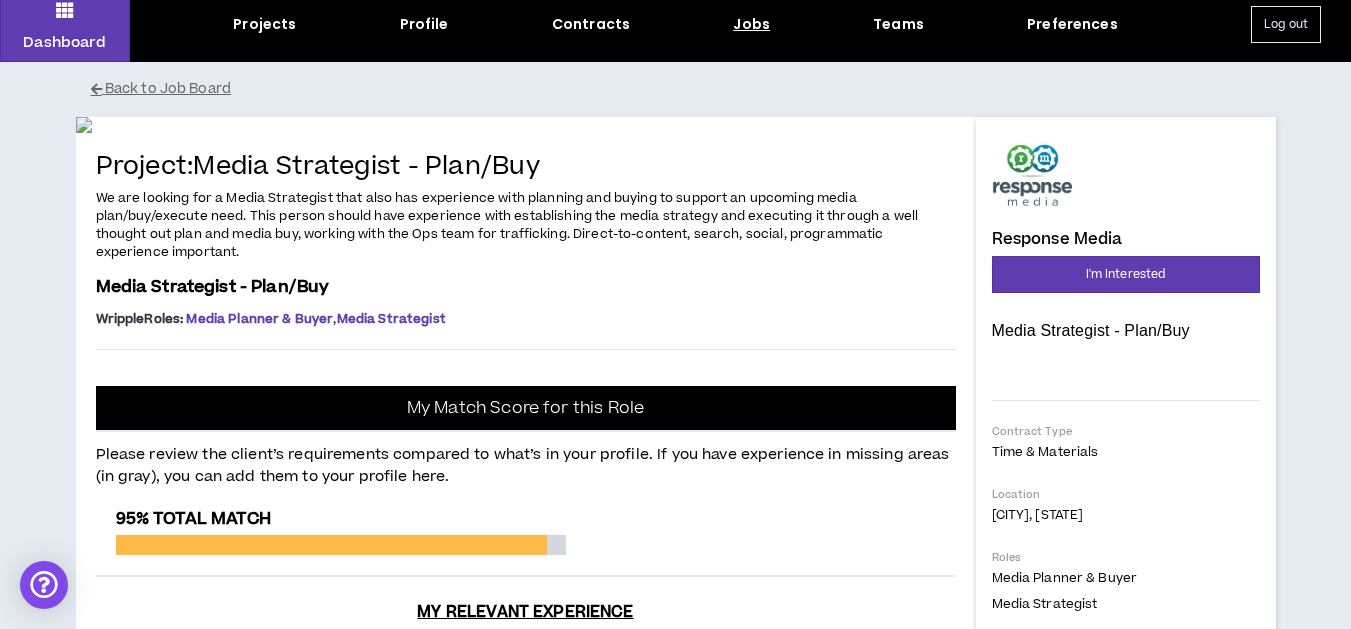 scroll, scrollTop: 42, scrollLeft: 0, axis: vertical 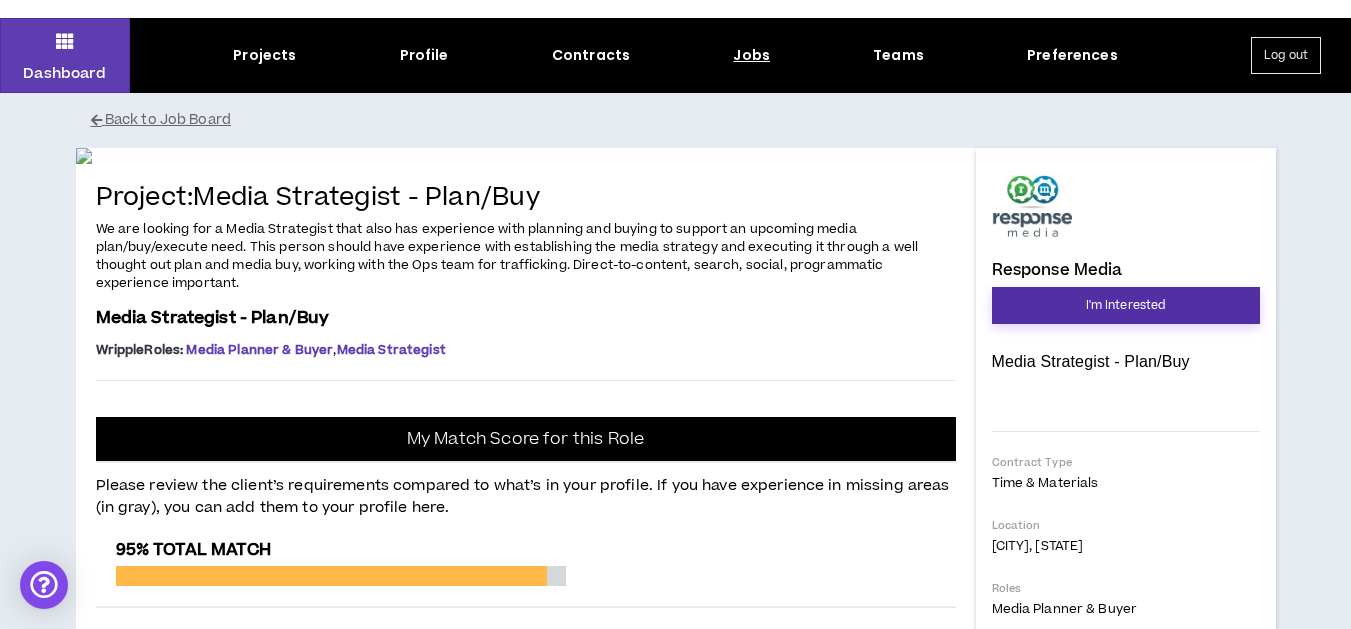 click on "I'm Interested" at bounding box center [1126, 305] 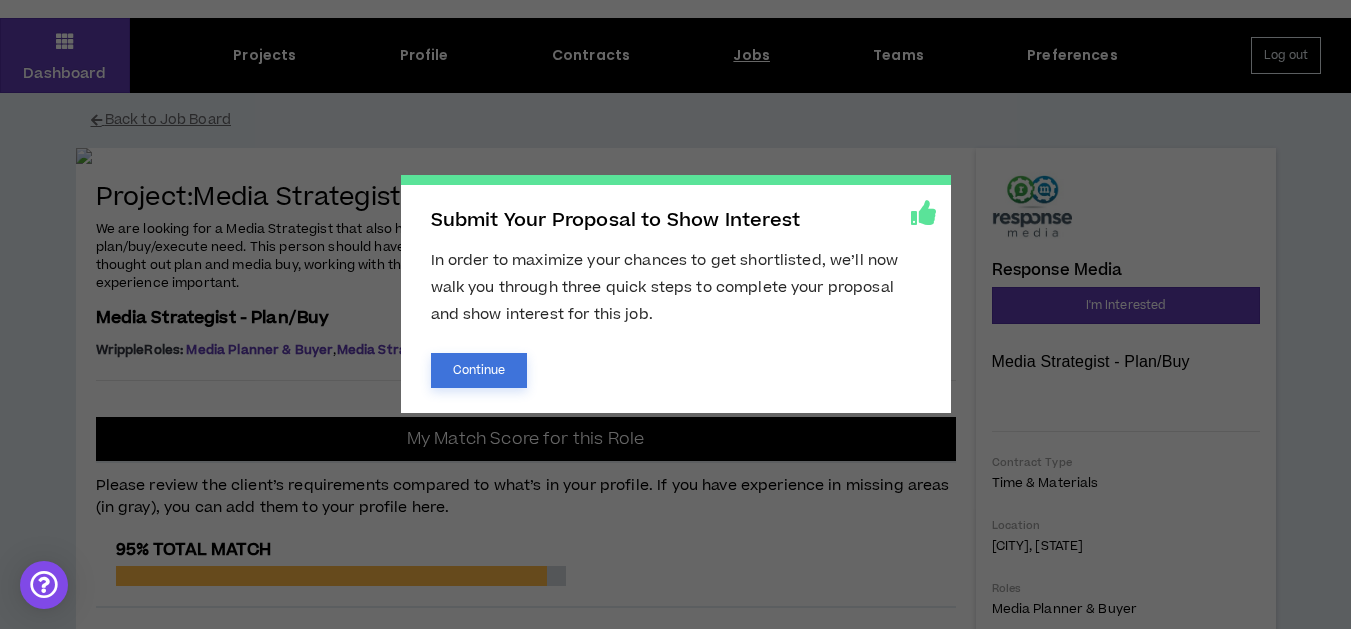 click on "Continue" at bounding box center [479, 370] 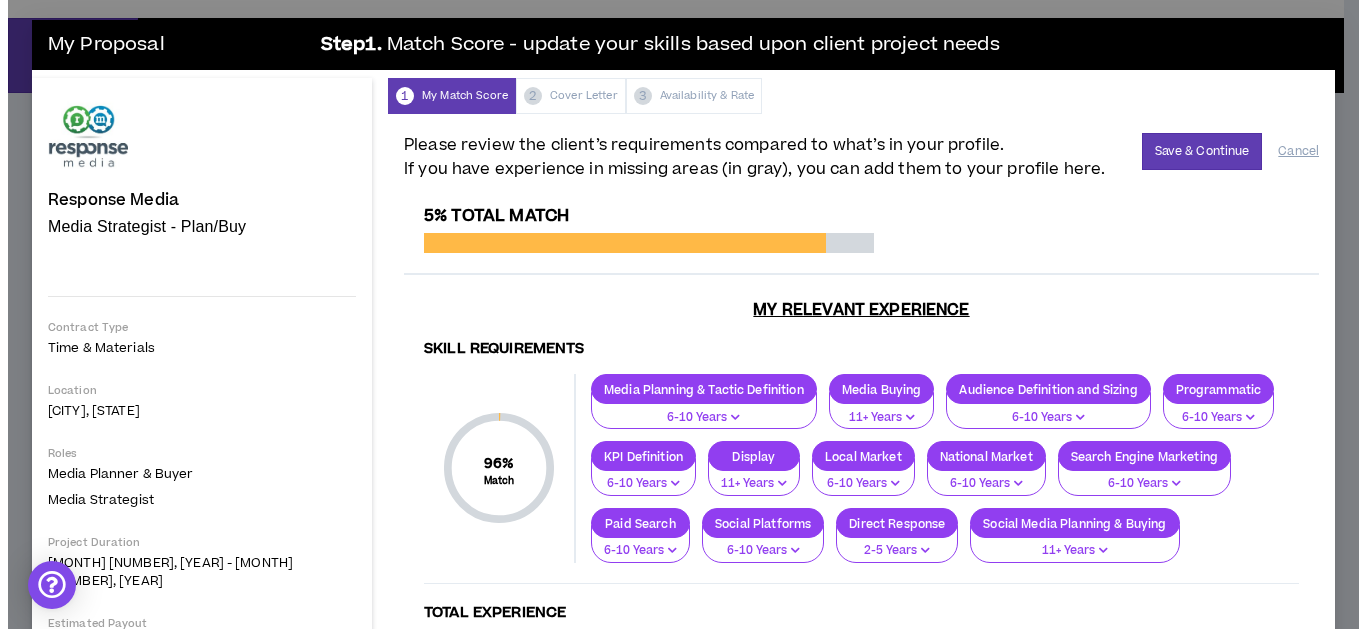 scroll, scrollTop: 0, scrollLeft: 0, axis: both 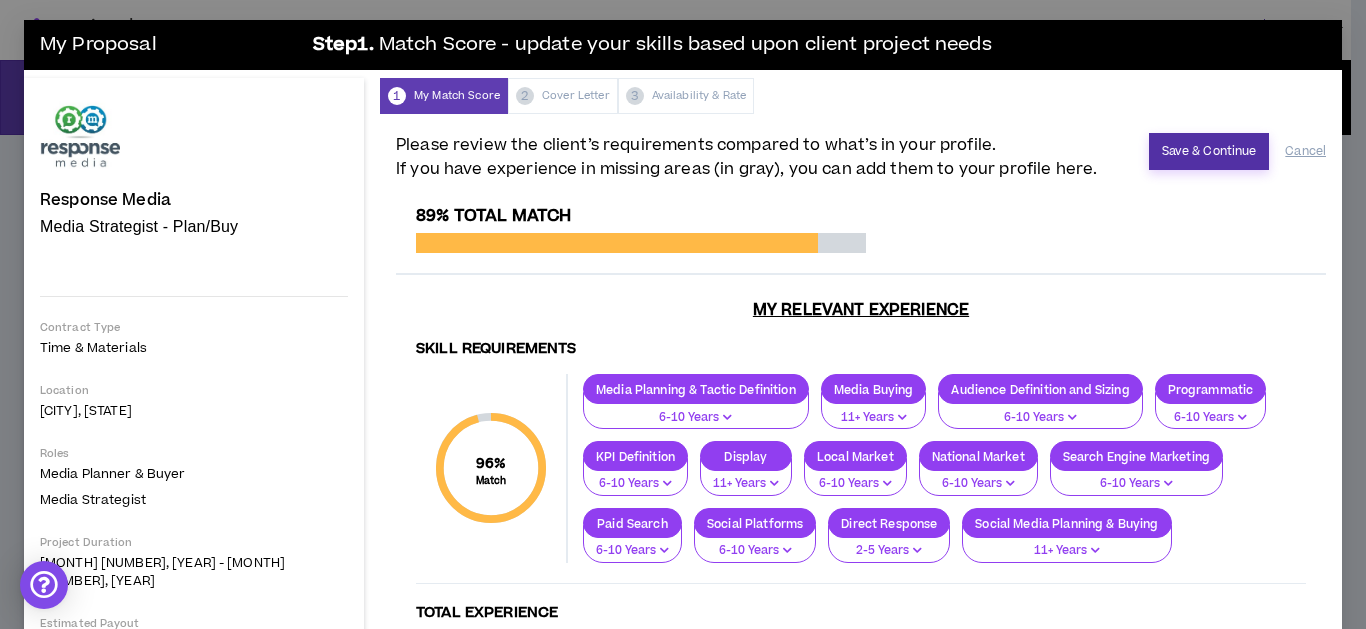click on "Save & Continue" at bounding box center (1209, 151) 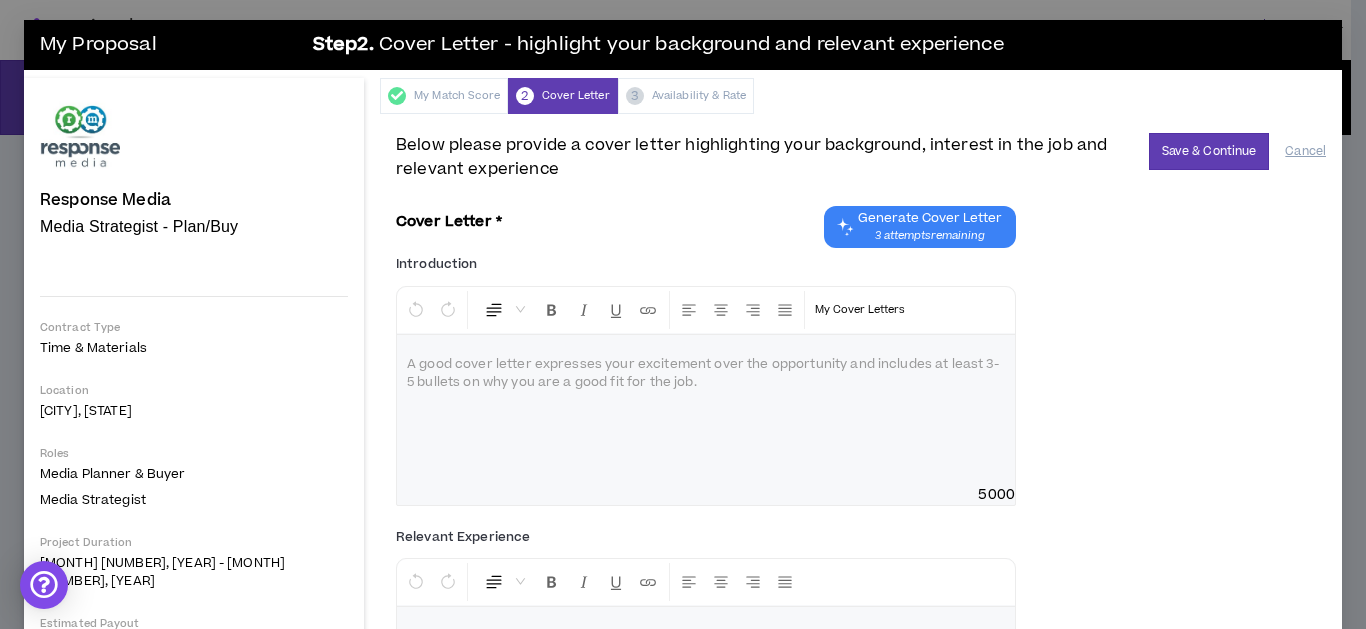 click on "Generate Cover Letter 3 attempts  remaining" at bounding box center (930, 227) 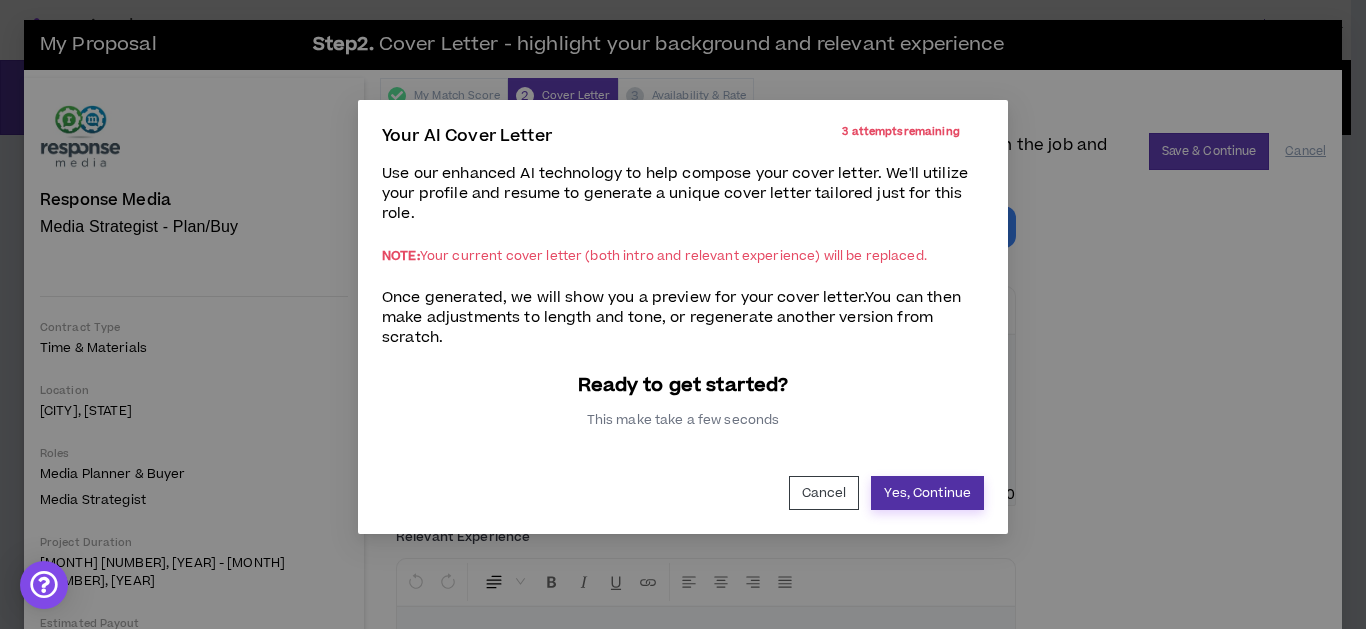click on "Yes, Continue" at bounding box center (927, 493) 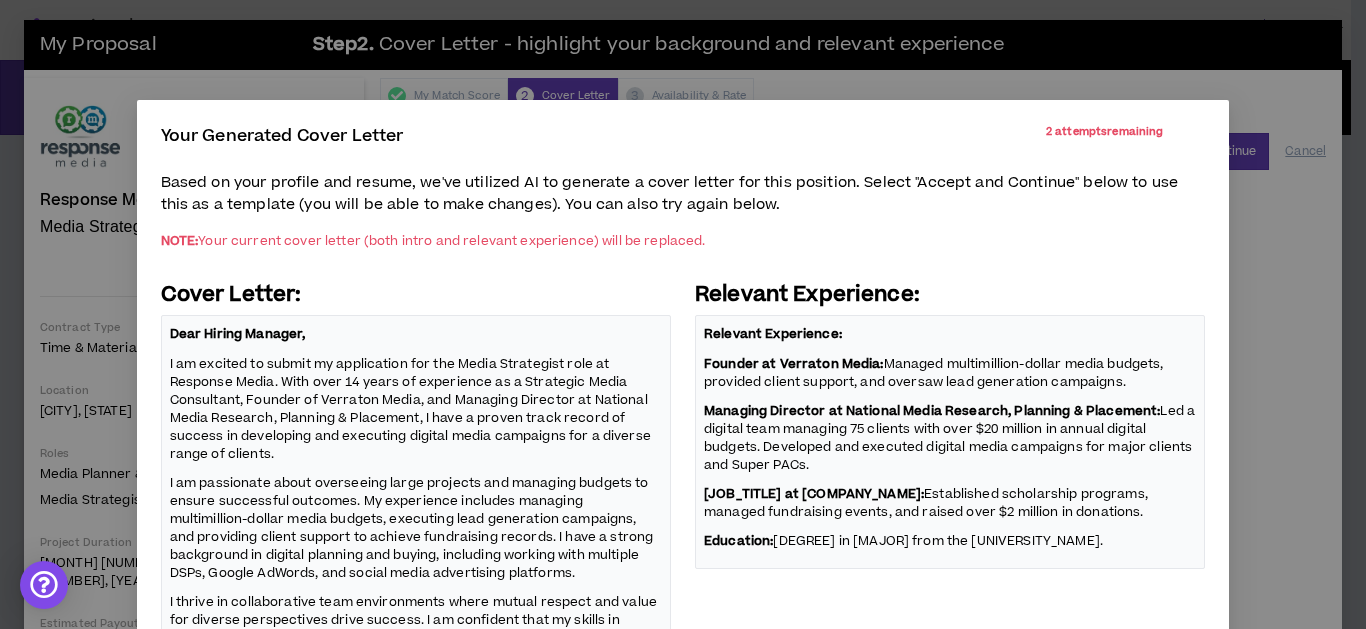 click on "Based on your profile and resume, we've utilized AI to generate a cover letter for this position. Select "Accept and Continue" below to use this as a template (you will be able to make changes). You can also try again below." at bounding box center (683, 194) 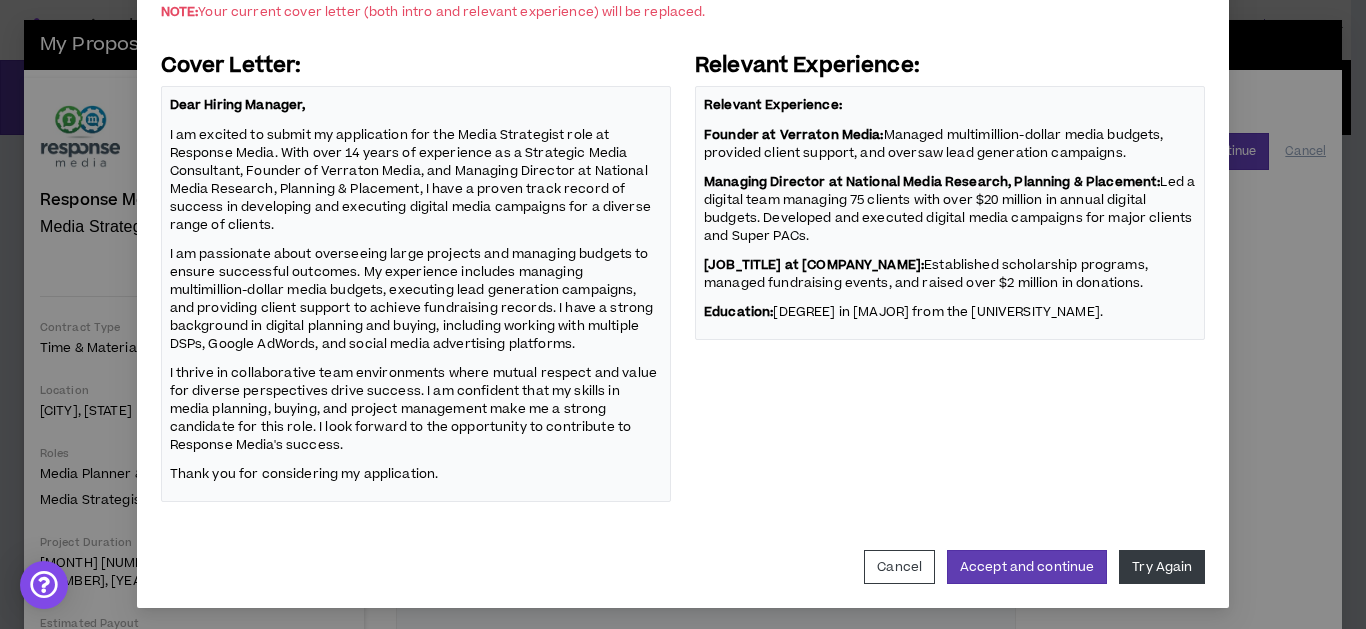 scroll, scrollTop: 231, scrollLeft: 0, axis: vertical 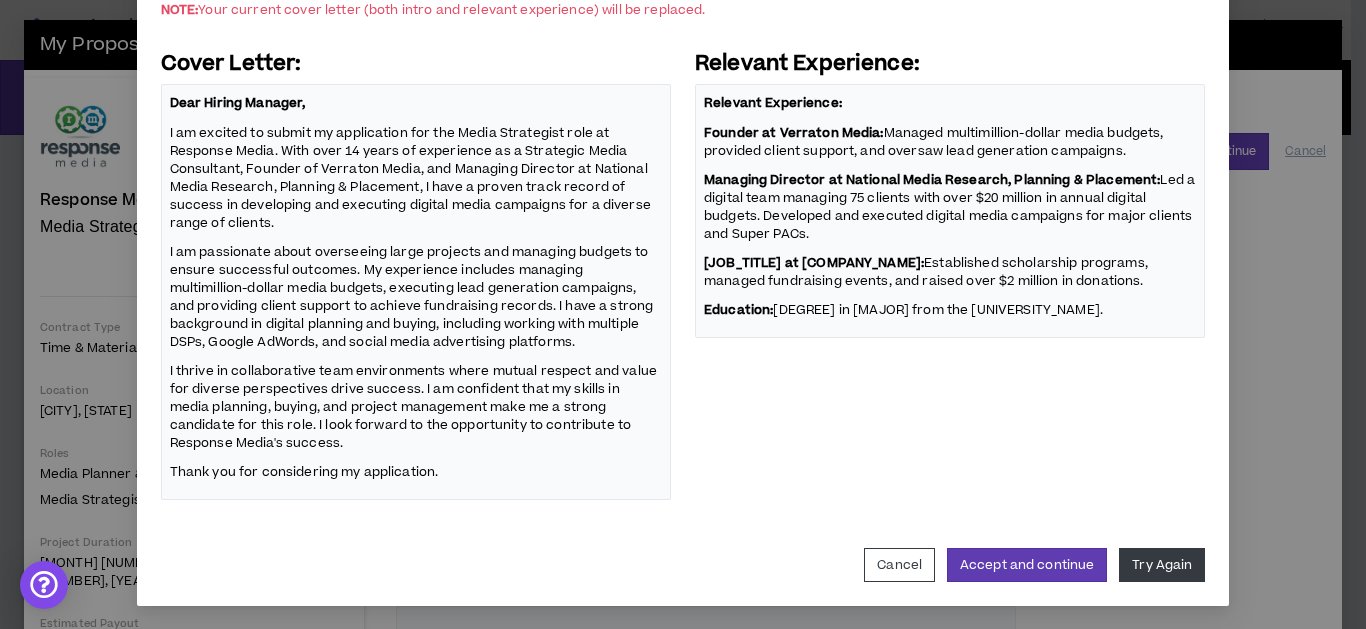click on "I am passionate about overseeing large projects and managing budgets to ensure successful outcomes. My experience includes managing multimillion-dollar media budgets, executing lead generation campaigns, and providing client support to achieve fundraising records. I have a strong background in digital planning and buying, including working with multiple DSPs, Google AdWords, and social media advertising platforms." at bounding box center (416, 296) 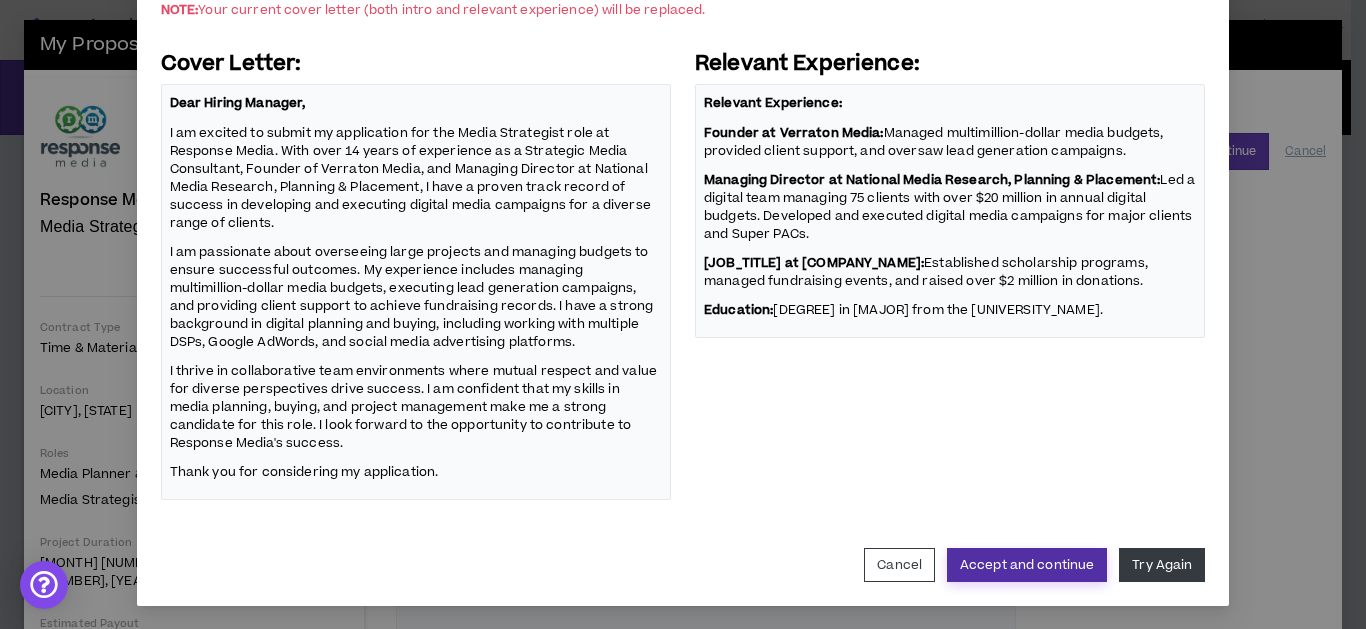 click on "Accept and continue" at bounding box center [1027, 565] 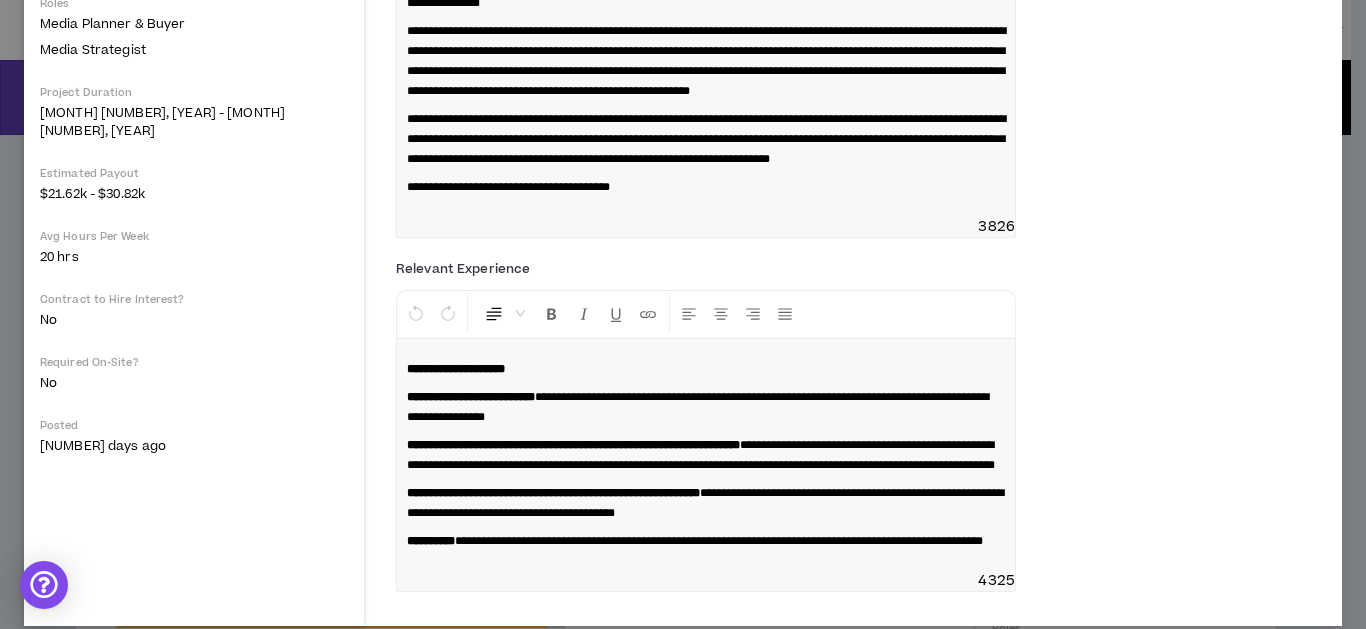 scroll, scrollTop: 131, scrollLeft: 0, axis: vertical 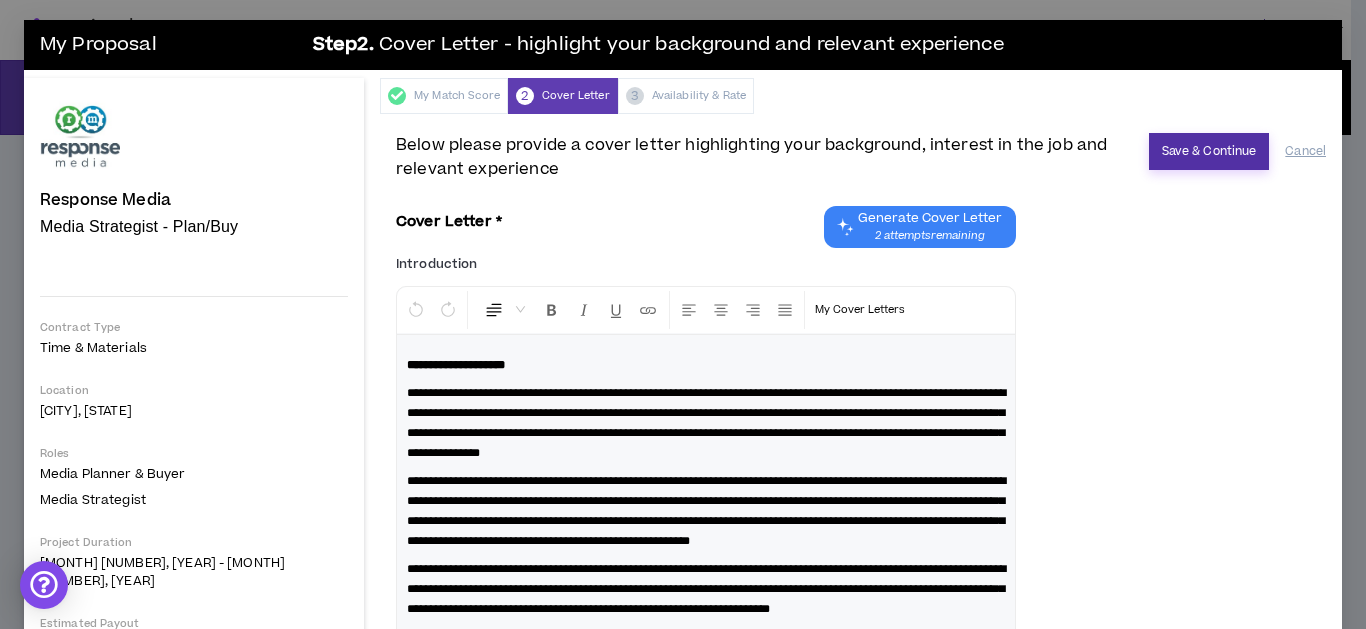 click on "Save & Continue" at bounding box center [1209, 151] 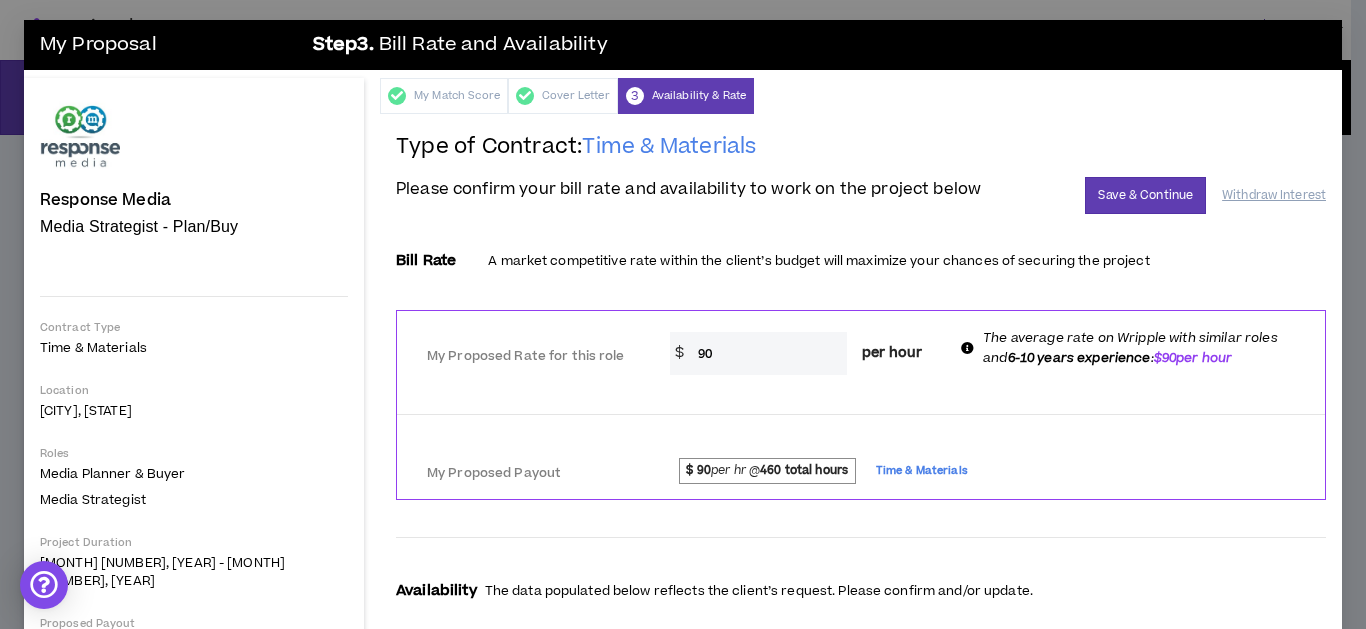 click on "Bill Rate A market competitive rate within the client’s budget will maximize your chances of securing the project" at bounding box center [861, 261] 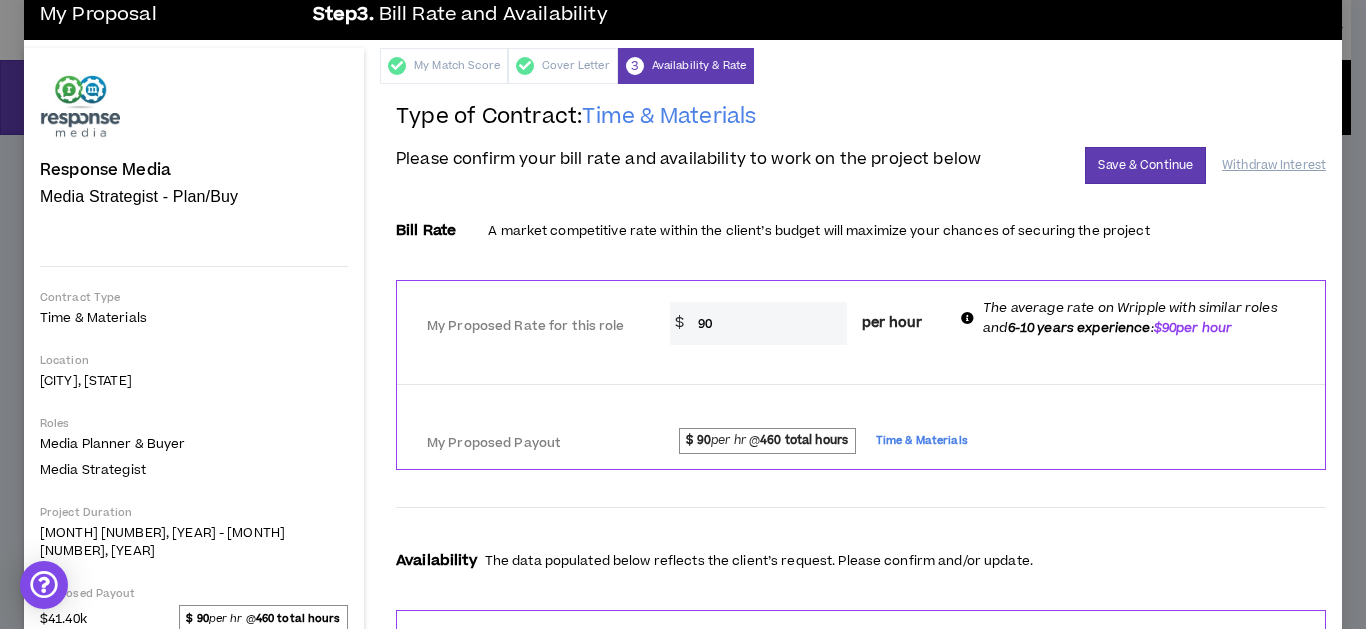 scroll, scrollTop: 0, scrollLeft: 0, axis: both 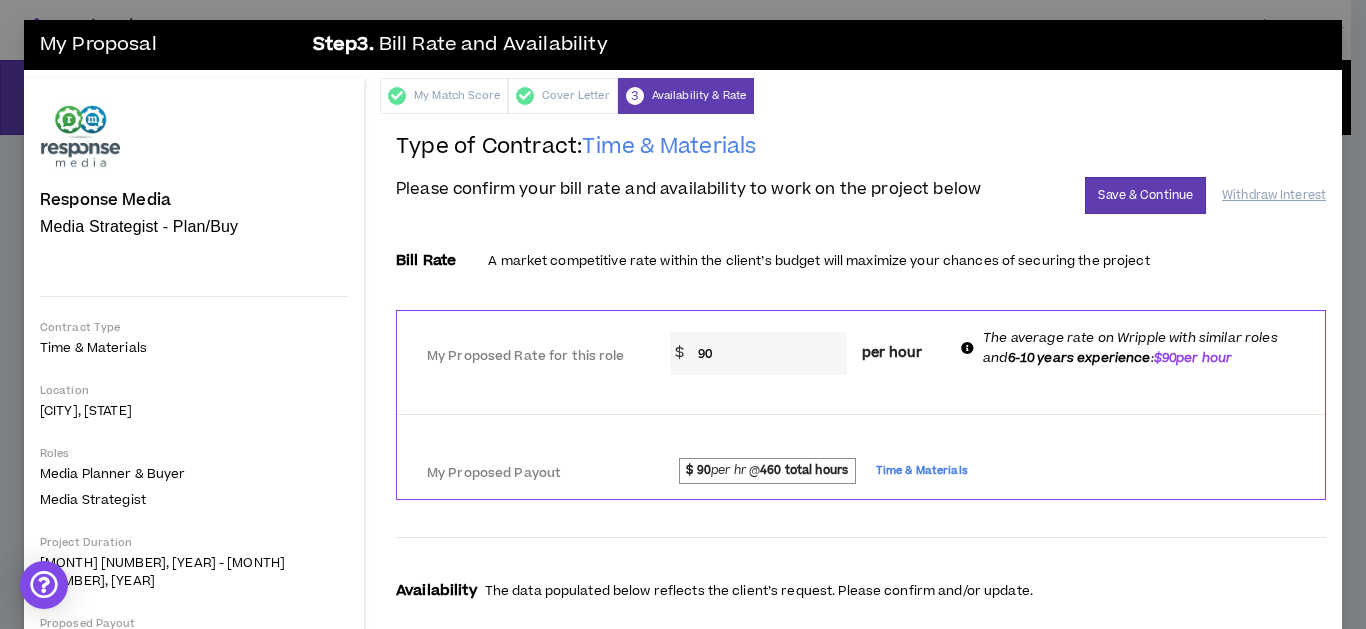 click on "90" at bounding box center (767, 353) 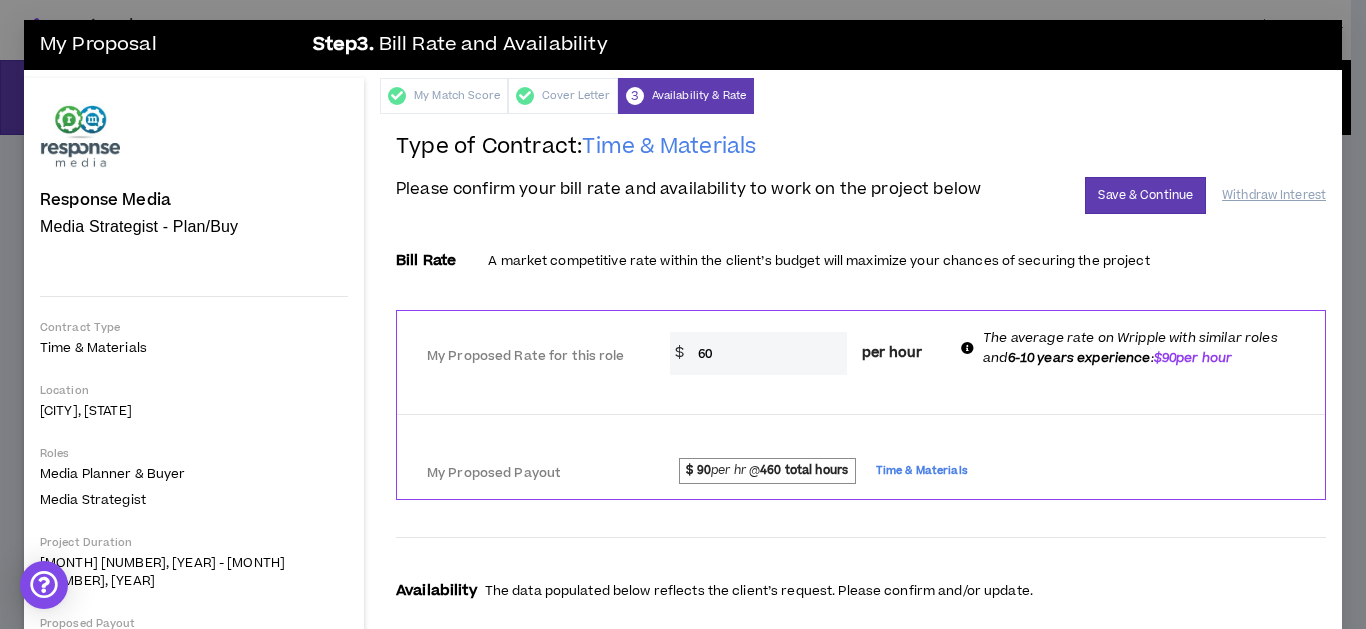 type on "60" 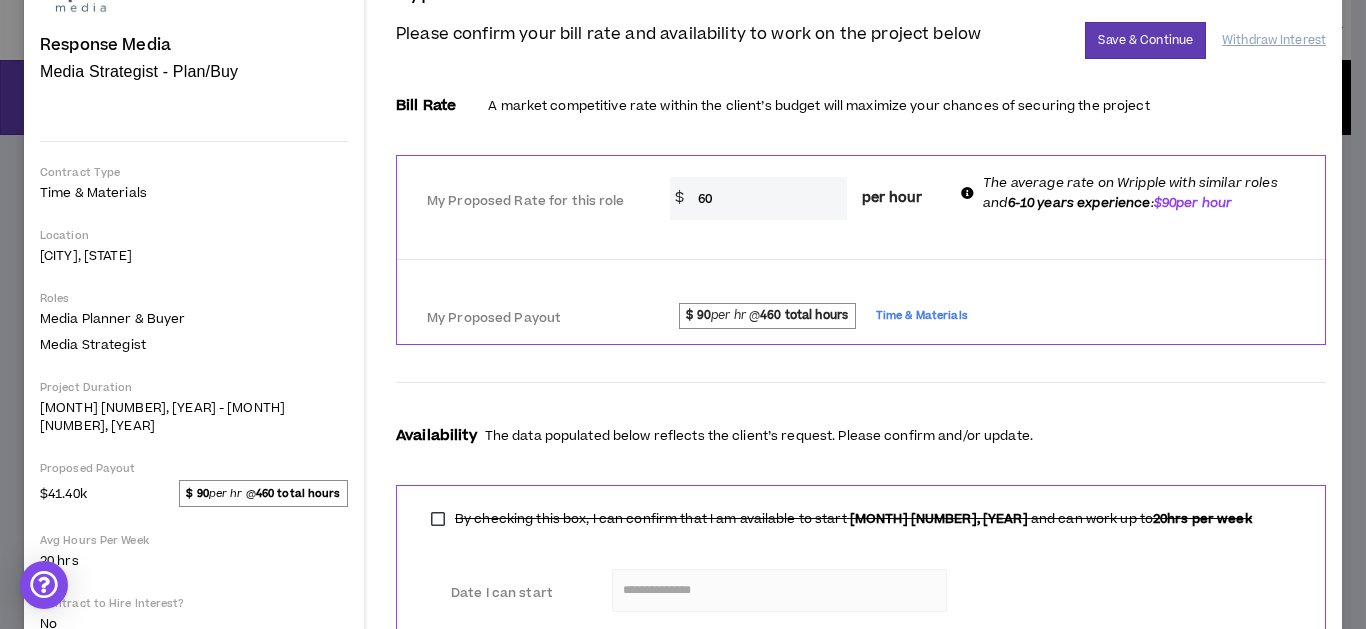 scroll, scrollTop: 160, scrollLeft: 0, axis: vertical 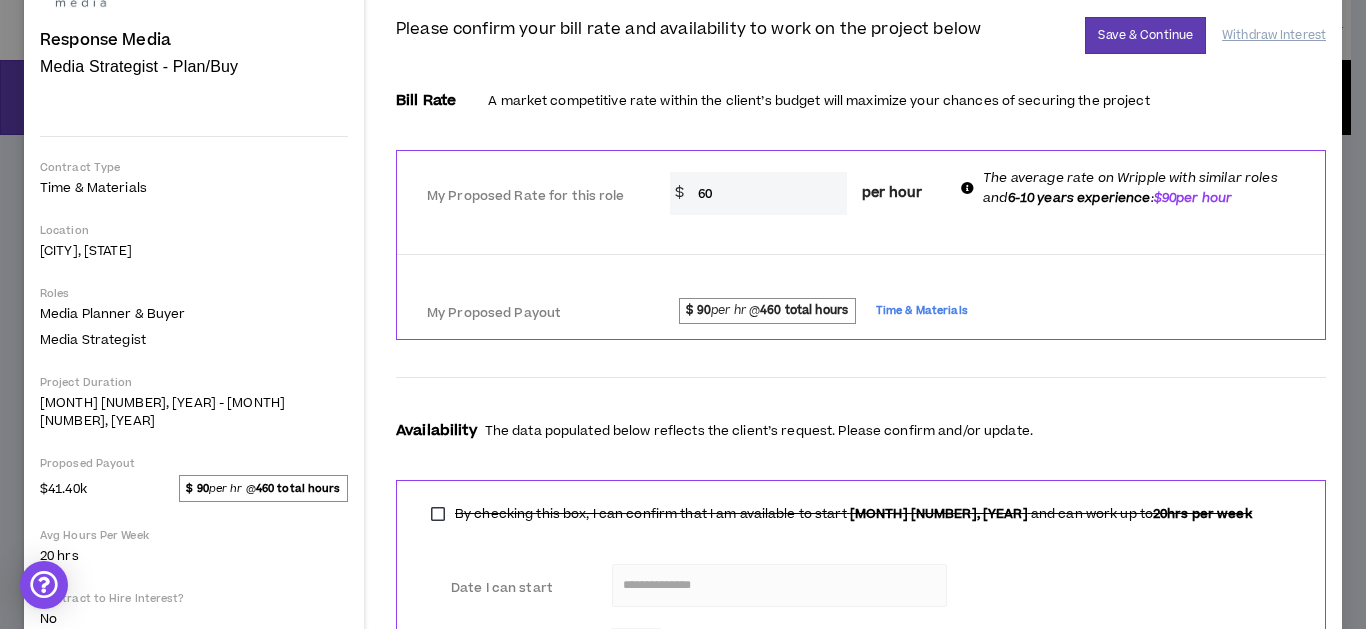 click on "60" at bounding box center [767, 193] 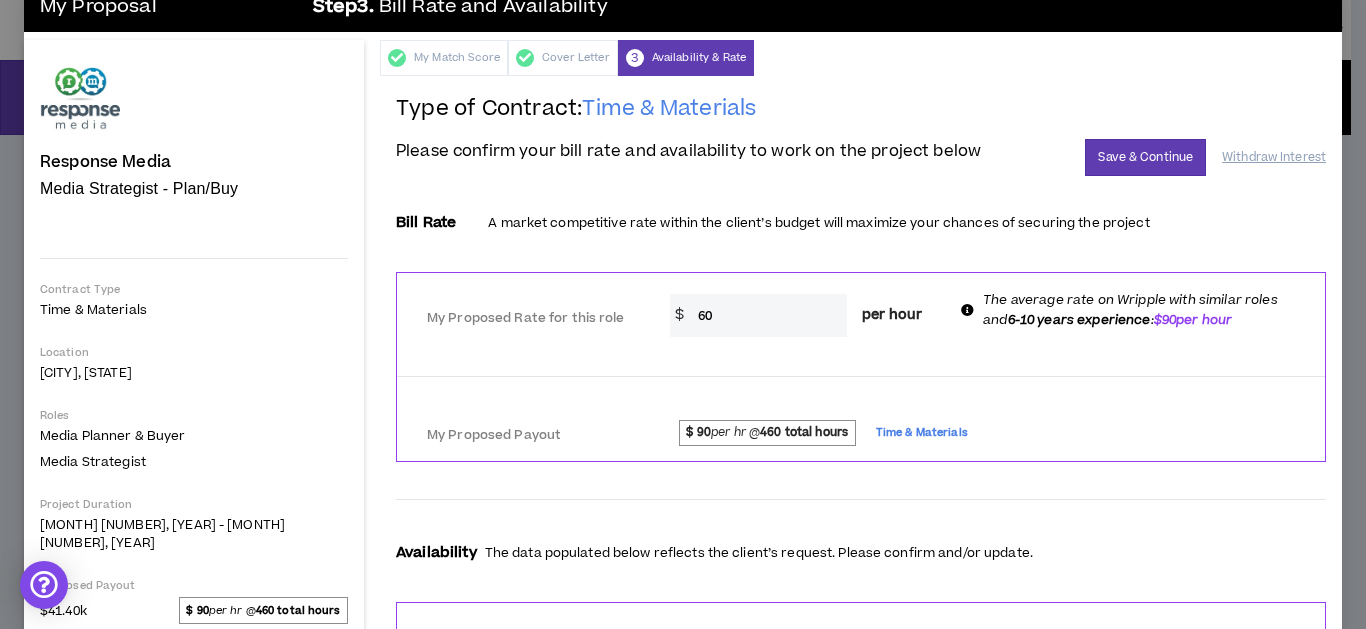 scroll, scrollTop: 0, scrollLeft: 0, axis: both 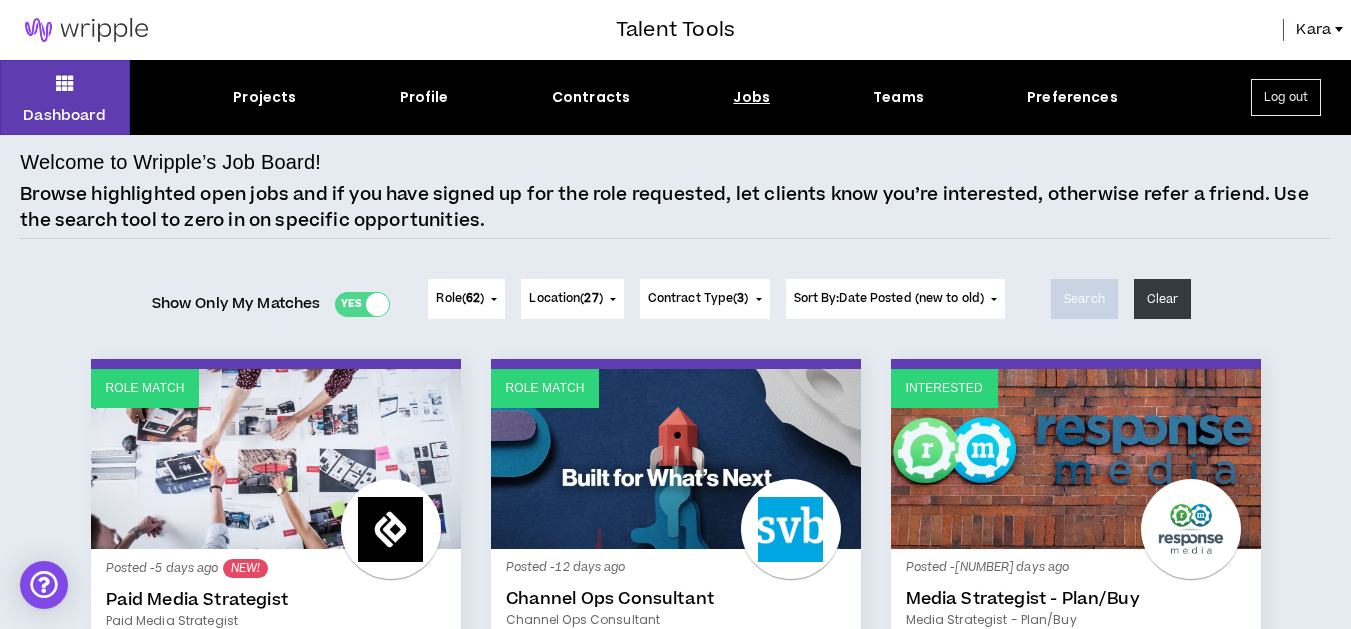 click on "Show Only My Matches Yes No Role  ( 62 ) 62  Selected Edit Done Experience & Design All None Instructional Designer User Research Specialist Visual & UI Designer Product Manager SEO Specialist Business Analyst User Experience Designer Web Designer Marketing Creative All None Copy Writer Video Producer Video Editor Illustrator Creative Producer Graphic Designer Creative Director Content Creator Art Director Photographer Videographer Voice Over Talent Motion Graphics/Animation Designer Email Designer & Developer Proofreader NFT Creator / Artist Production Designer Print Producer Engagement Leadership All None Event Project Manager Engagement Lead Marketing Project Manager Technical Project Manager Agency BD Specialist Strategy & Planning All None Marketing Strategist Content Strategist Business Strategist Brand Planner Market Researcher+Analyst Media Strategist Social Media Strategist Corporate Communications Strategist AI Consultant Marketing Manager Tech & AI All None Salesforce Administrator QA Specialist  (" at bounding box center [675, 299] 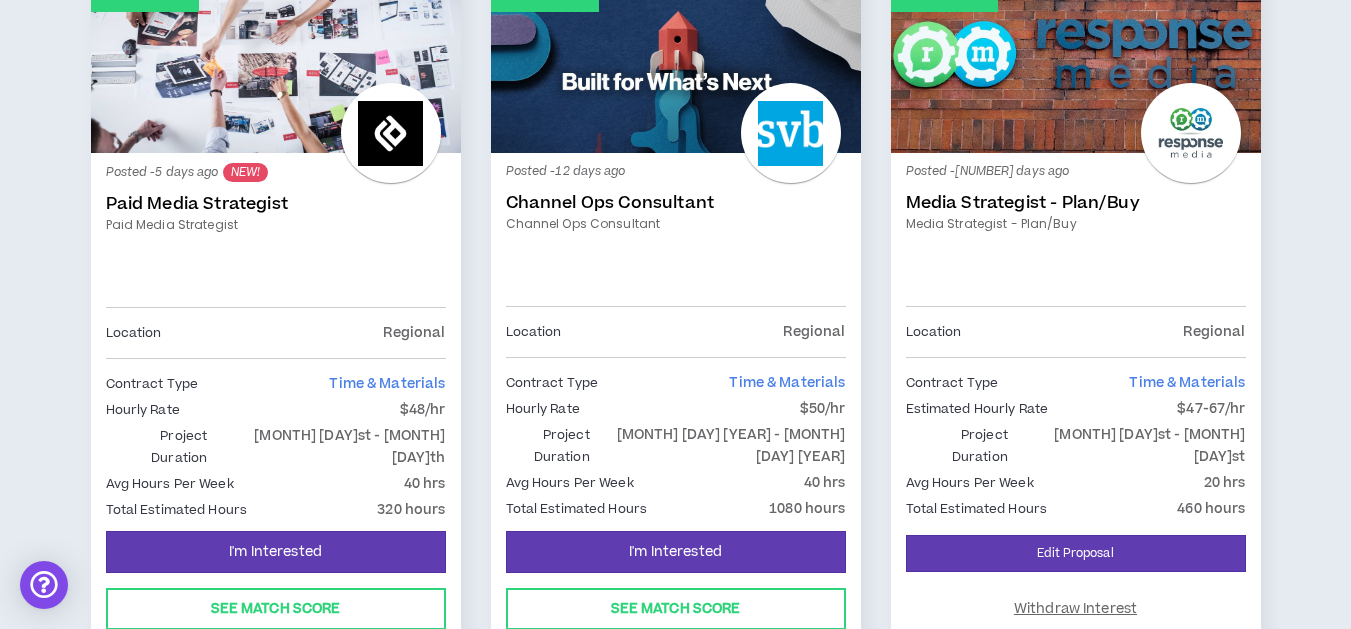 scroll, scrollTop: 400, scrollLeft: 0, axis: vertical 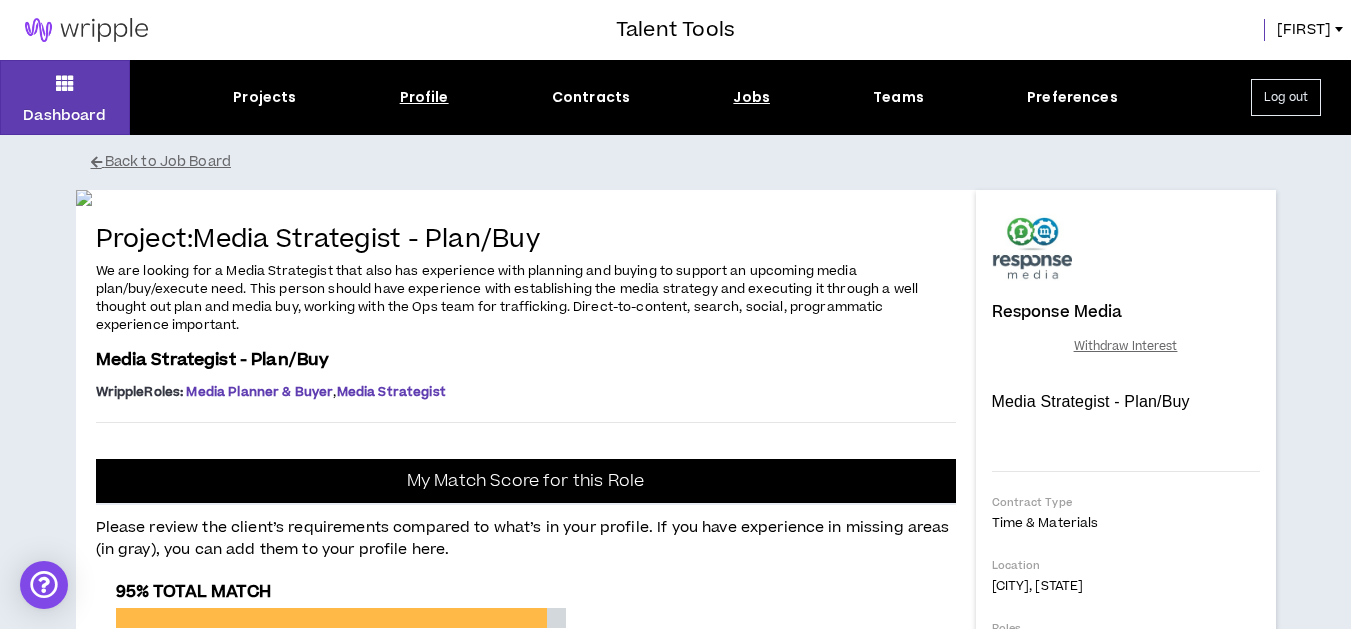 click on "Profile" at bounding box center [424, 97] 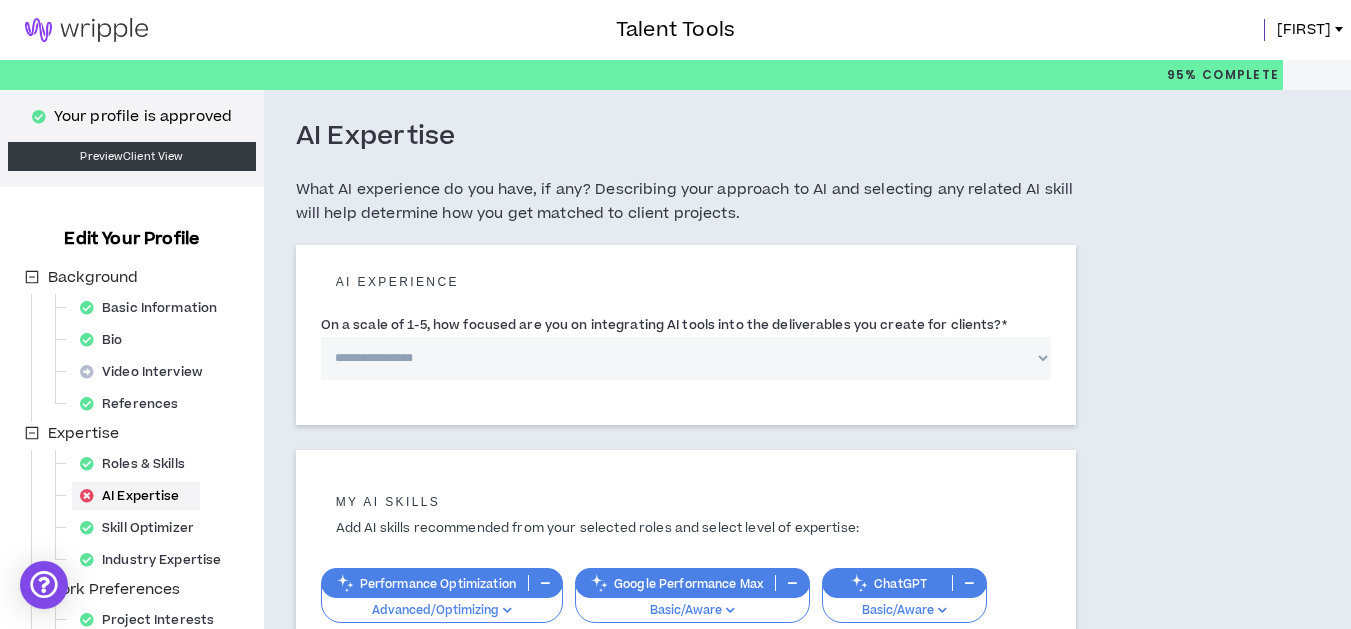 click on "What AI experience do you have, if any? Describing your approach to AI and selecting any related AI skill will help determine how you get matched to client projects." at bounding box center [686, 202] 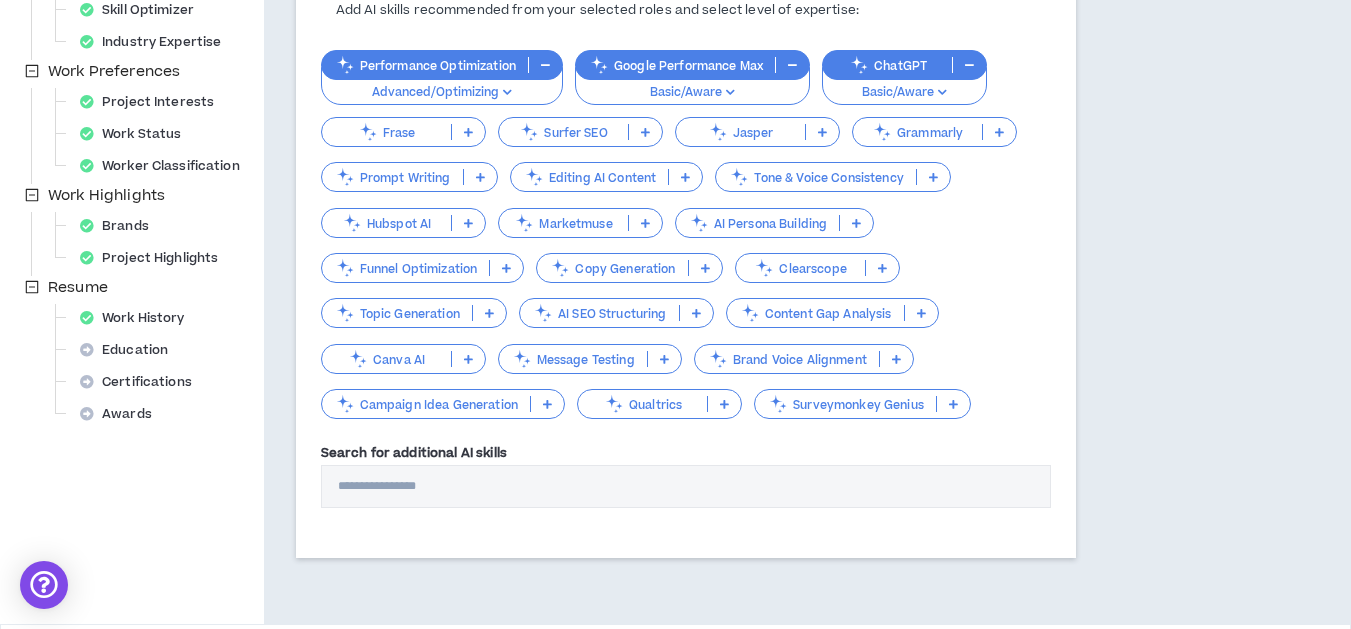 scroll, scrollTop: 520, scrollLeft: 0, axis: vertical 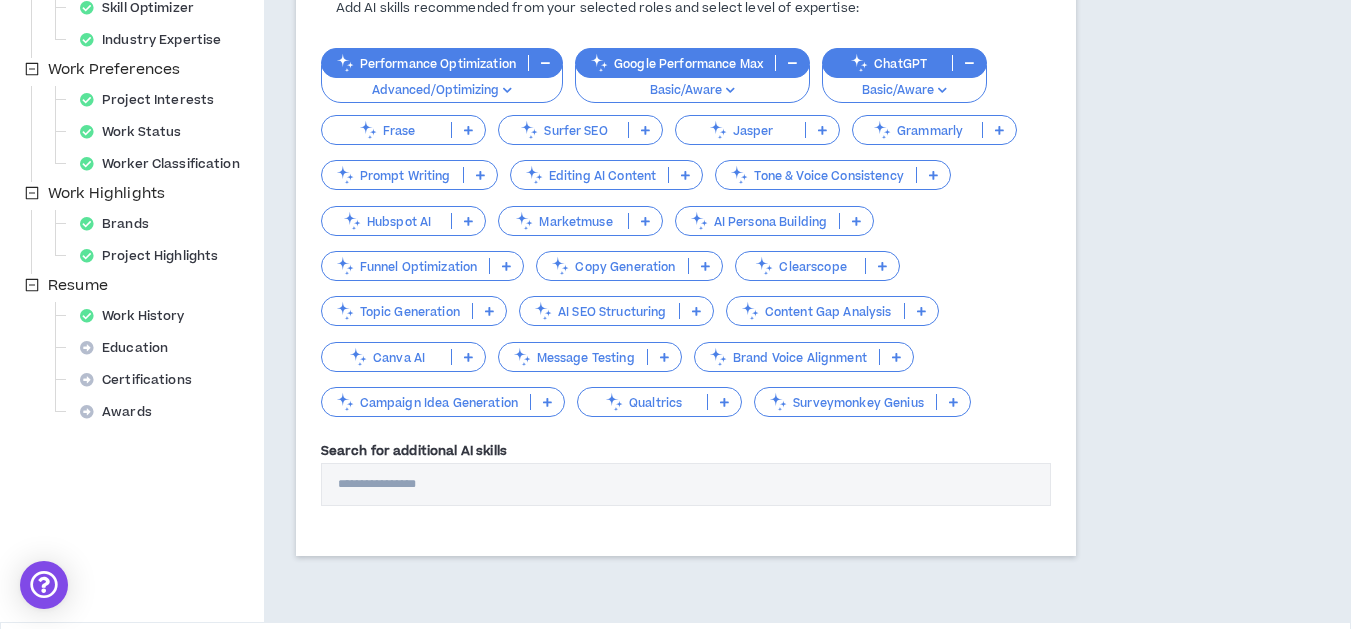 click on "Basic/Aware" at bounding box center (904, 91) 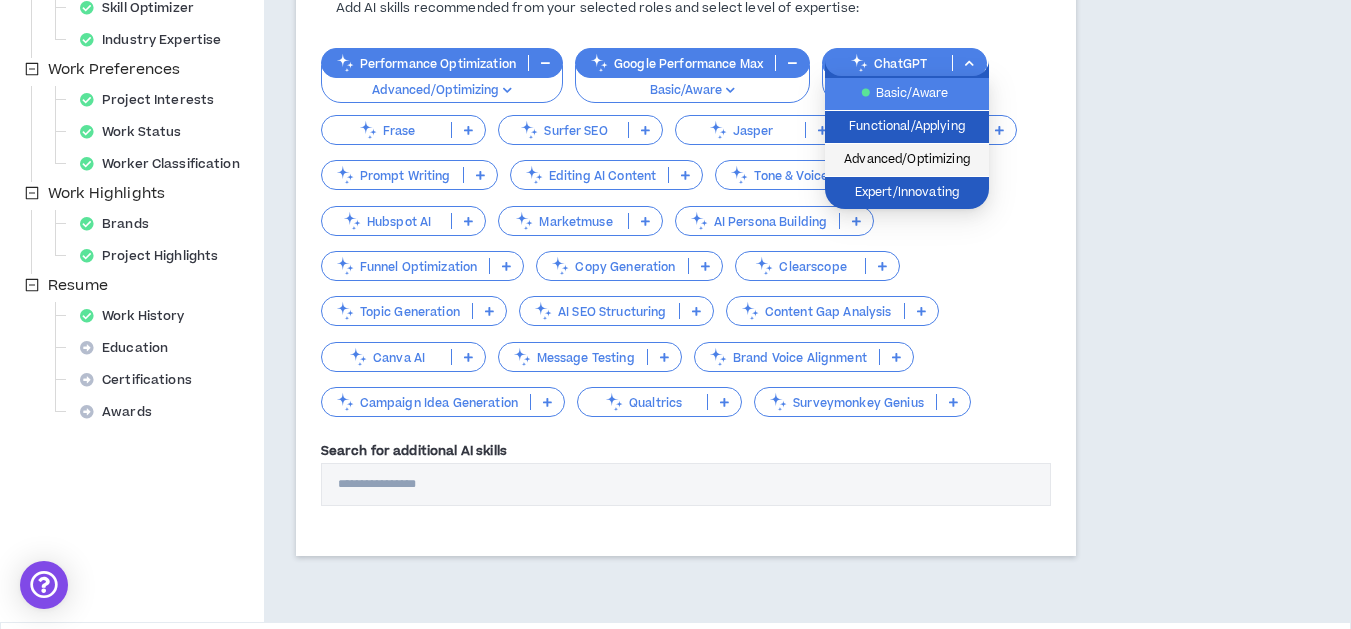 click on "Advanced/Optimizing" at bounding box center (907, 160) 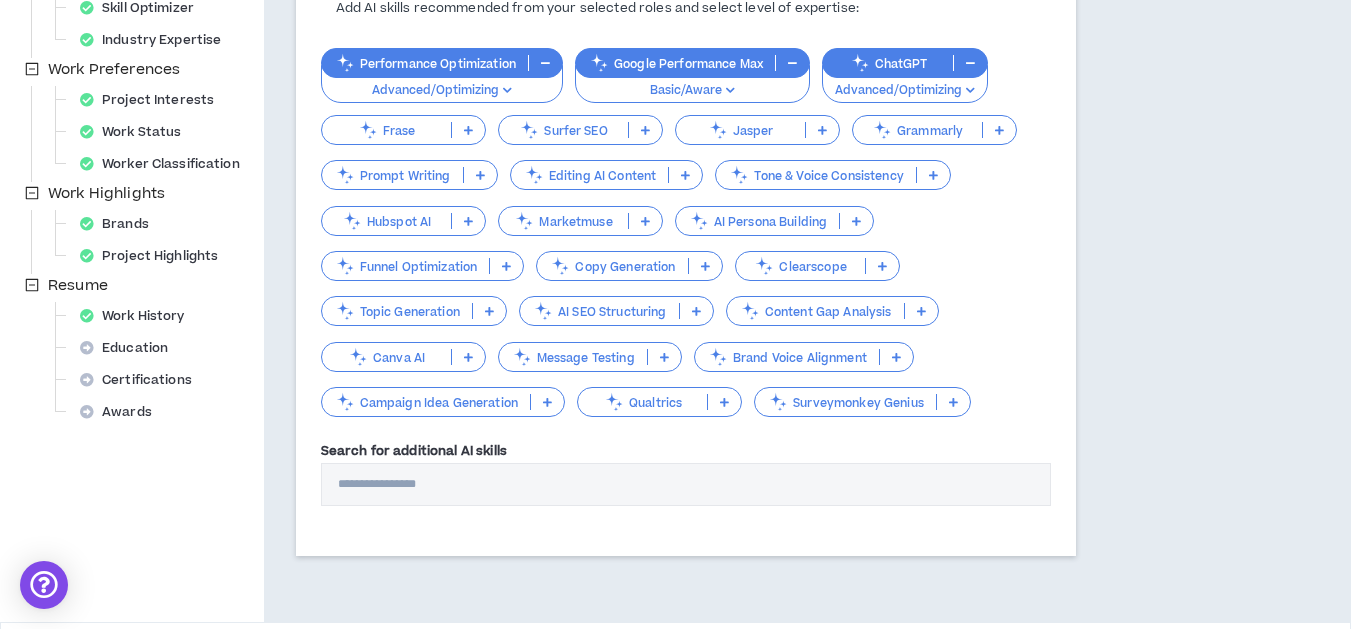 click on "Performance Optimization Advanced/Optimizing Google Performance Max Basic/Aware ChatGPT Advanced/Optimizing Frase Surfer SEO Jasper Grammarly Prompt Writing Editing AI Content Tone & Voice Consistency Hubspot AI Marketmuse AI Persona Building Funnel Optimization Copy Generation Clearscope Topic Generation AI SEO Structuring Content Gap Analysis Canva AI Message Testing Brand Voice Alignment Campaign Idea Generation Qualtrics Surveymonkey Genius" at bounding box center (686, 224) 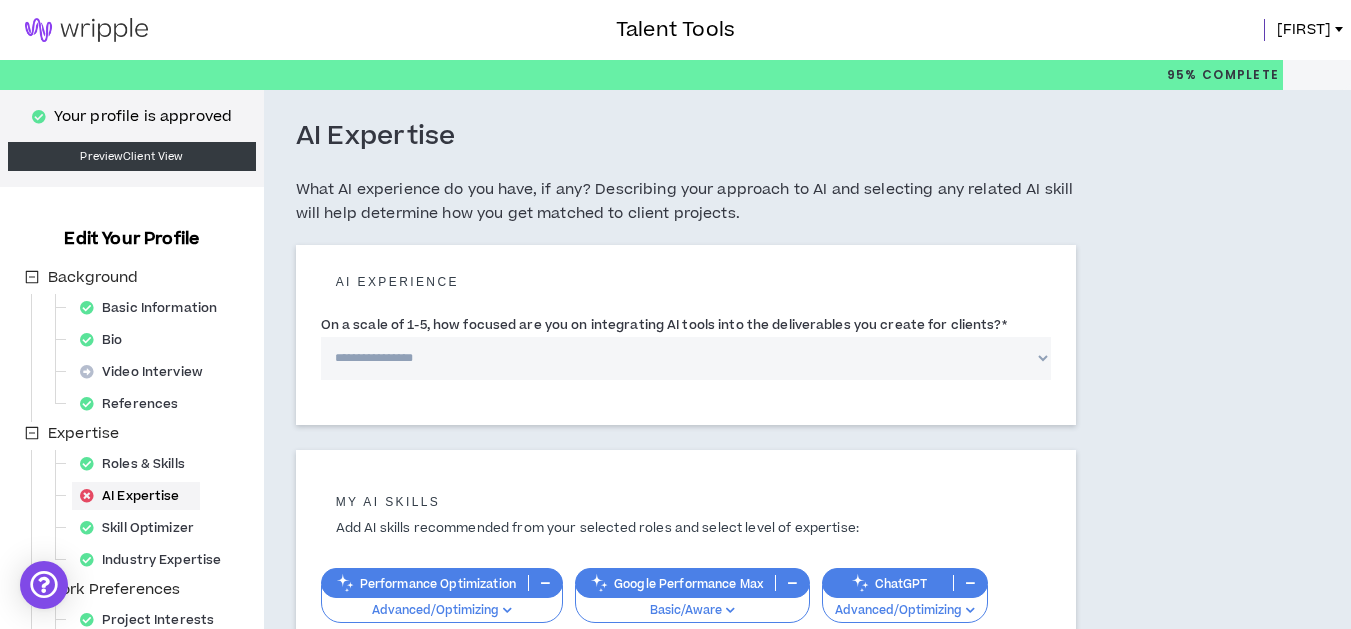 scroll, scrollTop: 0, scrollLeft: 0, axis: both 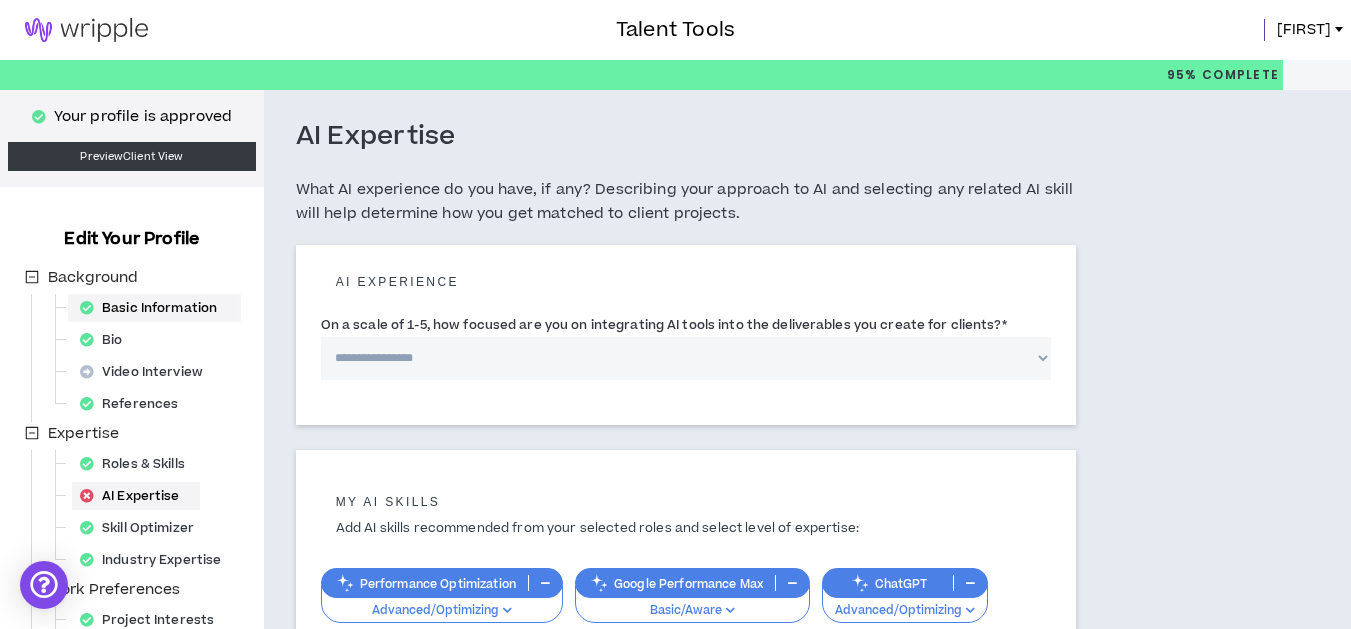 click on "Basic Information" at bounding box center [154, 308] 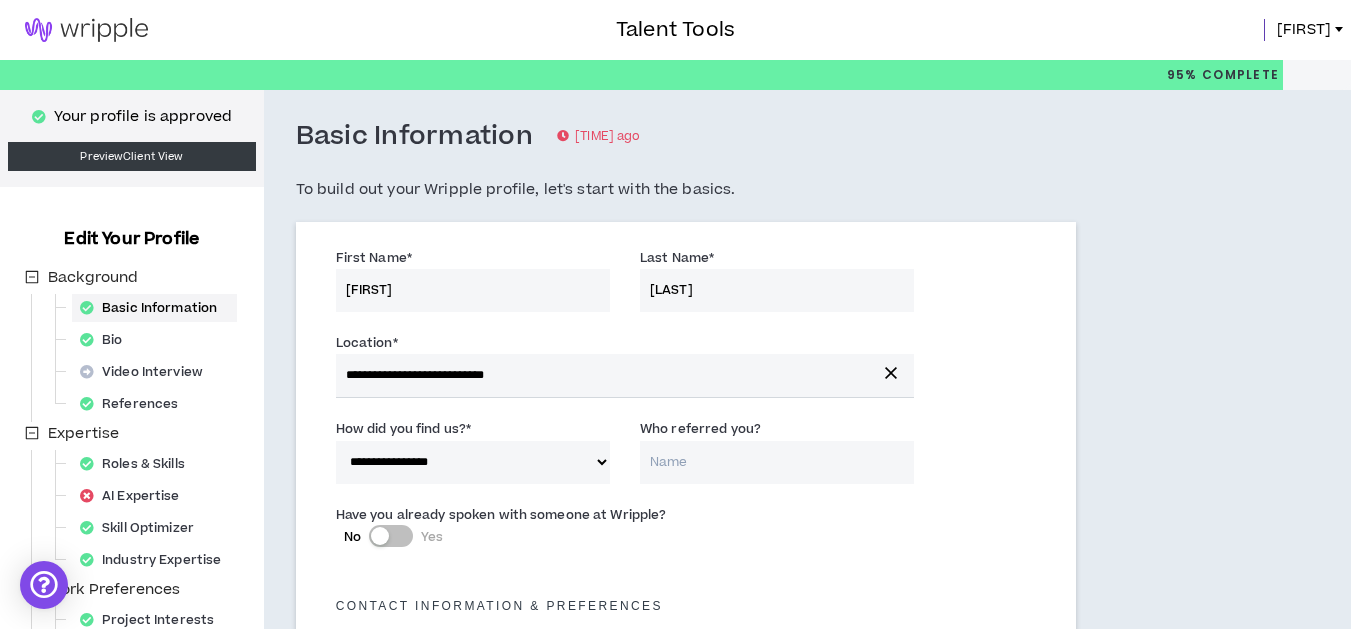 click on "First Name  * Kara Last Name  * Kangas" at bounding box center (686, 284) 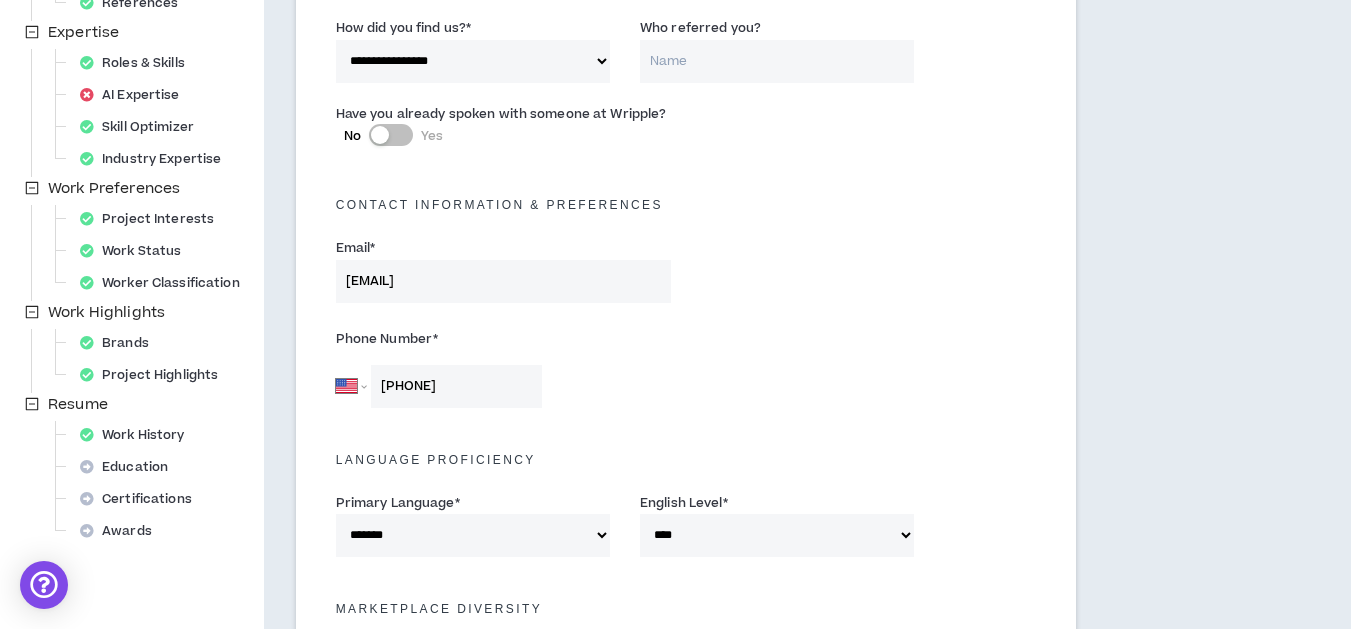 scroll, scrollTop: 400, scrollLeft: 0, axis: vertical 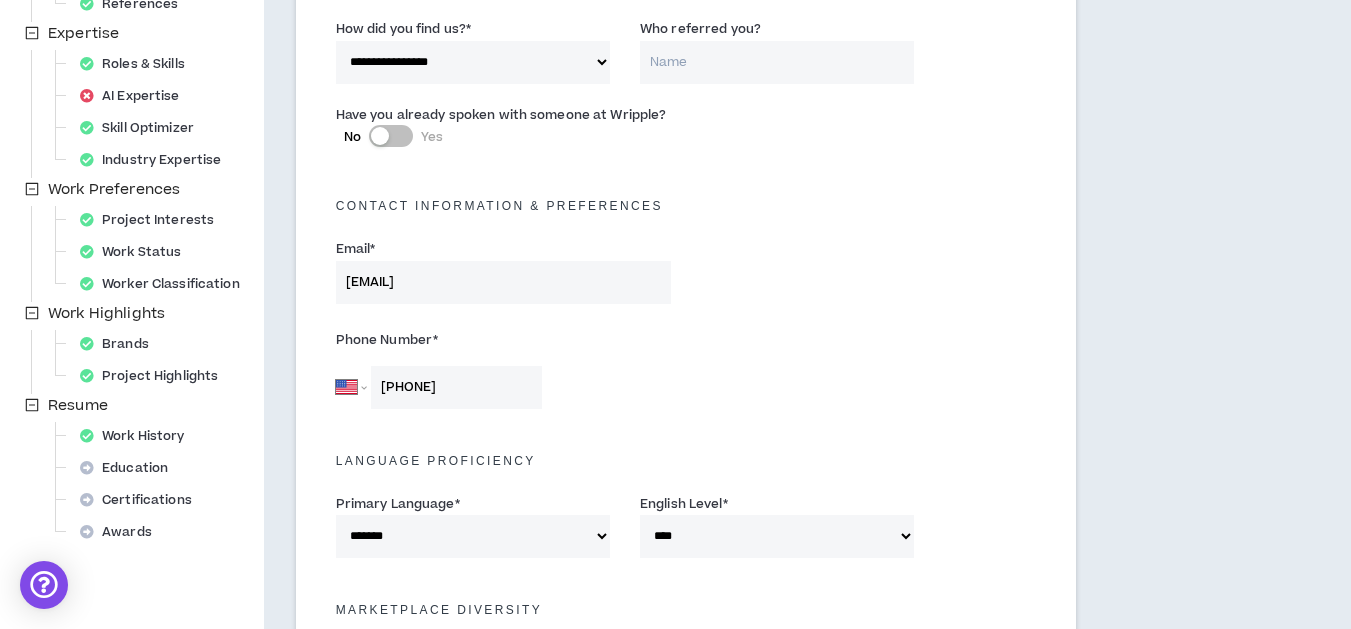 click at bounding box center (380, 136) 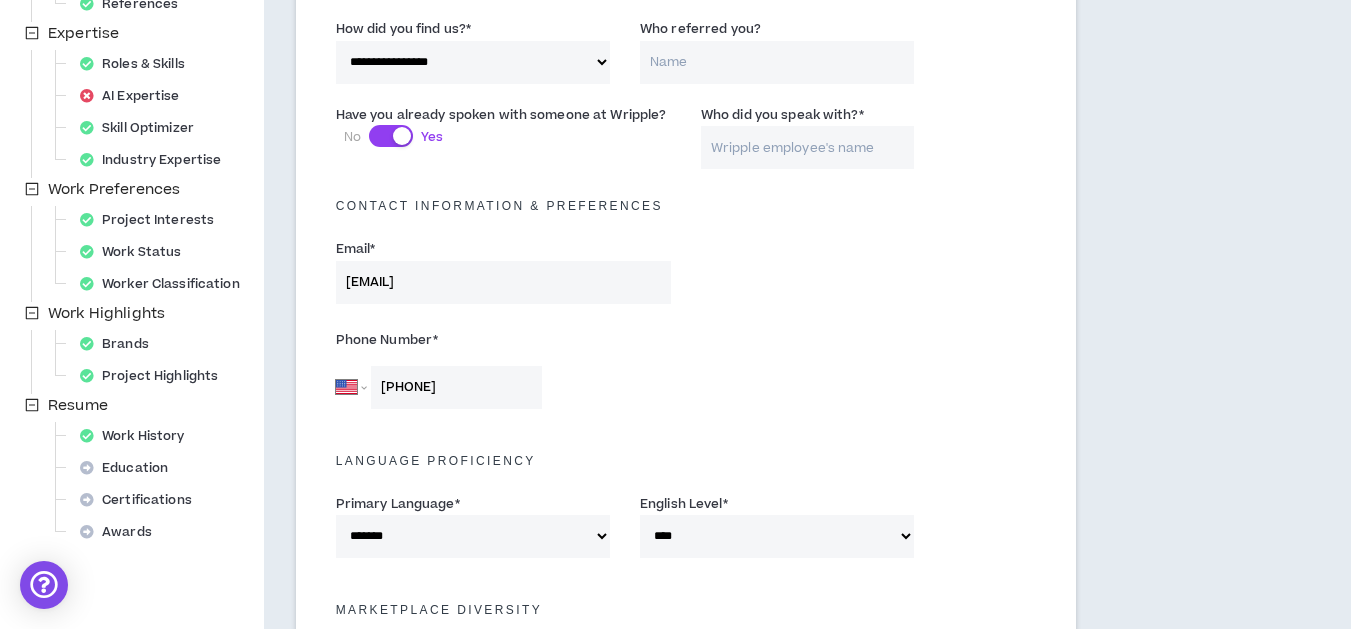 click on "Who did you speak with?  *" at bounding box center (807, 147) 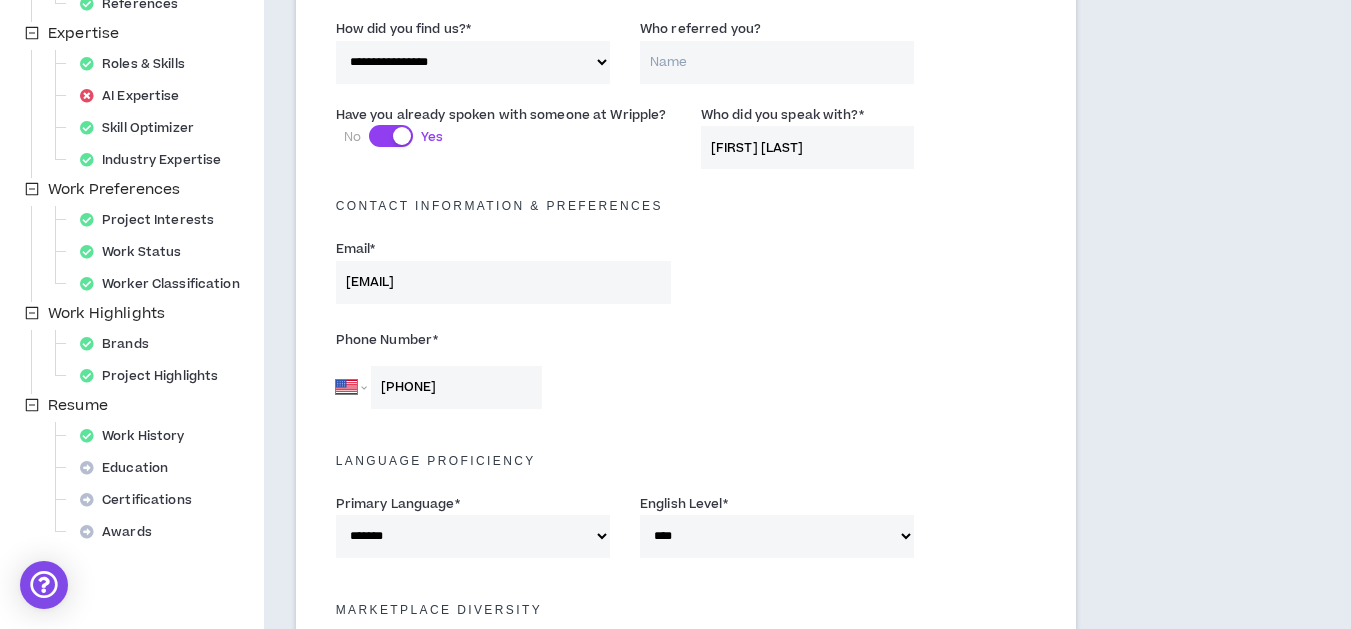 type on "Tina Maudsley" 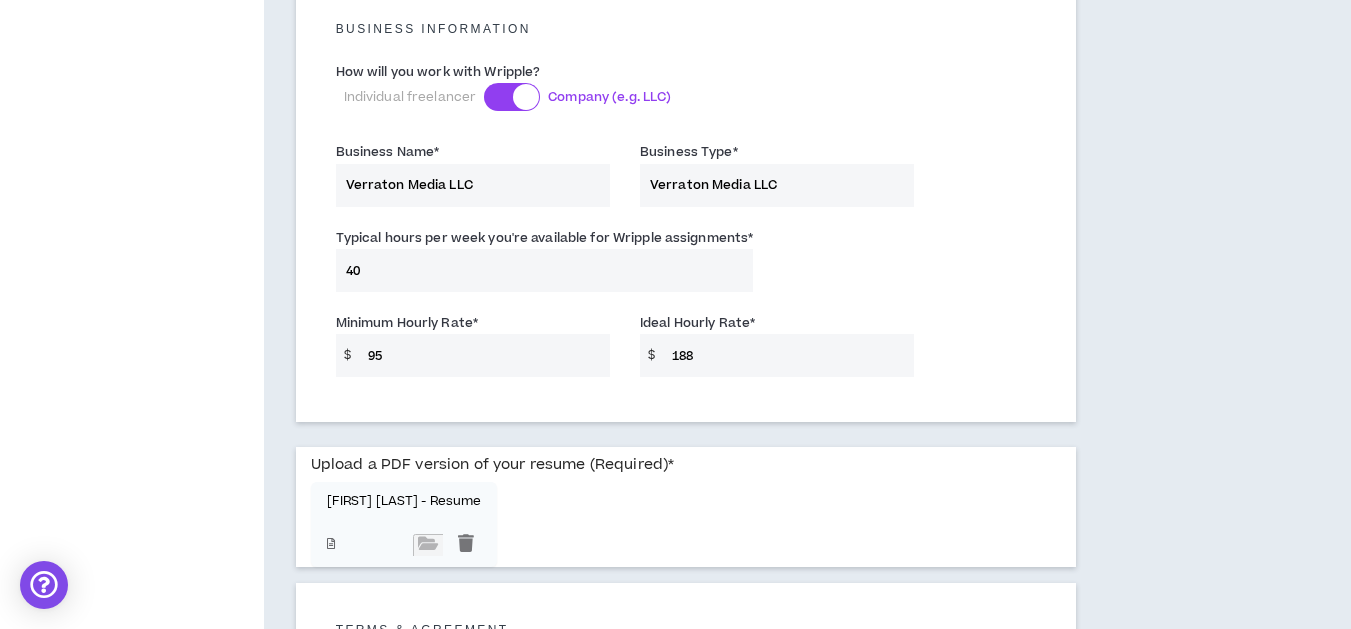 scroll, scrollTop: 1480, scrollLeft: 0, axis: vertical 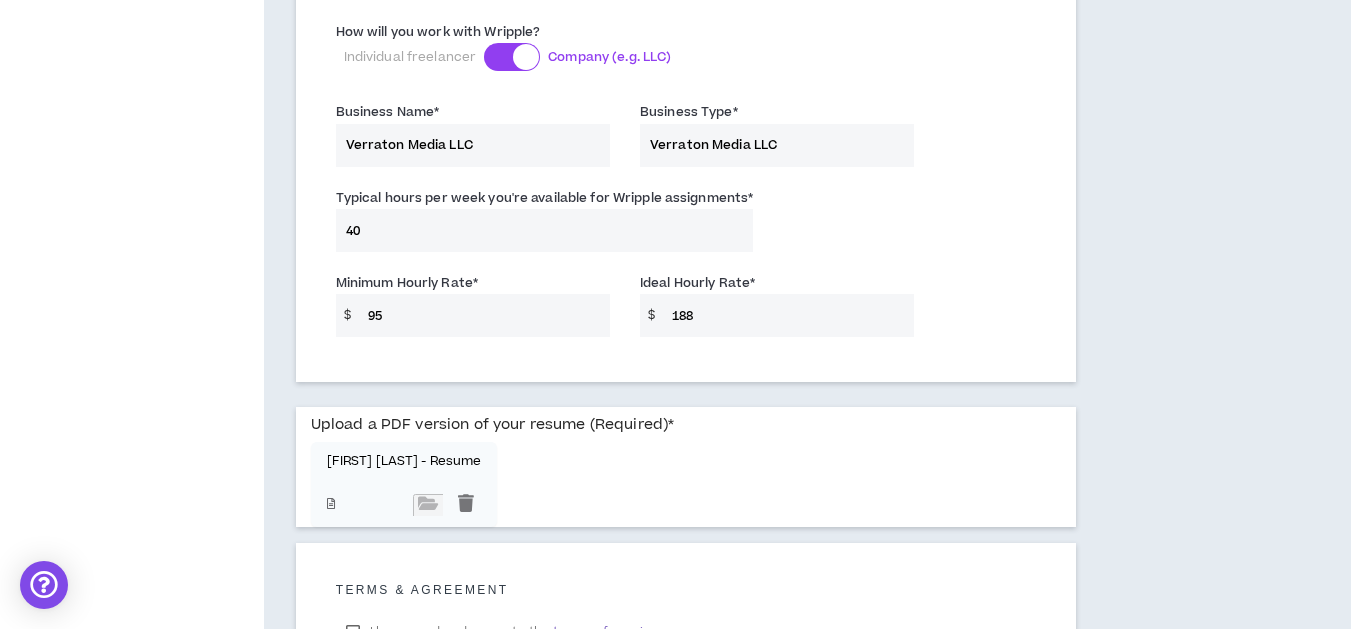 click on "95" at bounding box center [484, 315] 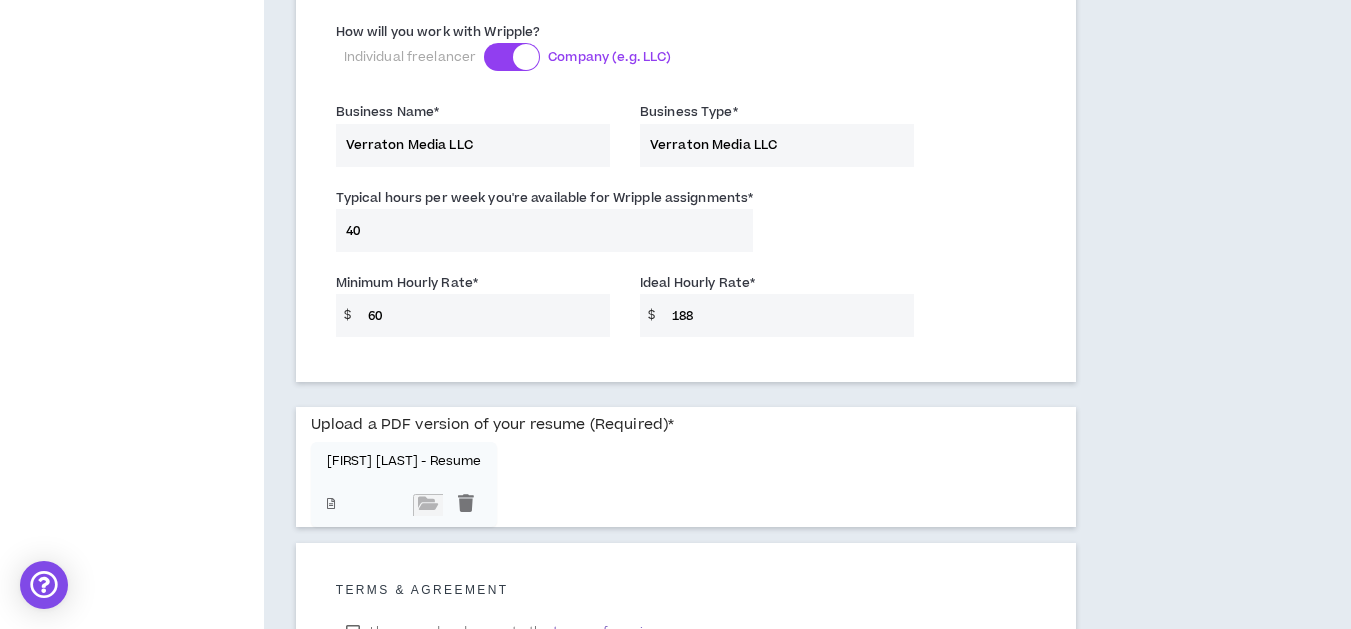 type on "60" 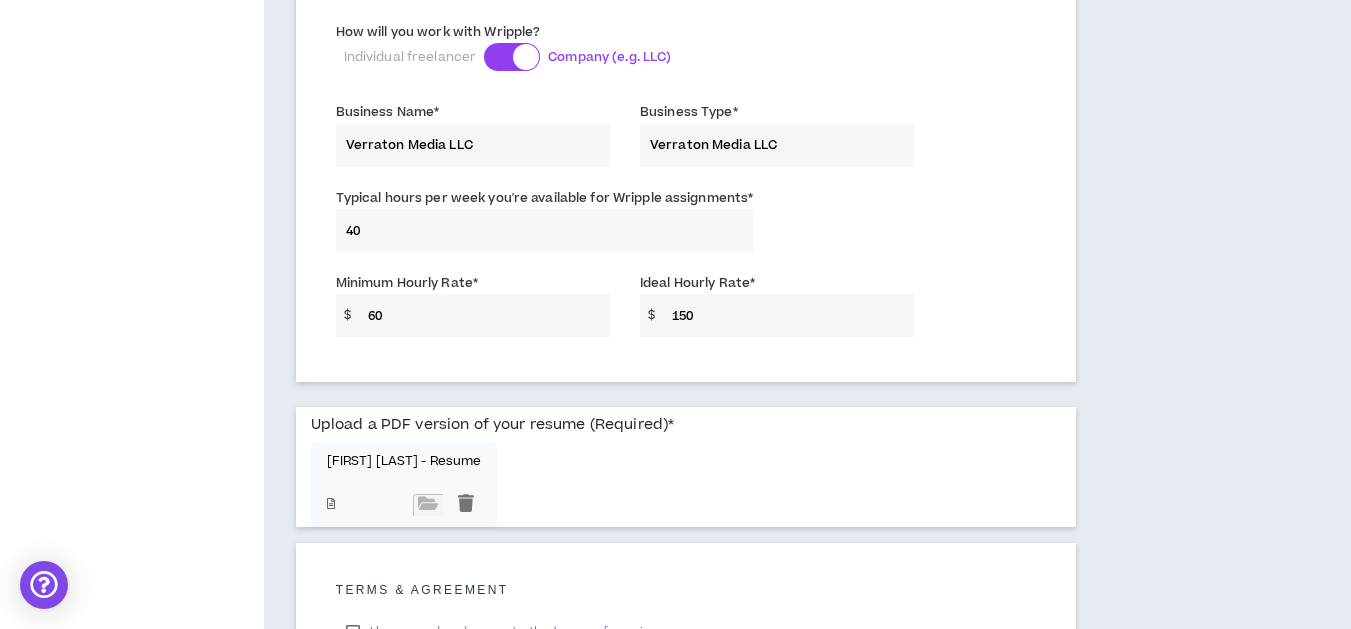 type on "150" 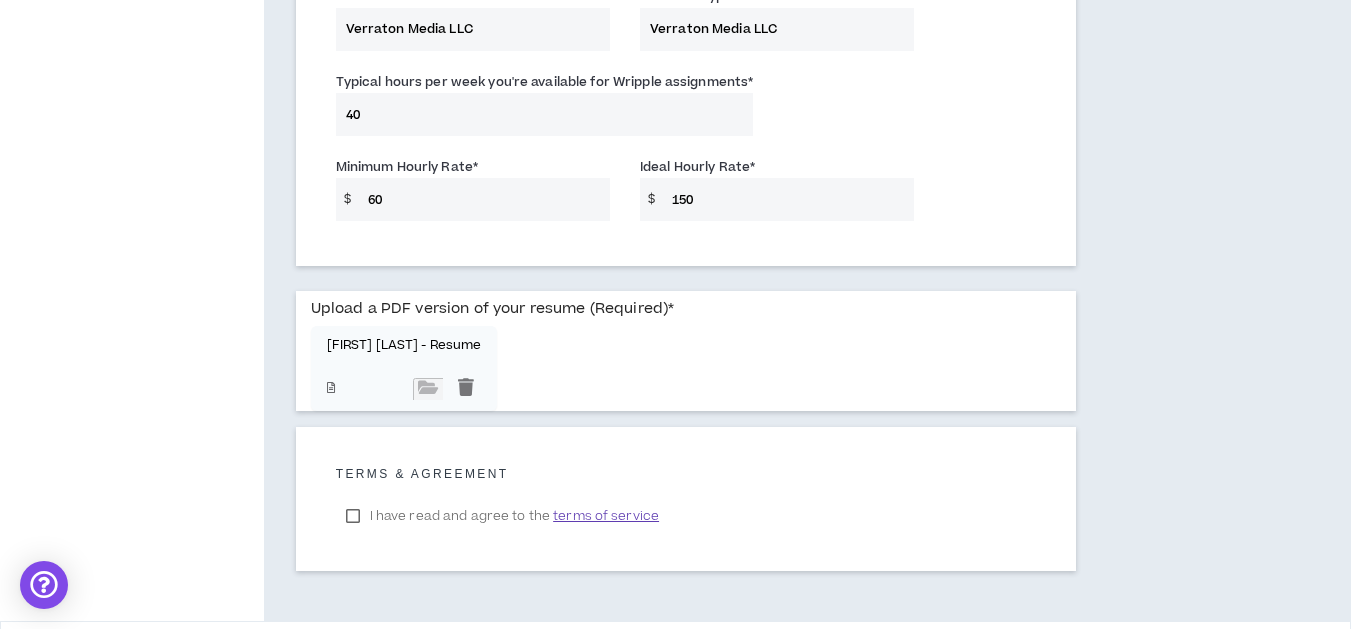 scroll, scrollTop: 1600, scrollLeft: 0, axis: vertical 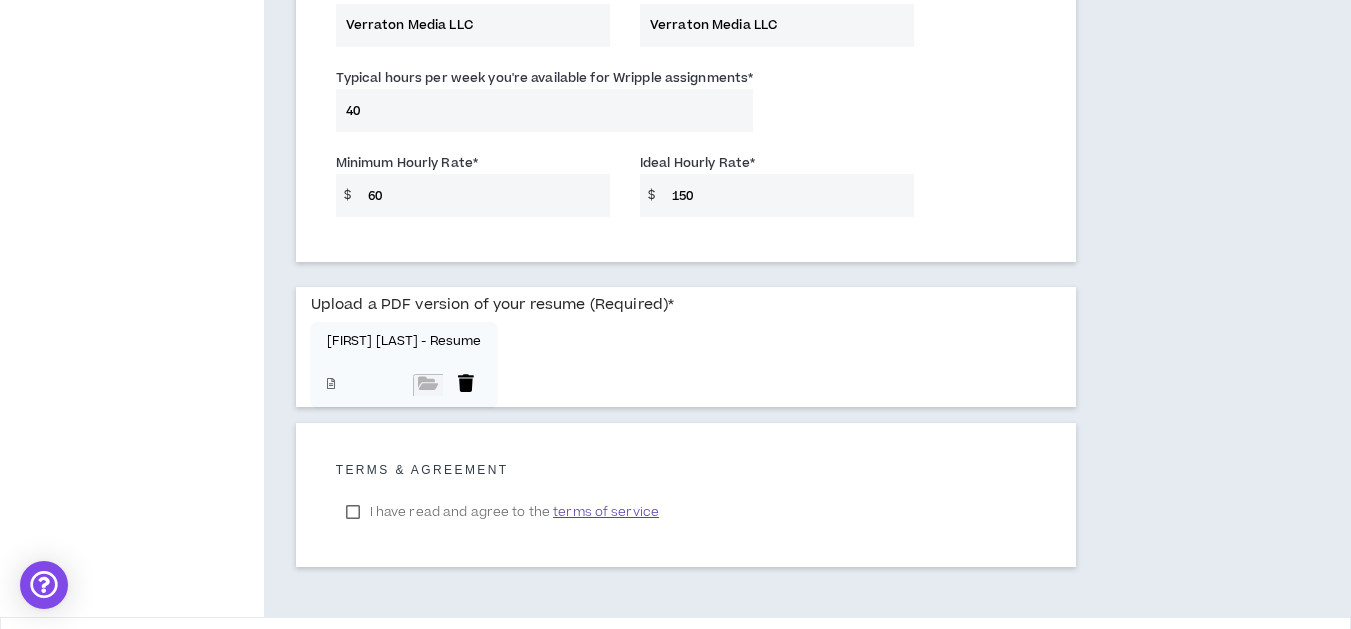 click at bounding box center [466, 385] 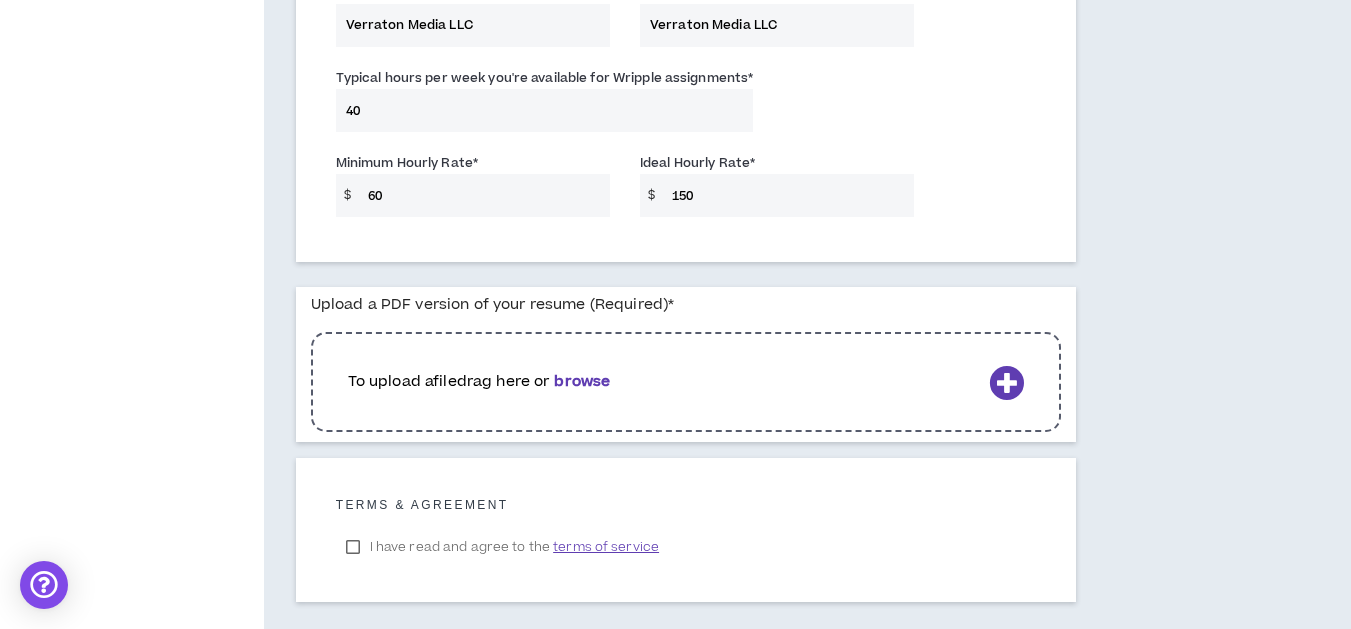 click on "browse" at bounding box center [582, 381] 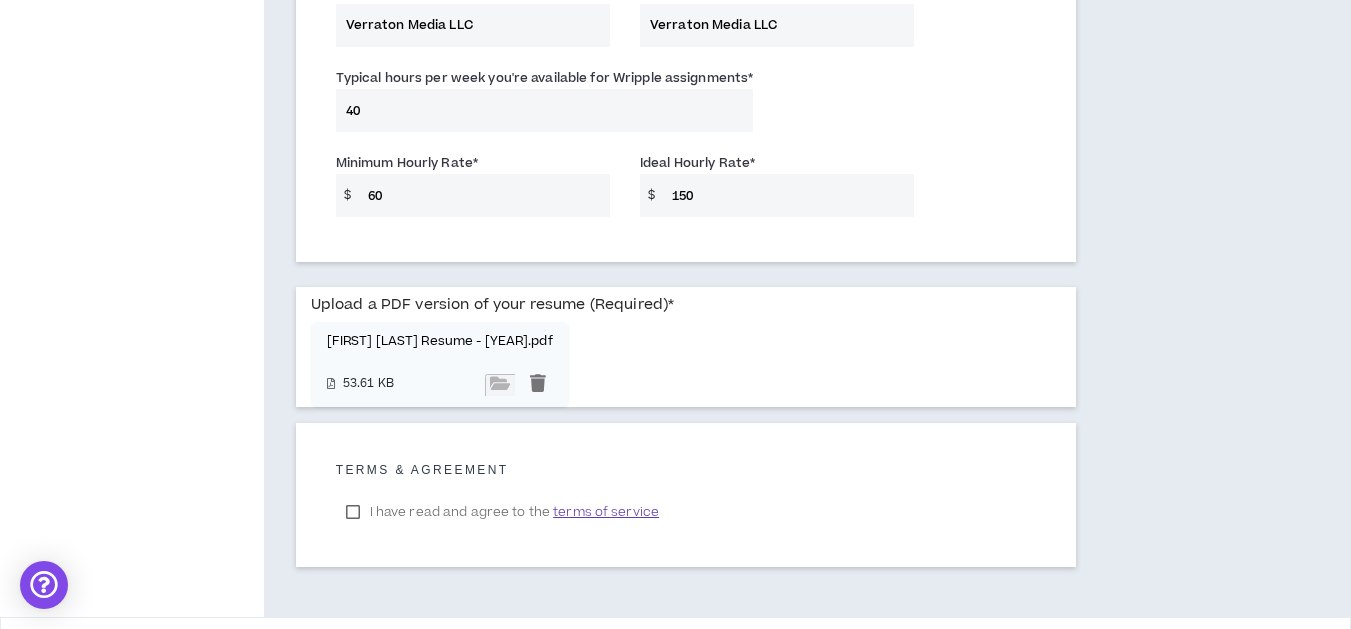 scroll, scrollTop: 1598, scrollLeft: 0, axis: vertical 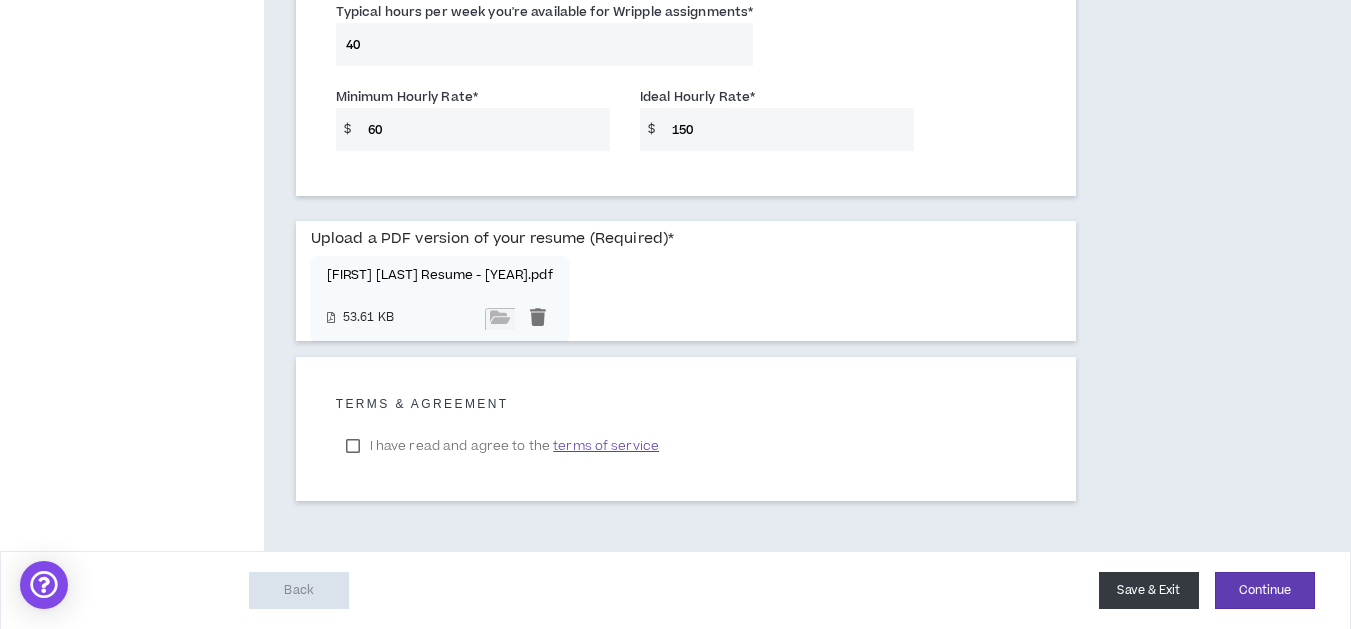 click on "Save & Exit" at bounding box center (1149, 590) 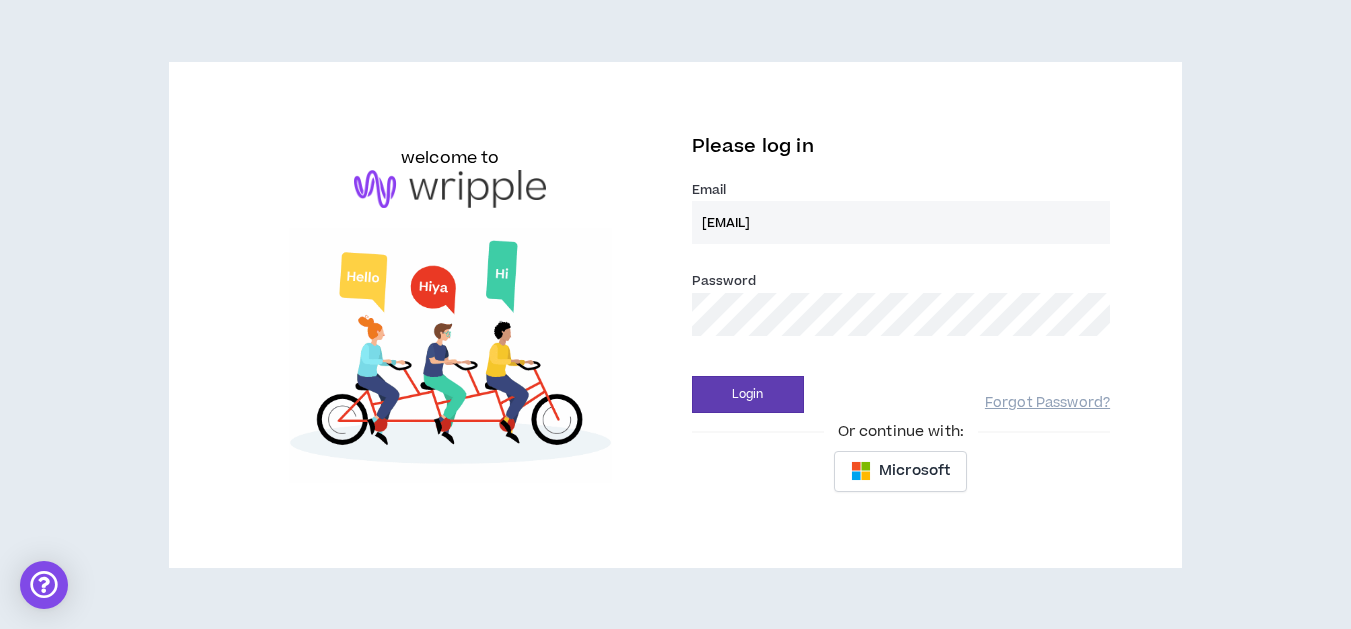 scroll, scrollTop: 0, scrollLeft: 0, axis: both 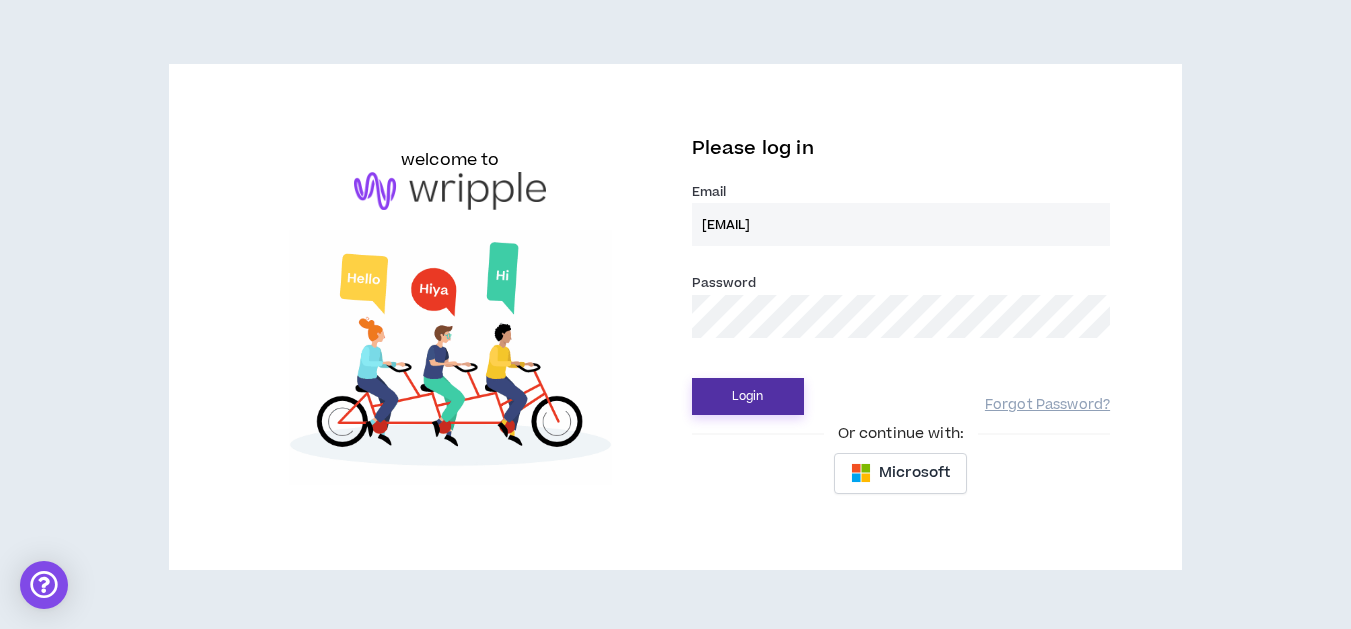 click on "Login" at bounding box center (748, 396) 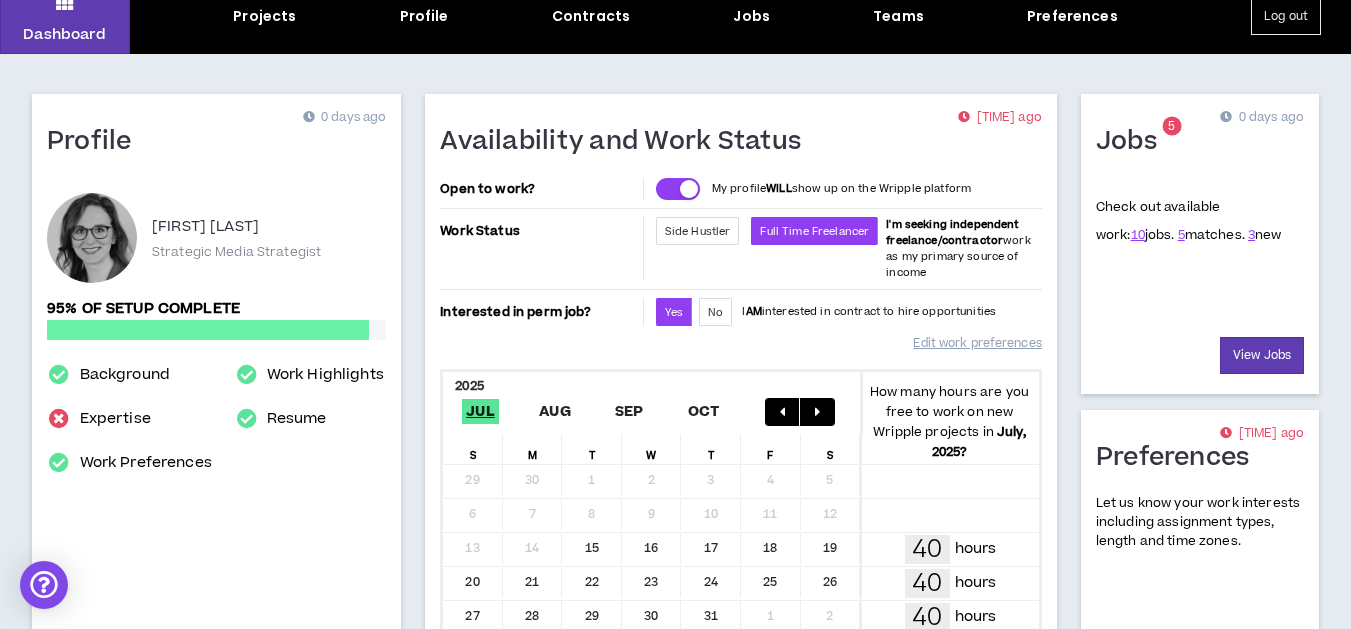 scroll, scrollTop: 0, scrollLeft: 0, axis: both 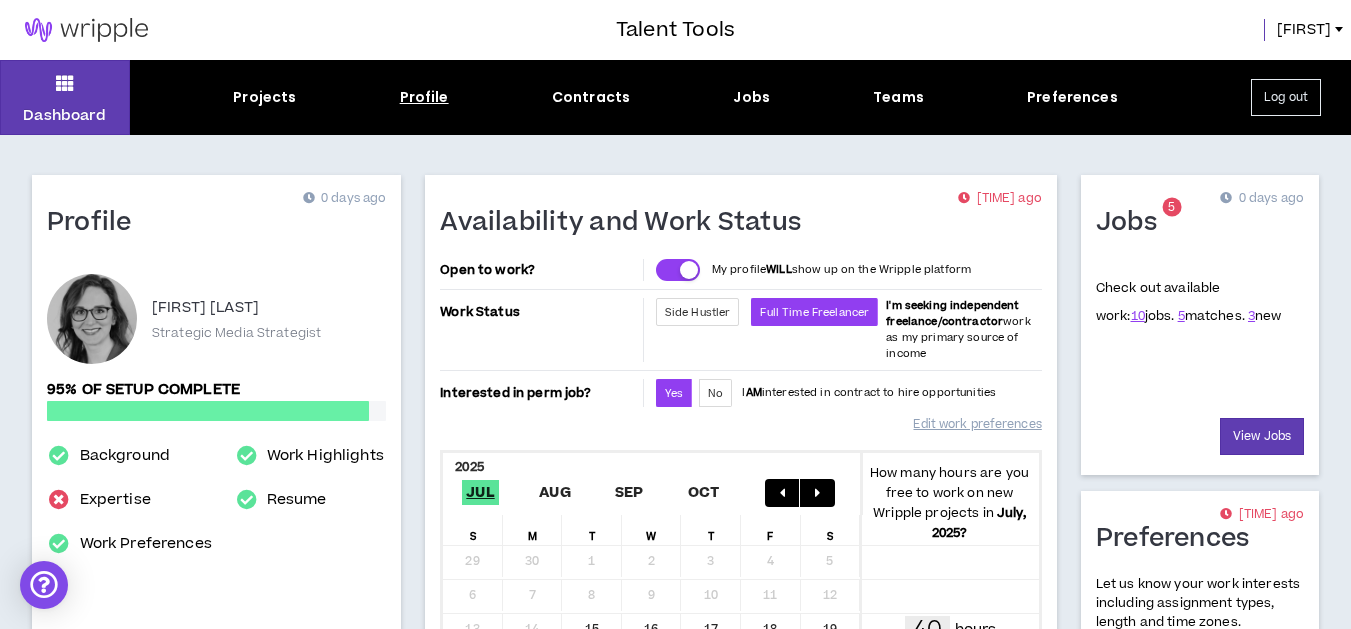 click on "Profile" at bounding box center (424, 97) 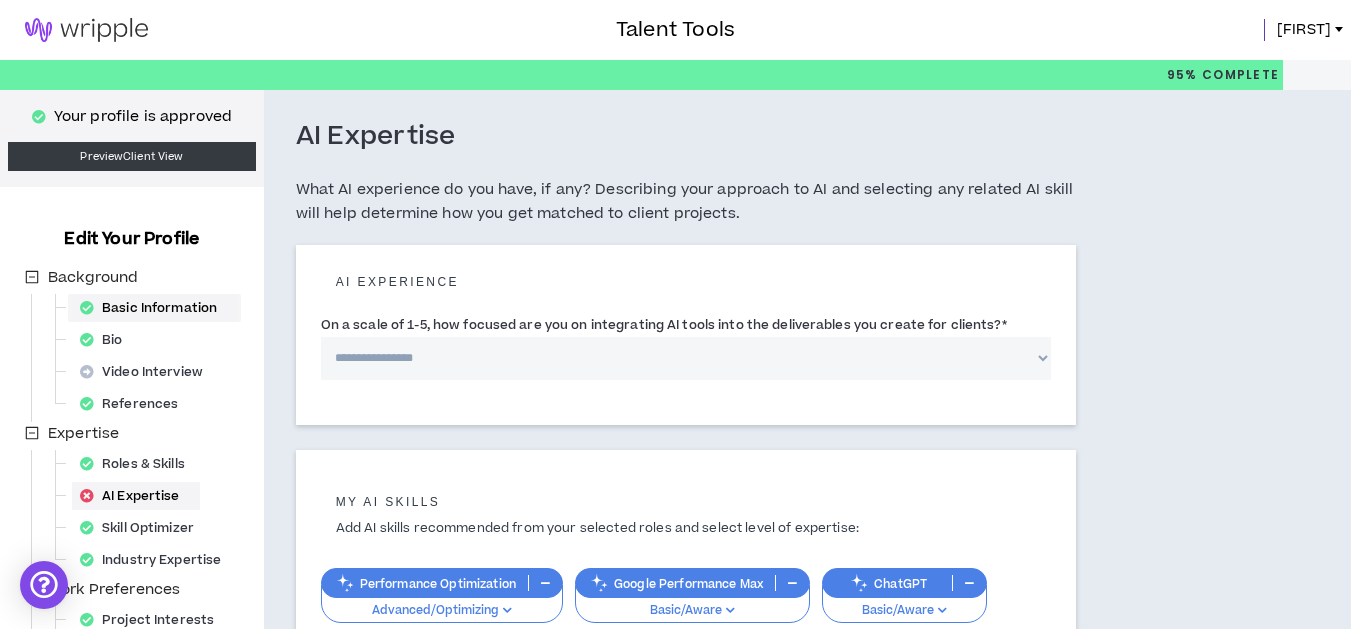 click on "Basic Information" at bounding box center (154, 308) 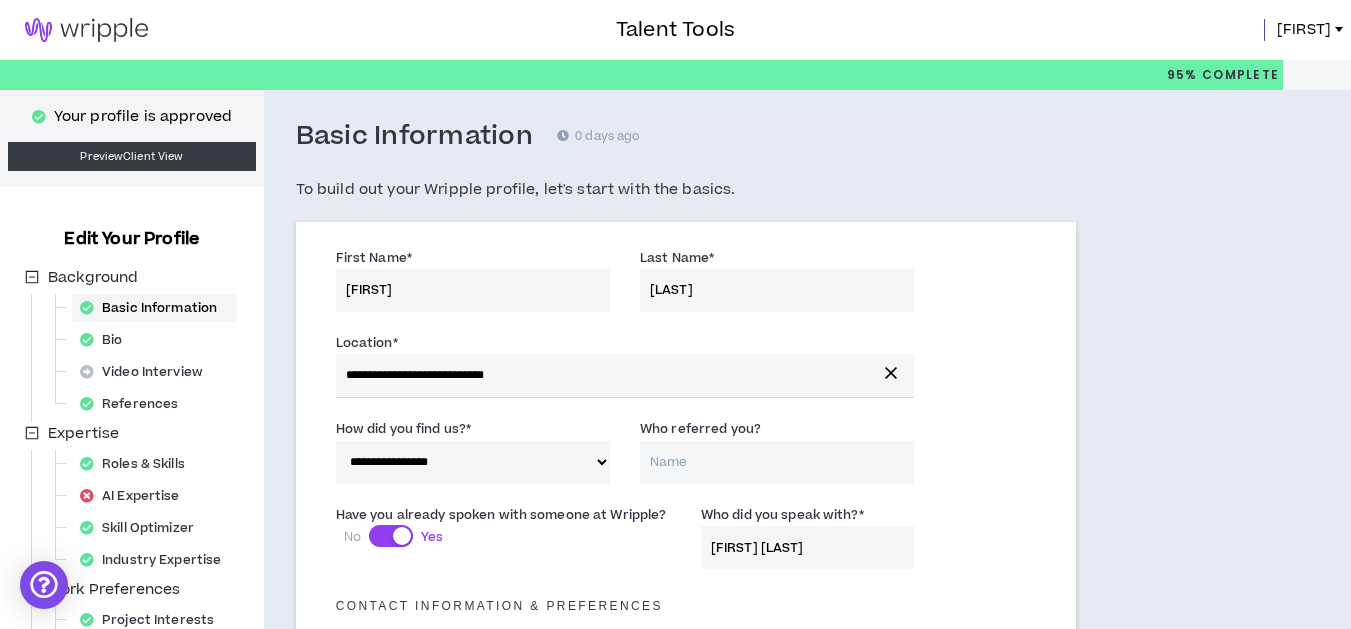 click on "**********" at bounding box center (686, 1153) 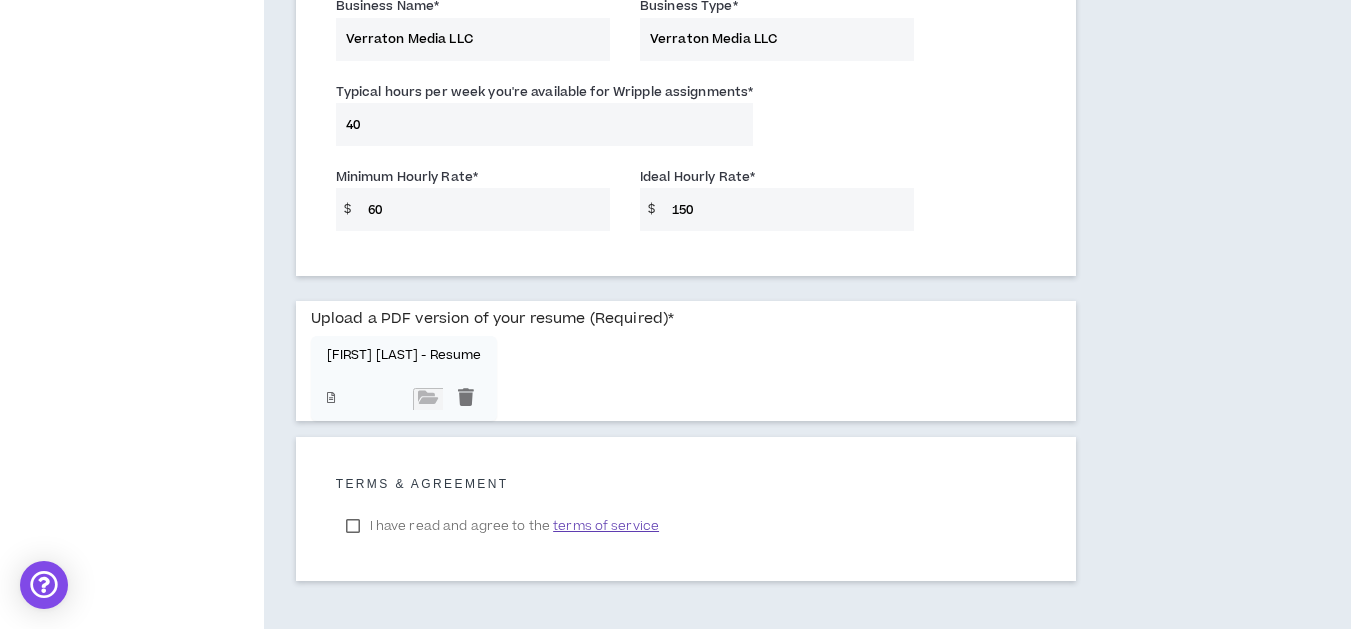 scroll, scrollTop: 1546, scrollLeft: 0, axis: vertical 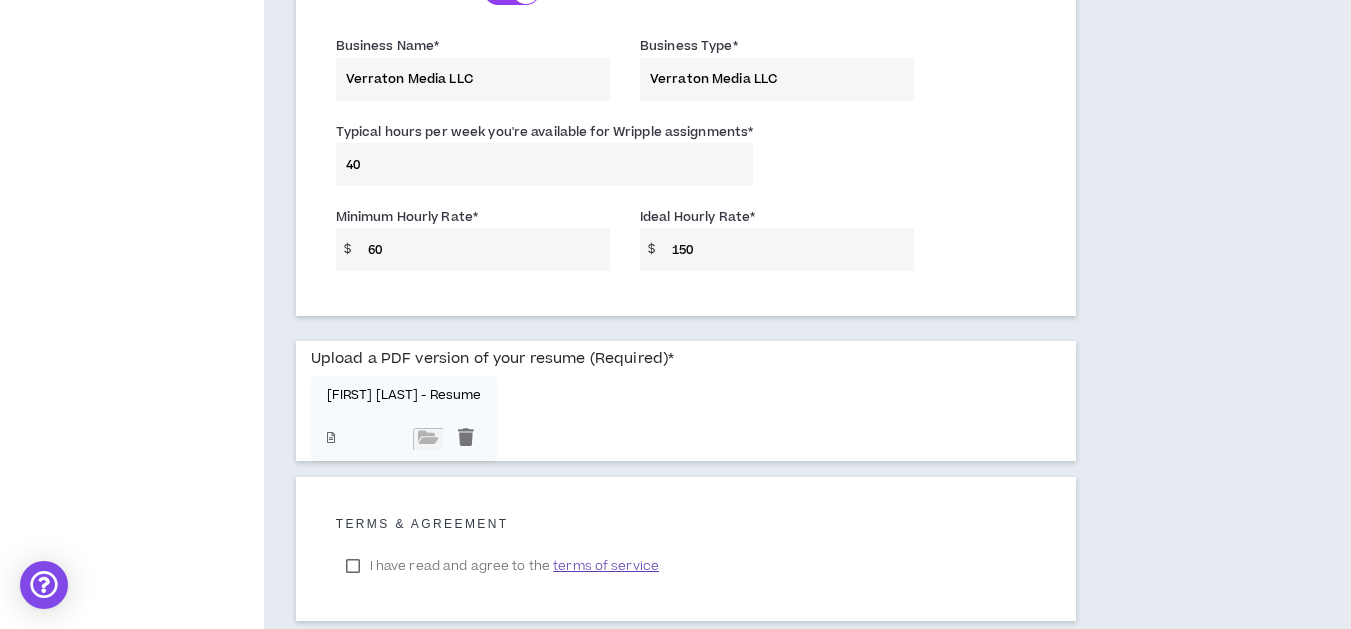 click at bounding box center [331, 437] 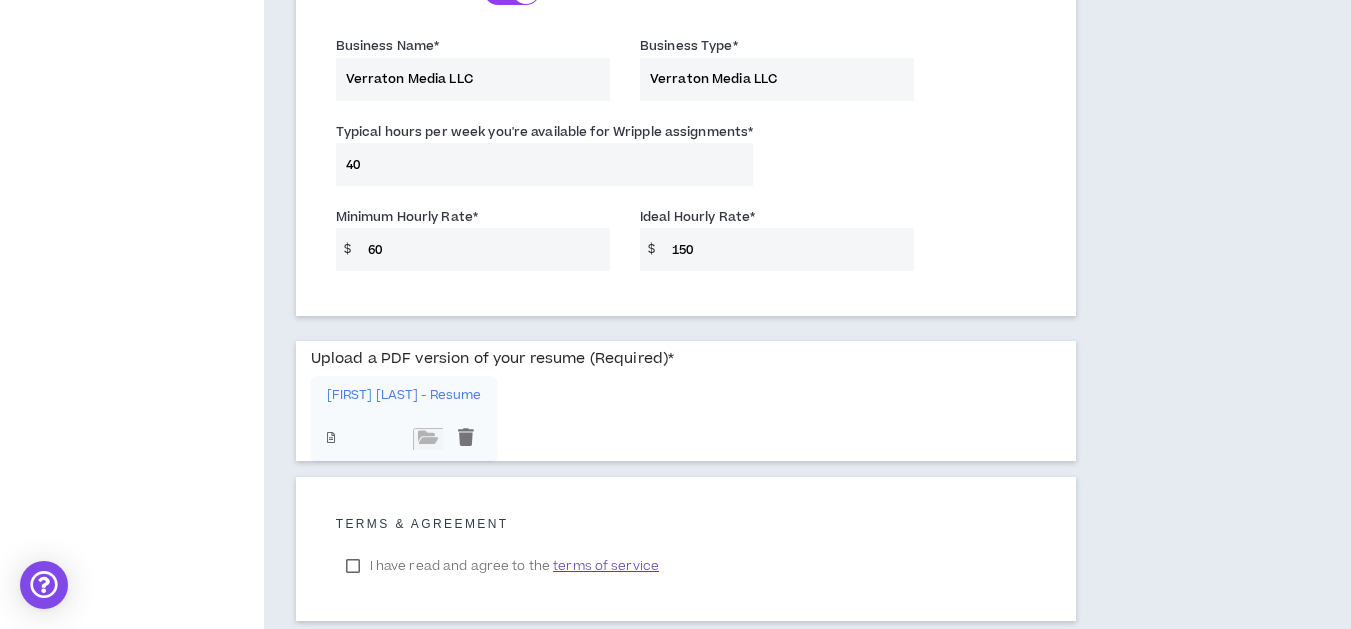click on "Kara K. - Resume" at bounding box center [404, 395] 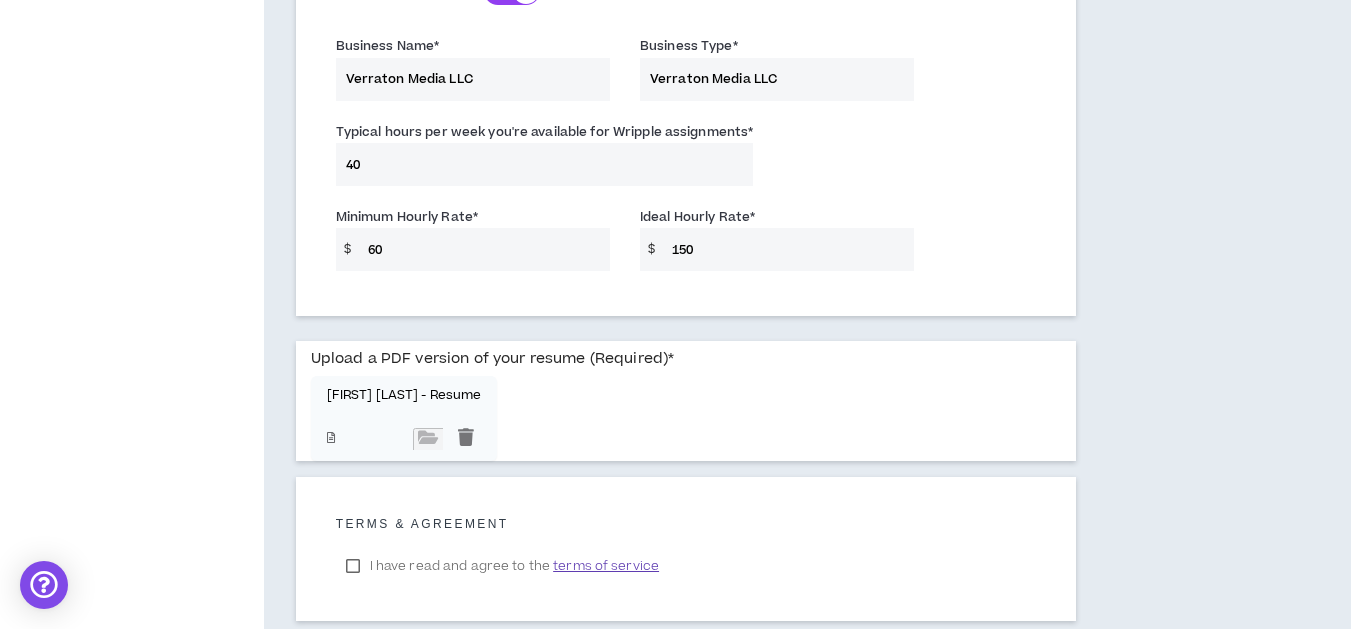 click on "**********" at bounding box center [770, -393] 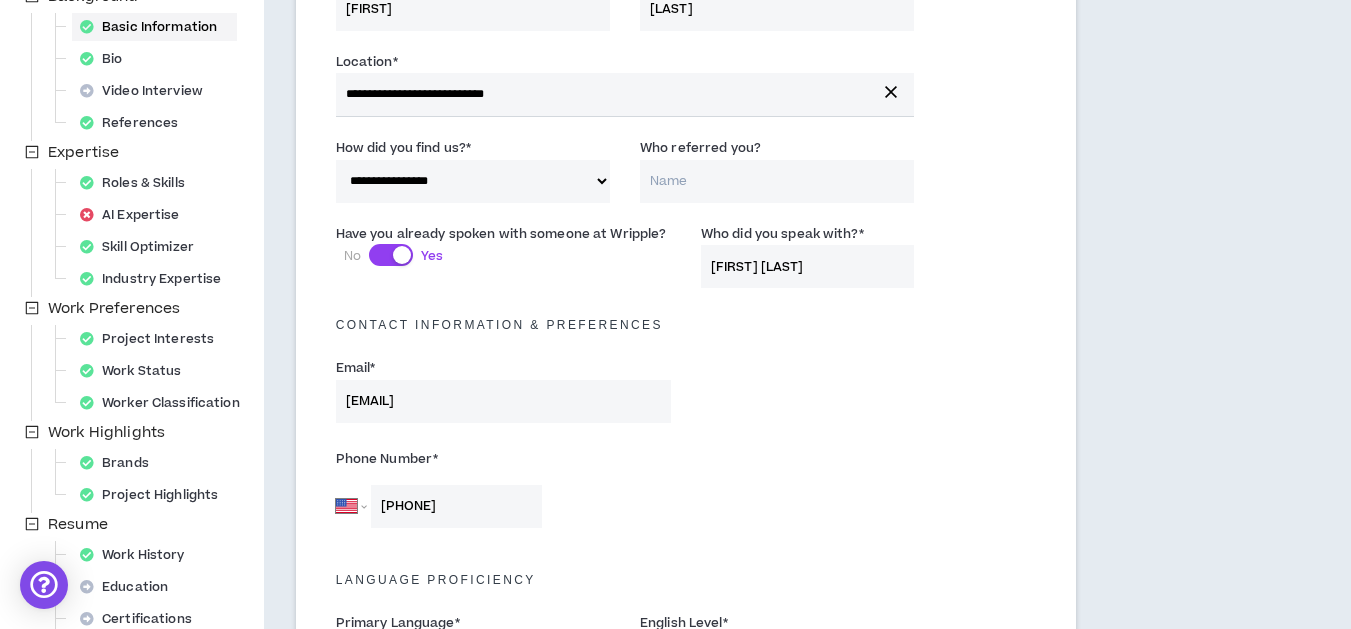 scroll, scrollTop: 0, scrollLeft: 0, axis: both 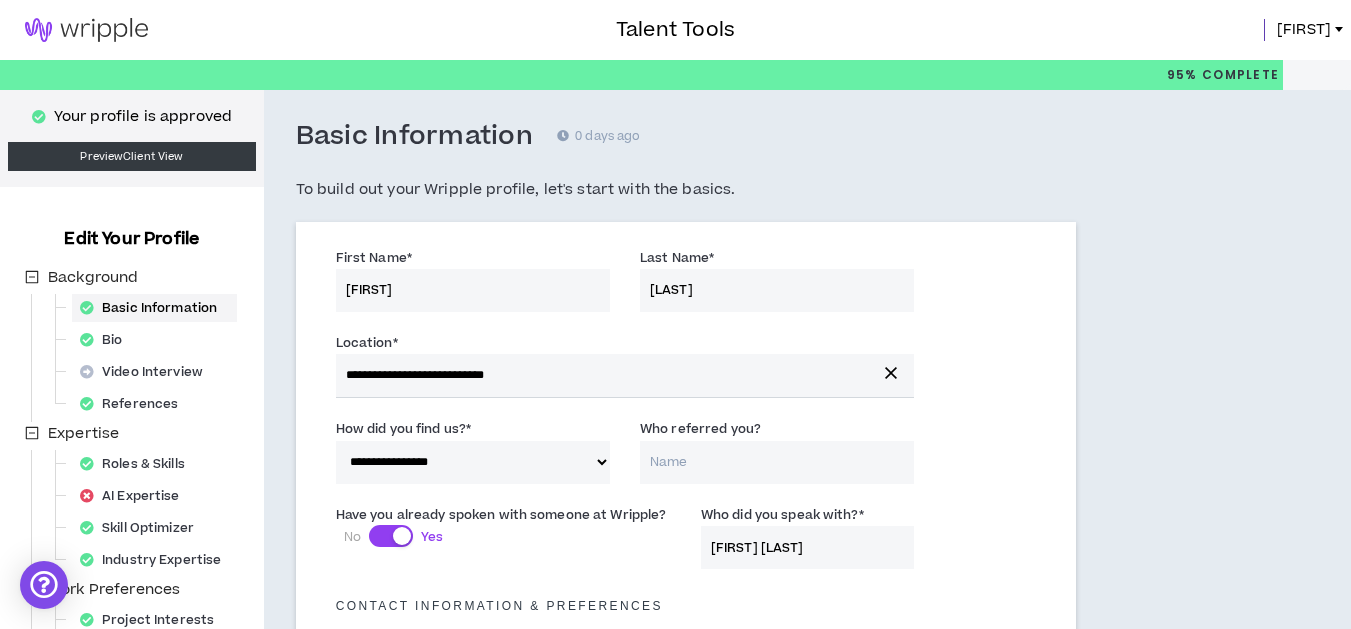 click at bounding box center (86, 30) 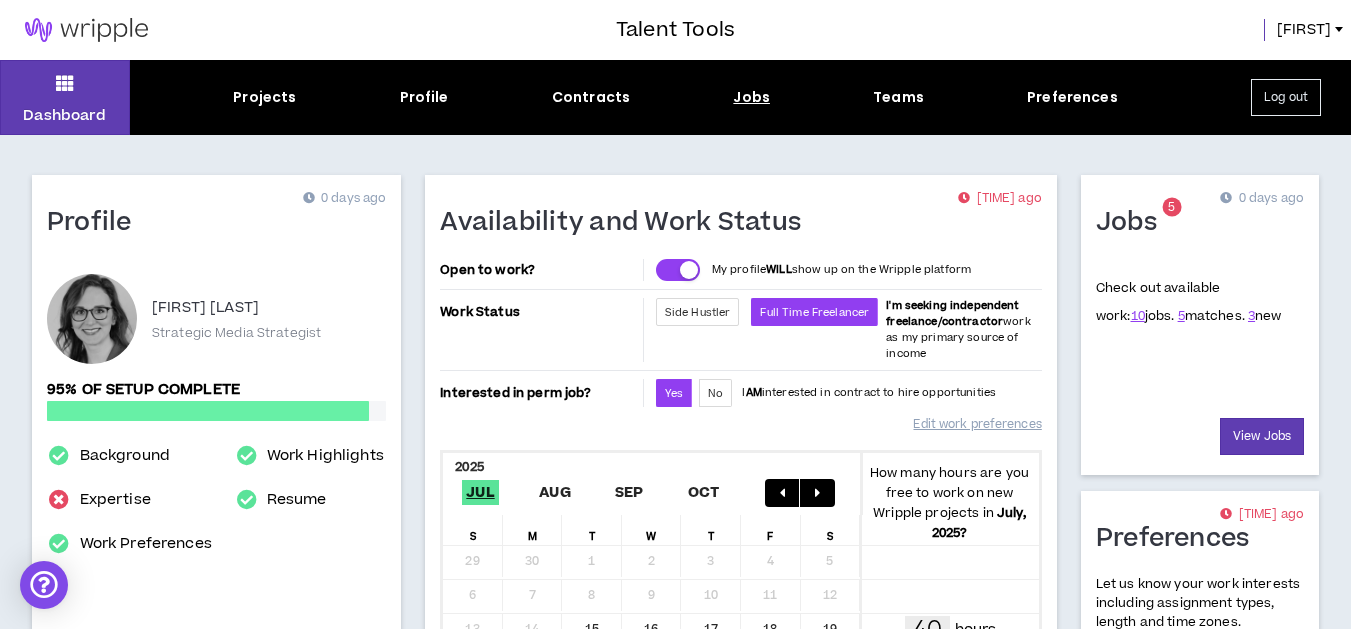 click on "Jobs" at bounding box center (751, 97) 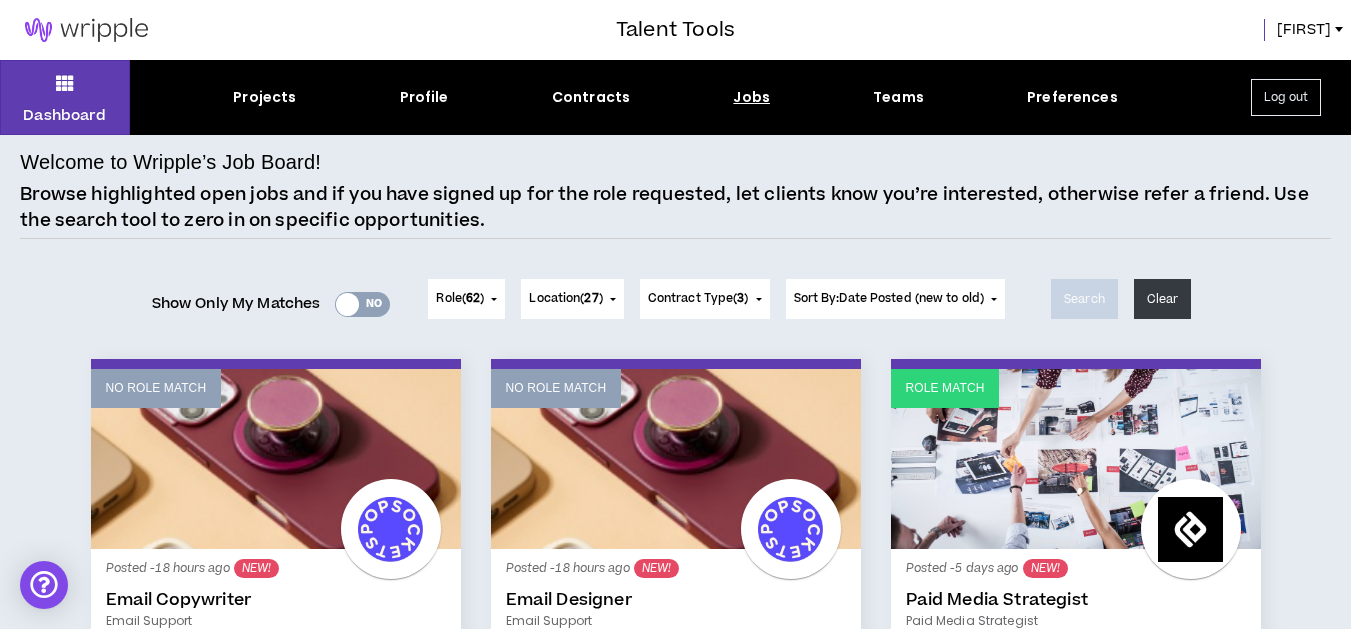 click on "Yes No" at bounding box center (362, 304) 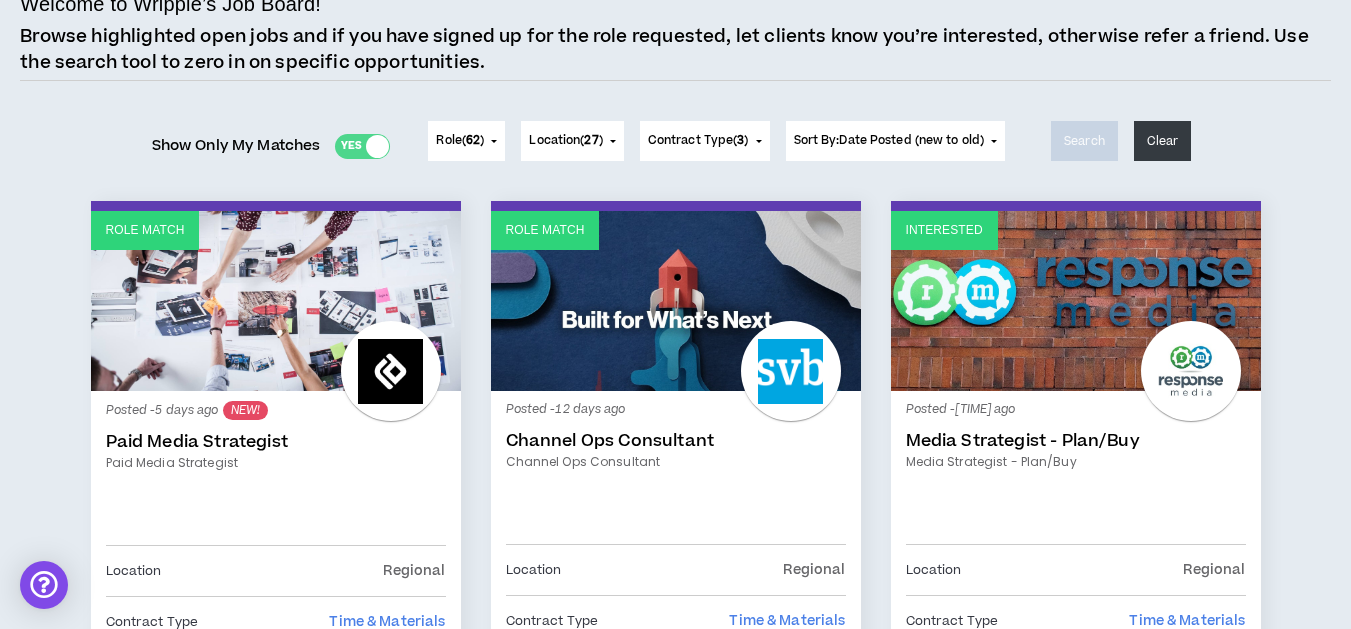 scroll, scrollTop: 160, scrollLeft: 0, axis: vertical 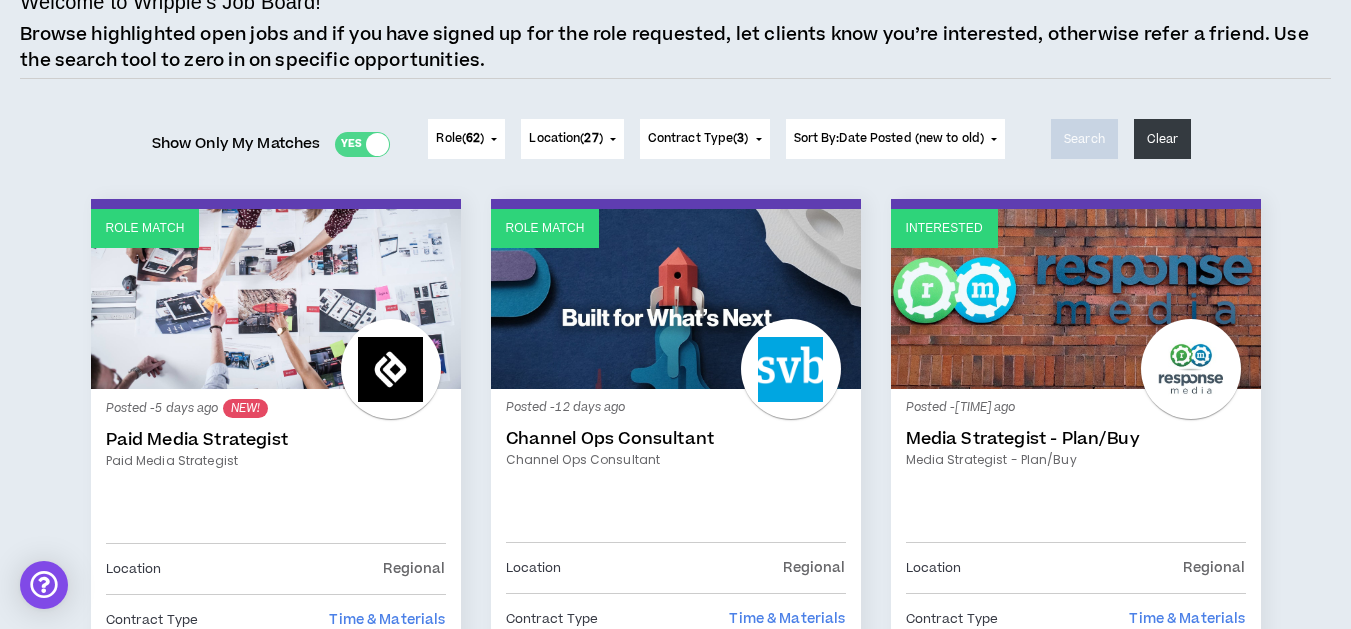 click on "Media Strategist - Plan/Buy" at bounding box center (1076, 439) 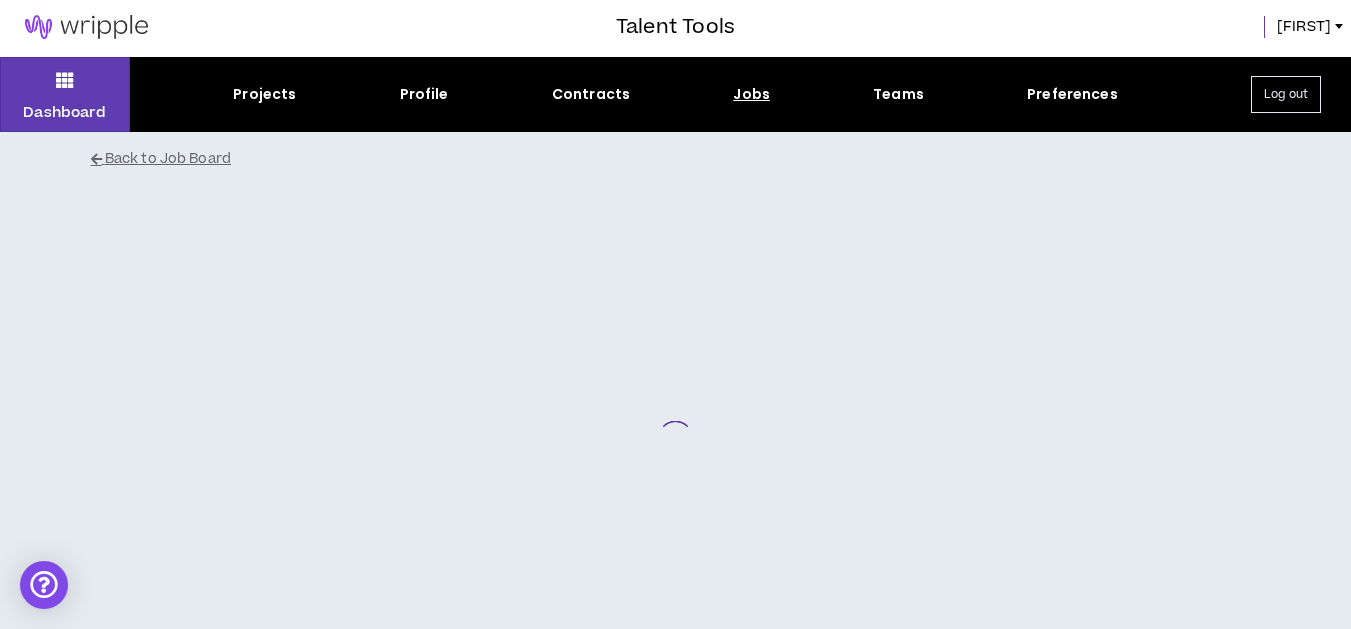 scroll, scrollTop: 0, scrollLeft: 0, axis: both 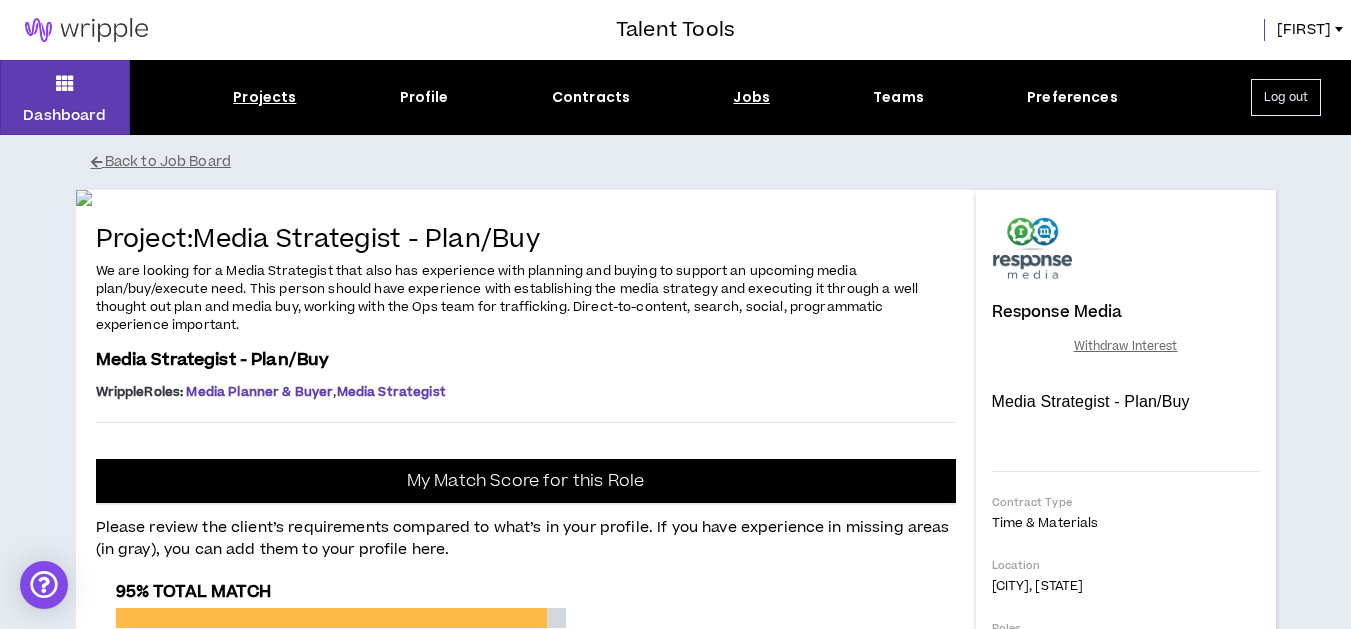 click on "Projects" at bounding box center (264, 97) 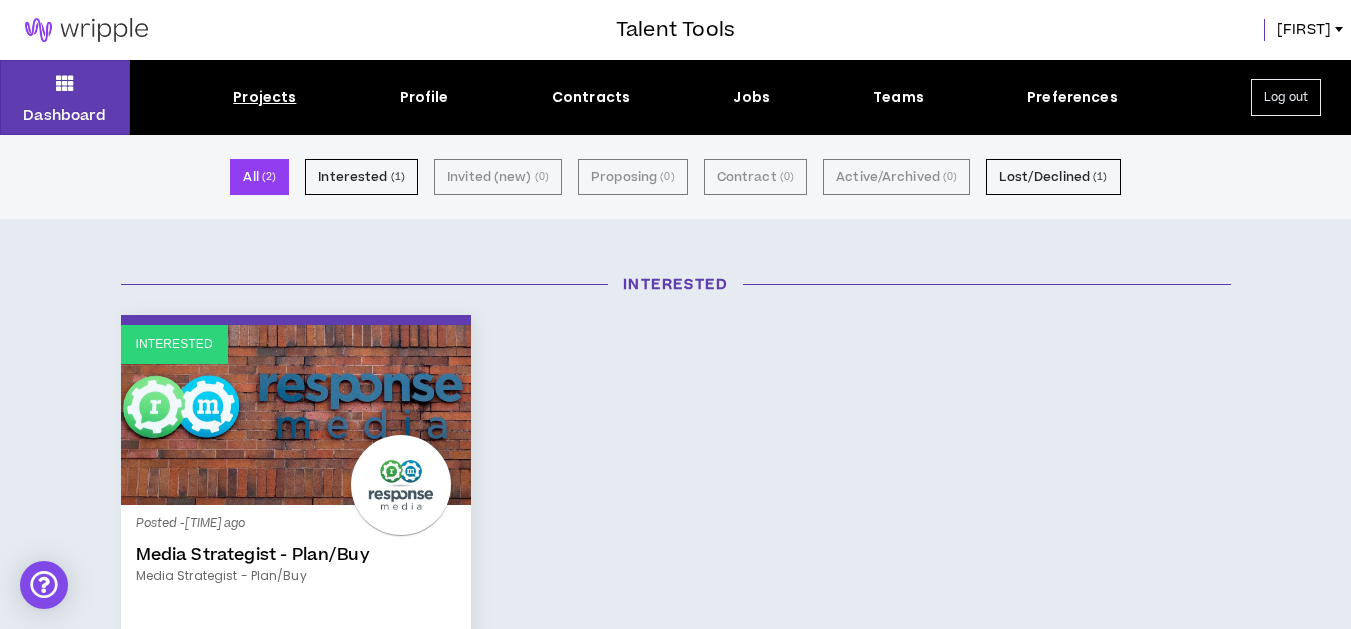 click on "Interested Posted -  14 days ago Media Strategist - Plan/Buy Media Strategist - Plan/Buy Location Global Contract Type Time & Materials Proposed Rate $90/hr Project Duration Jul 21, 2025 - Dec 31, 2025 Avg Hours Per Week 20 hrs Total Estimated Hours 460 hours Edit Proposal Withdraw Interest" at bounding box center [676, 662] 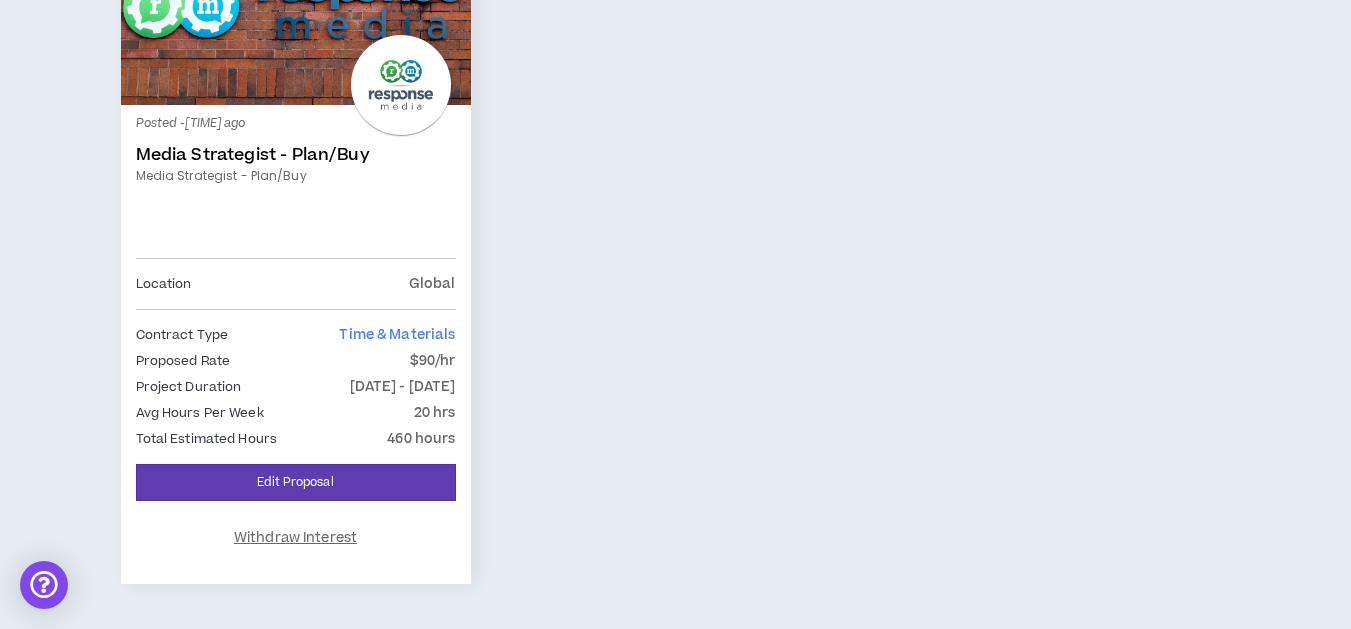 scroll, scrollTop: 440, scrollLeft: 0, axis: vertical 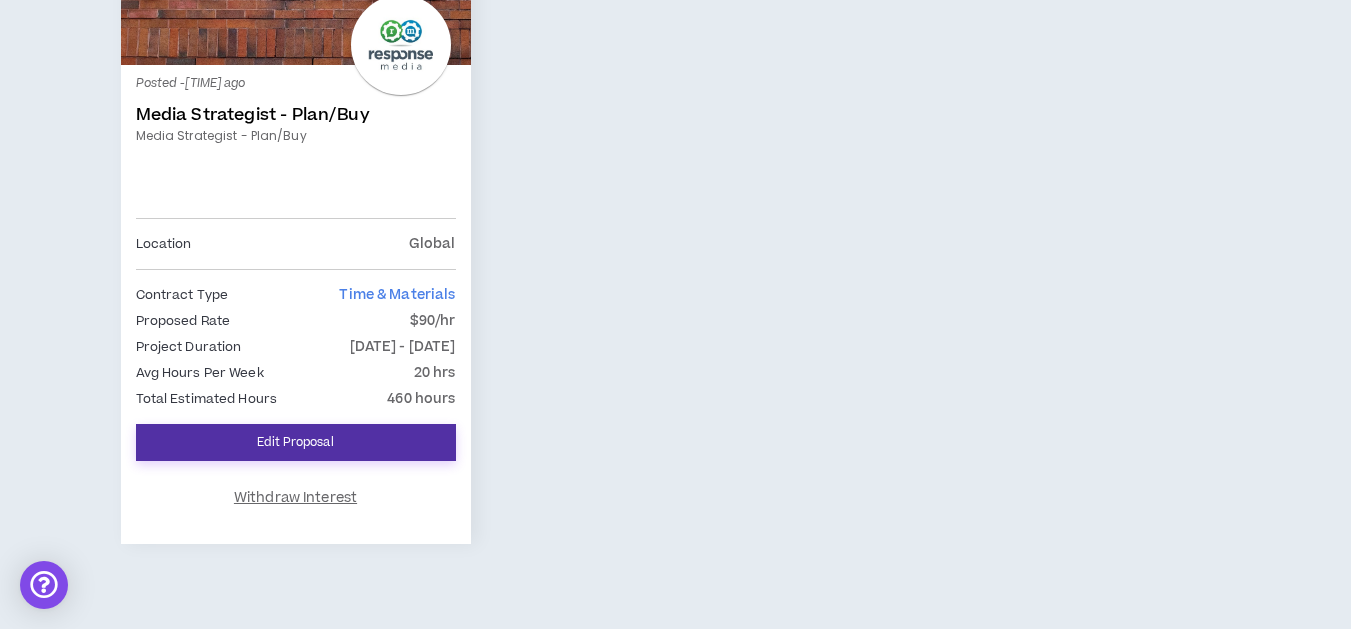 click on "Edit Proposal" at bounding box center [296, 442] 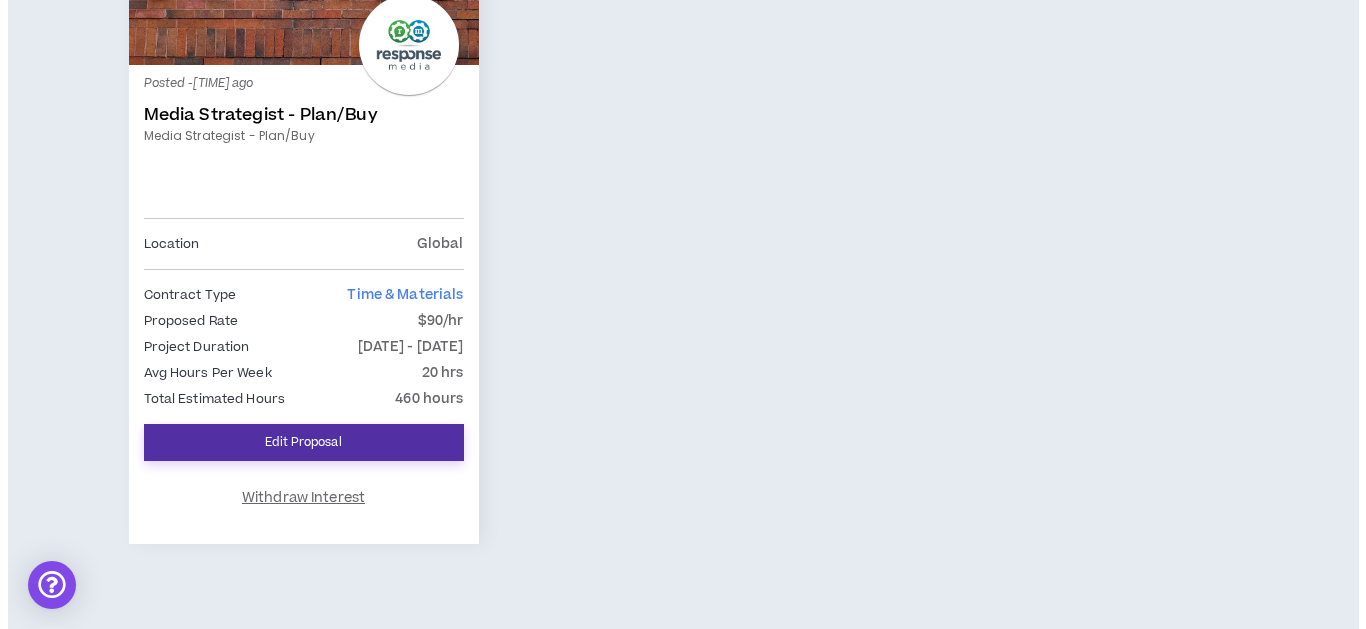 scroll, scrollTop: 0, scrollLeft: 0, axis: both 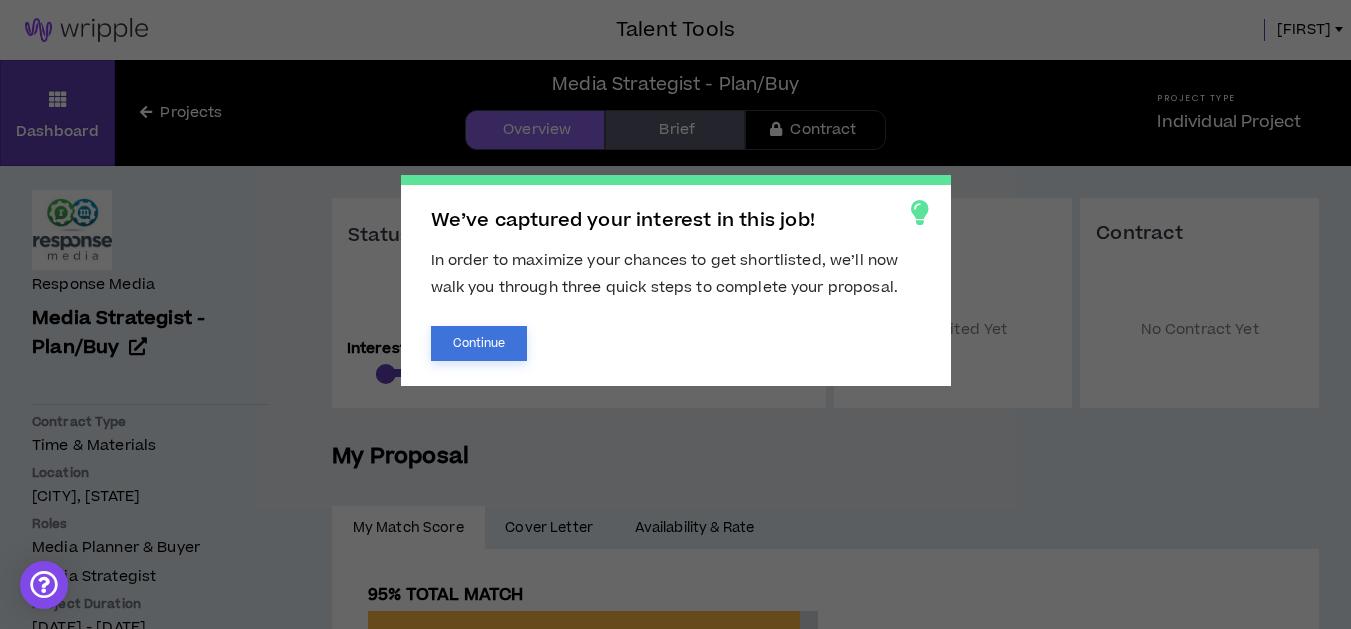 click on "Continue" at bounding box center (479, 343) 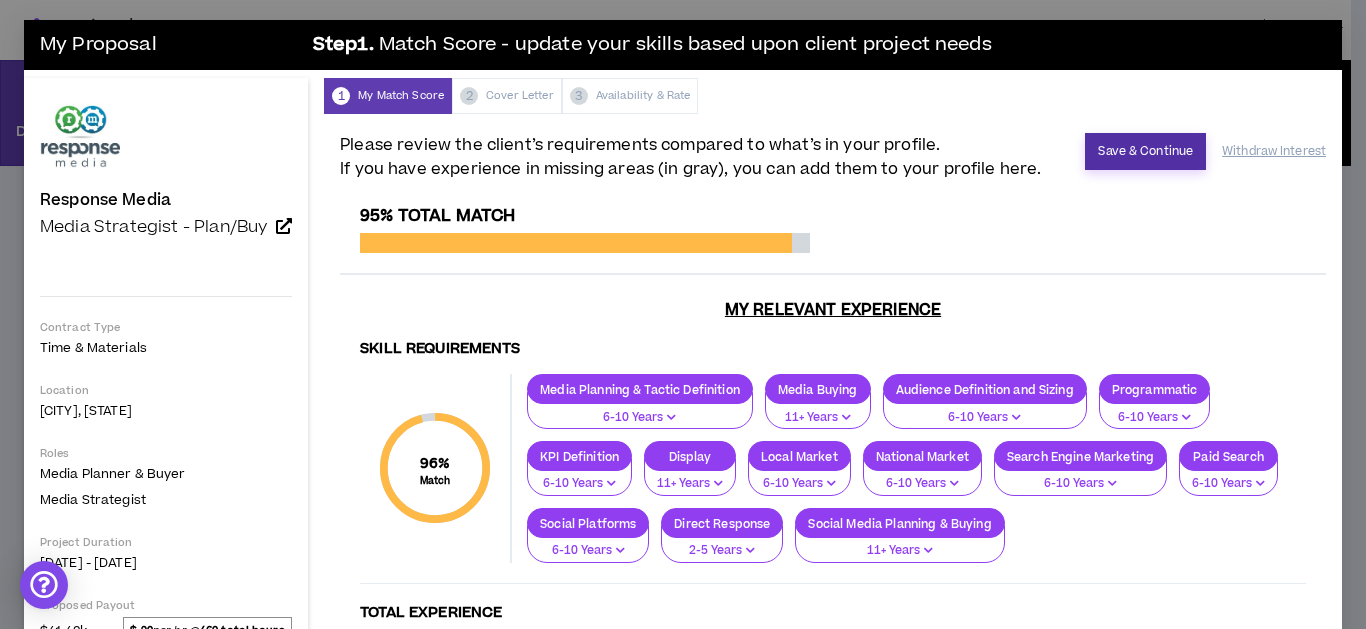 click on "Save & Continue" at bounding box center (1145, 151) 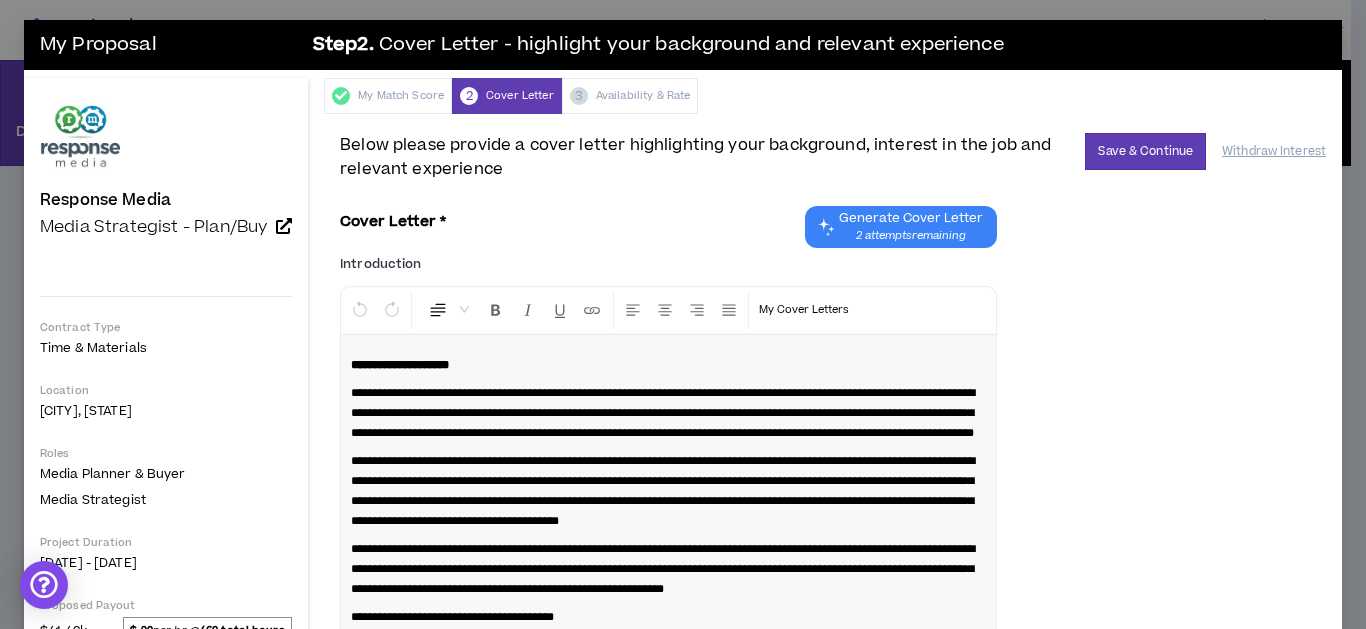 scroll, scrollTop: 470, scrollLeft: 0, axis: vertical 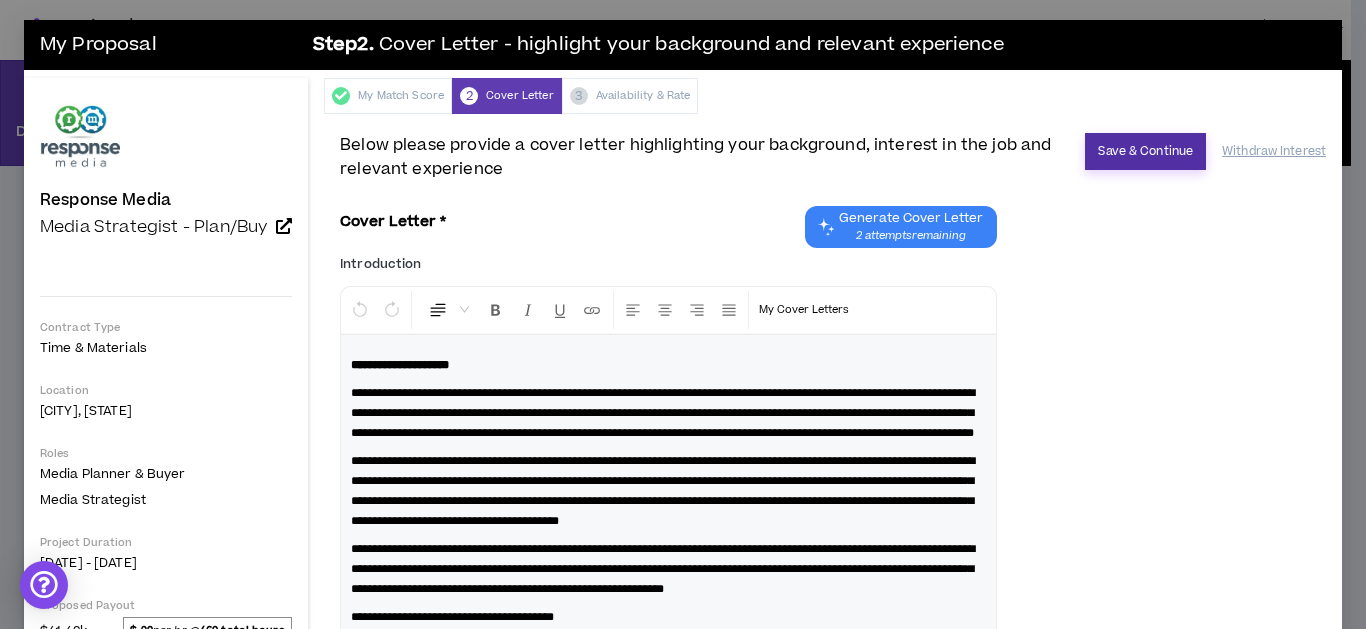 click on "Save & Continue" at bounding box center (1145, 151) 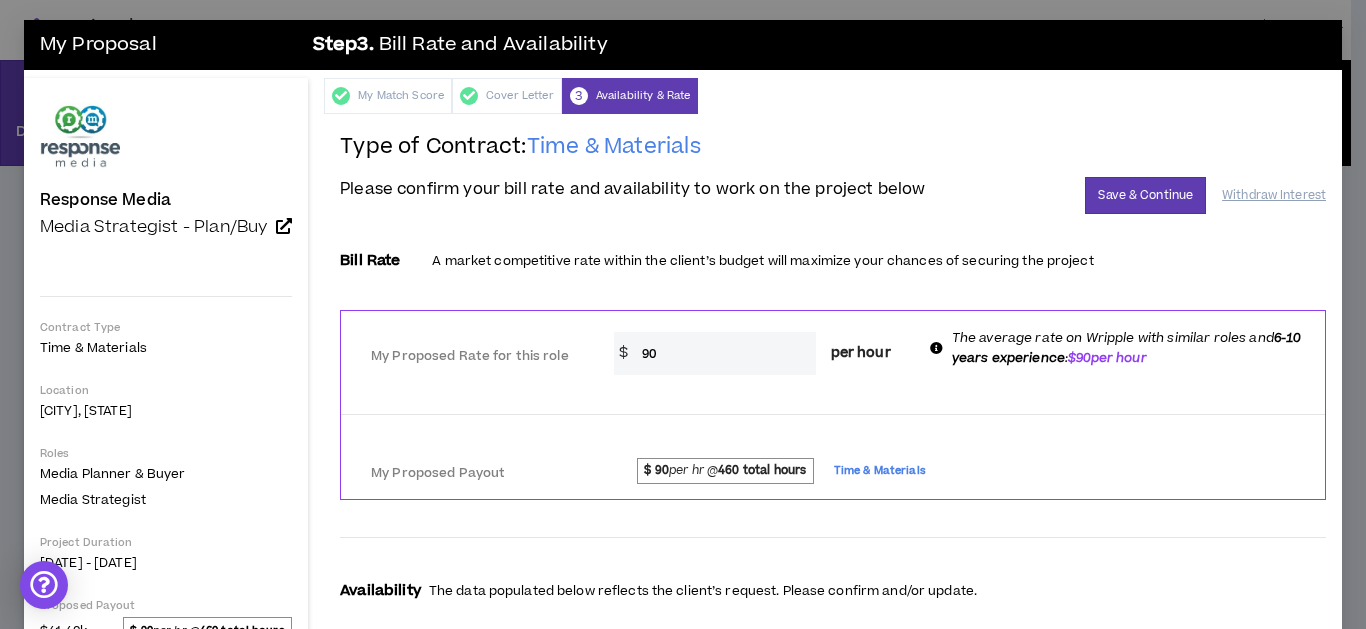 click on "90" at bounding box center (724, 353) 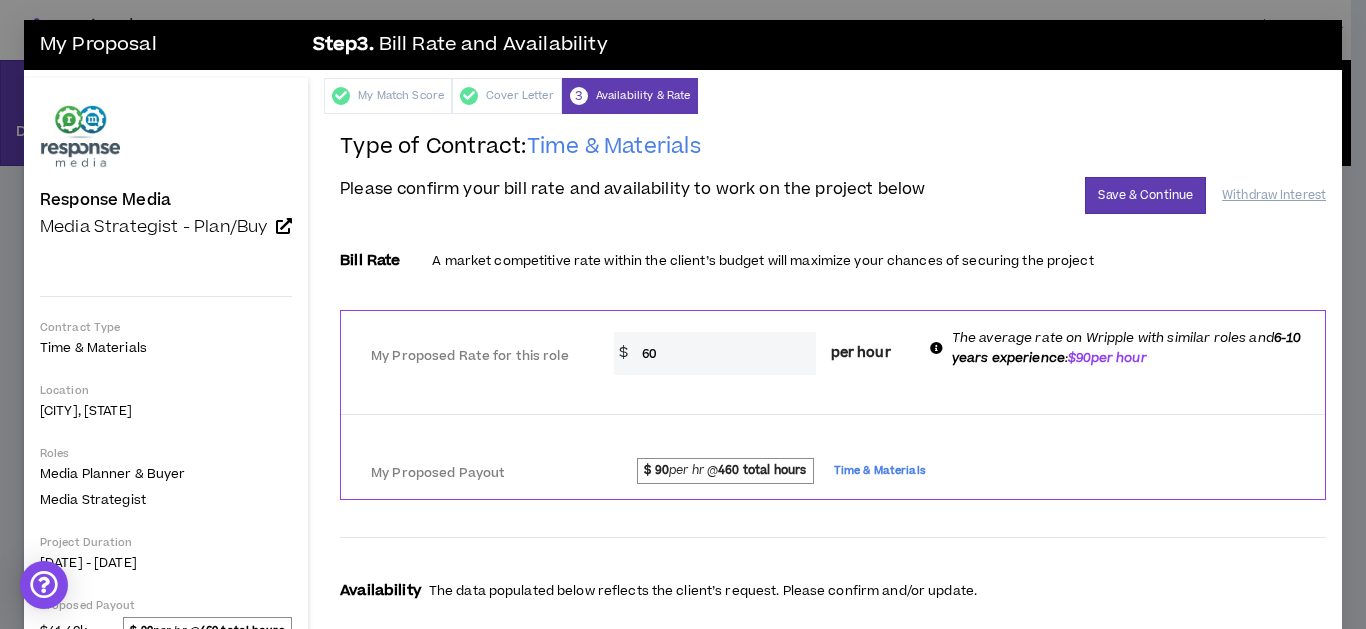 type on "60" 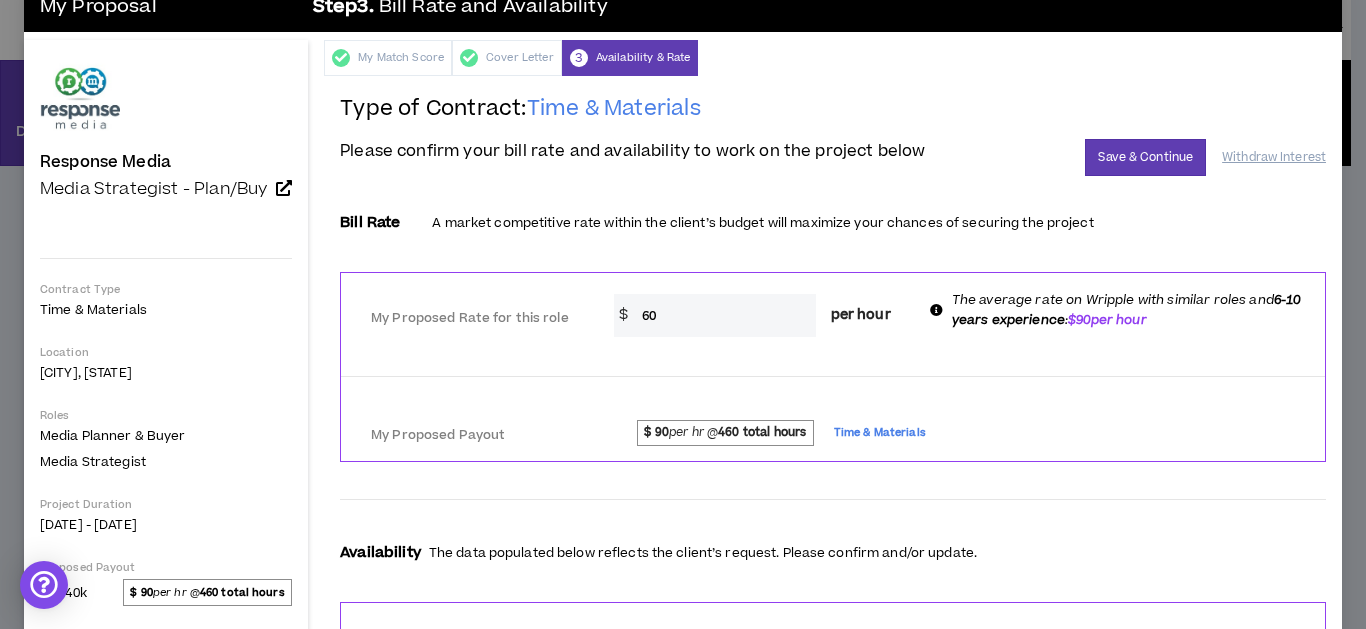 scroll, scrollTop: 0, scrollLeft: 0, axis: both 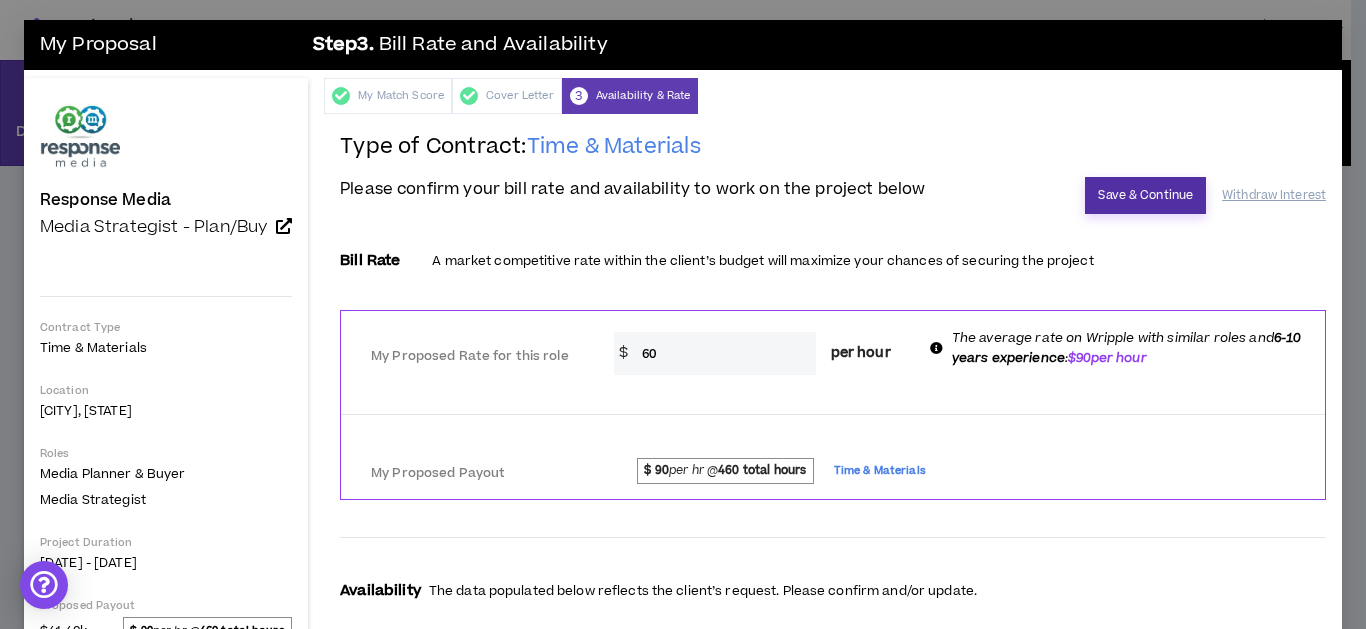 click on "Save & Continue" at bounding box center (1145, 195) 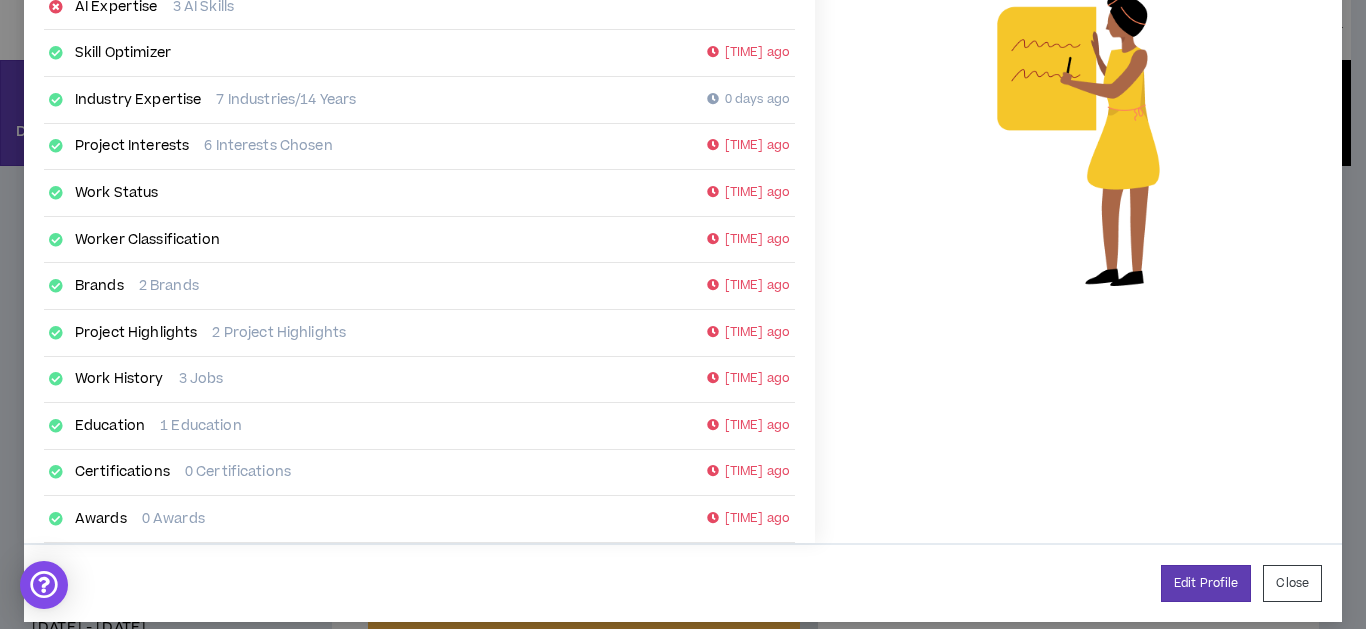 scroll, scrollTop: 423, scrollLeft: 0, axis: vertical 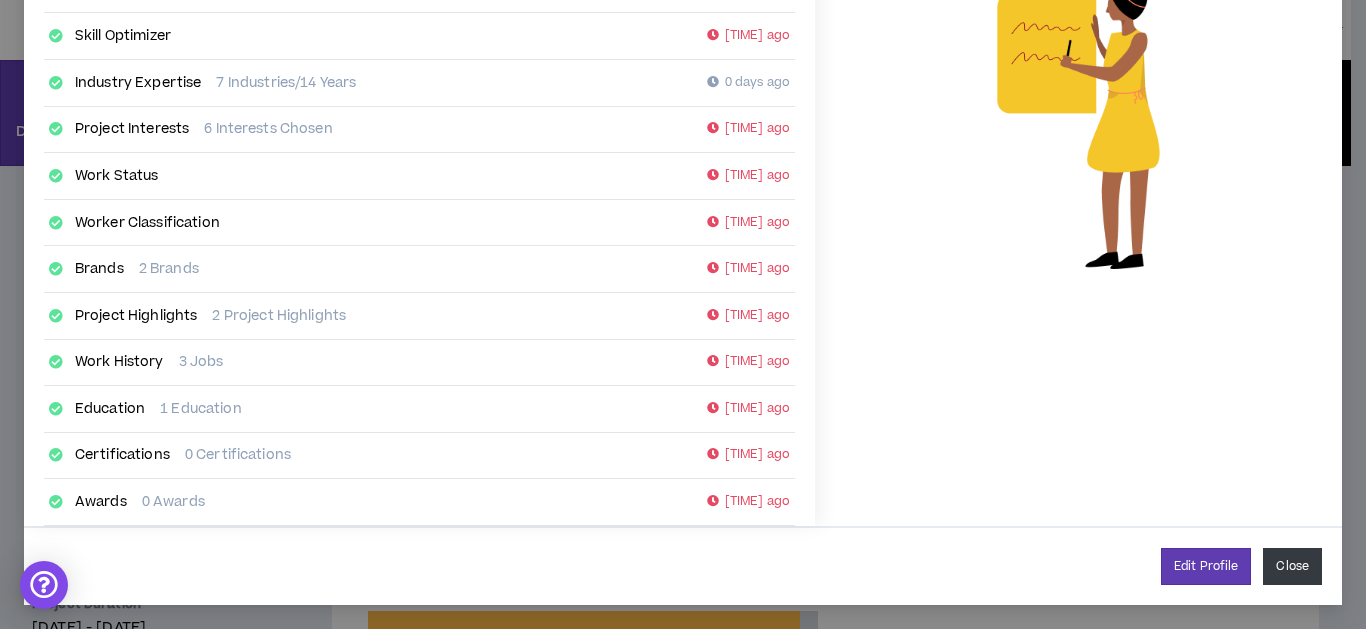click on "Close" at bounding box center (1292, 566) 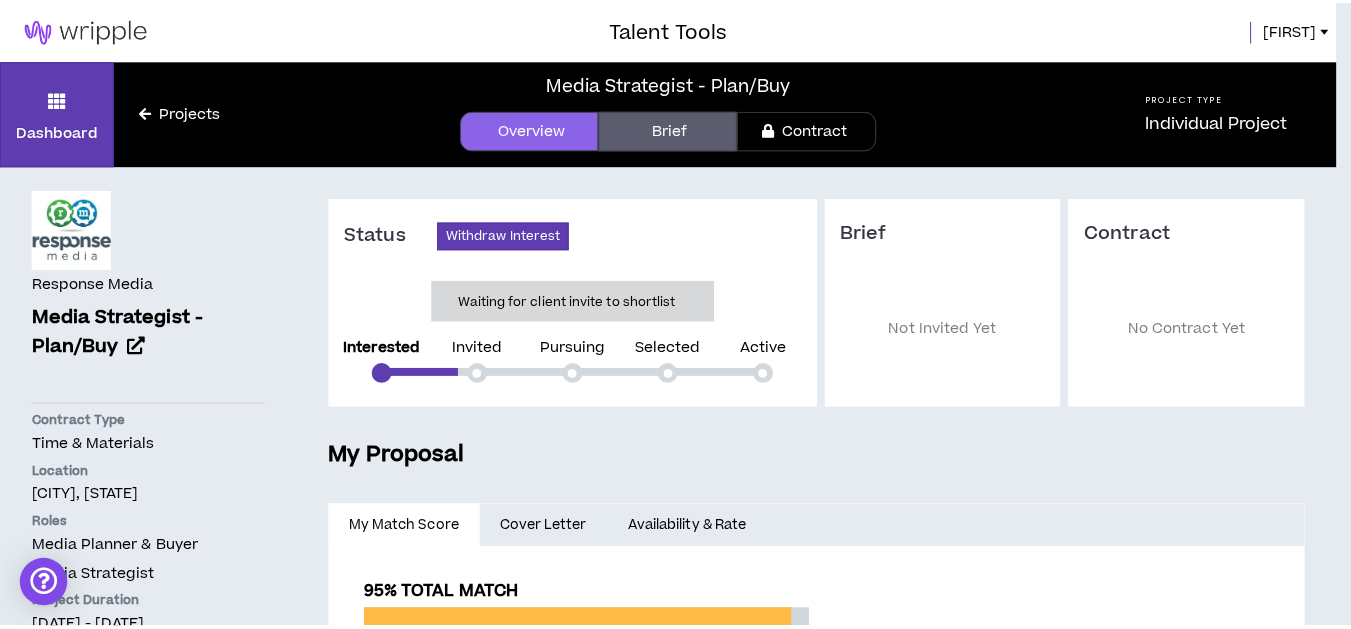scroll, scrollTop: 403, scrollLeft: 0, axis: vertical 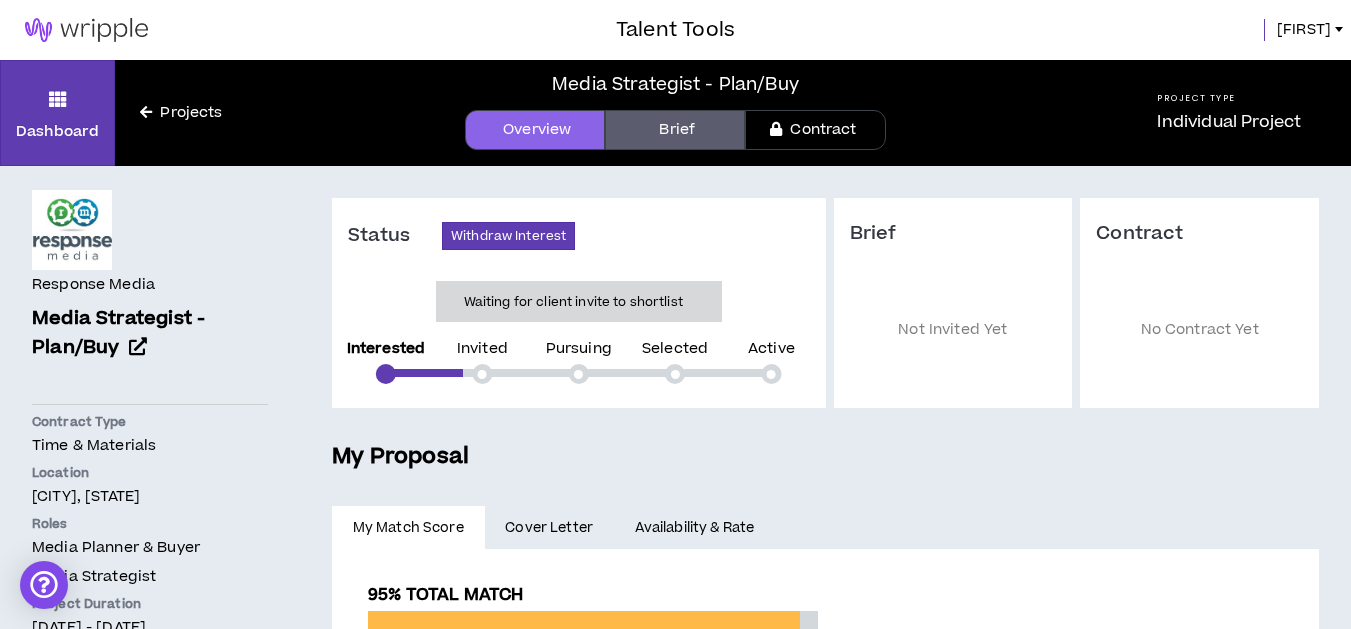 click on "Brief" at bounding box center (675, 130) 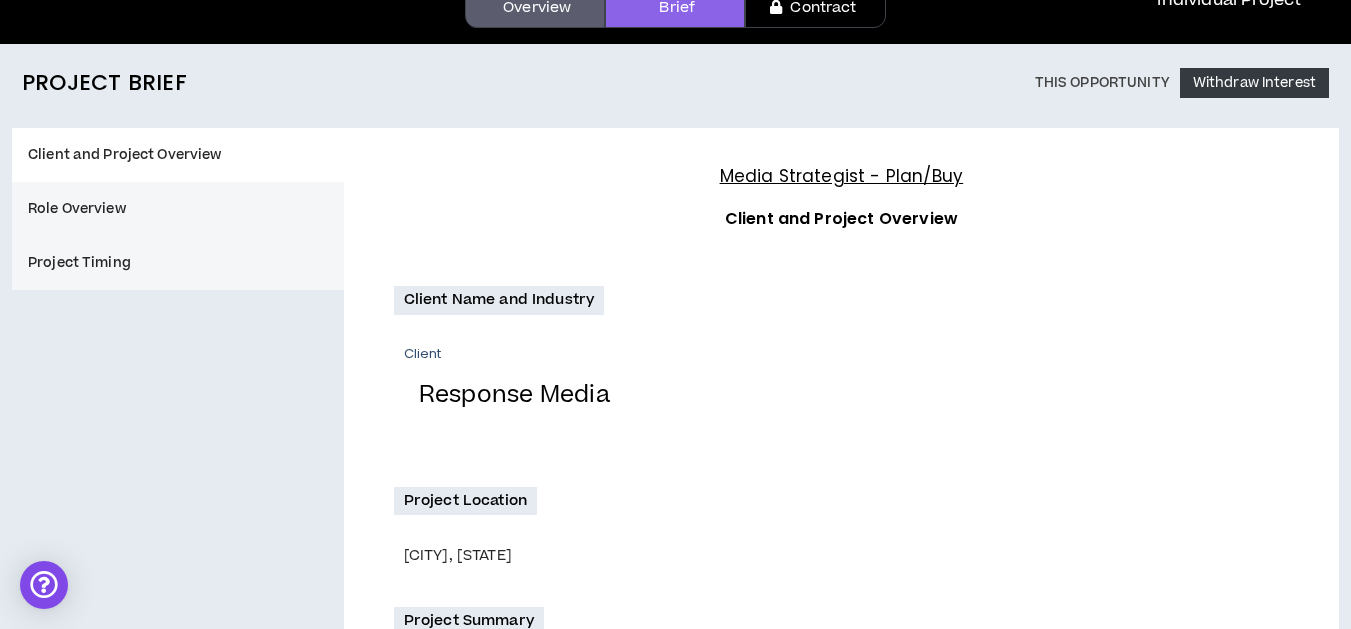 scroll, scrollTop: 0, scrollLeft: 0, axis: both 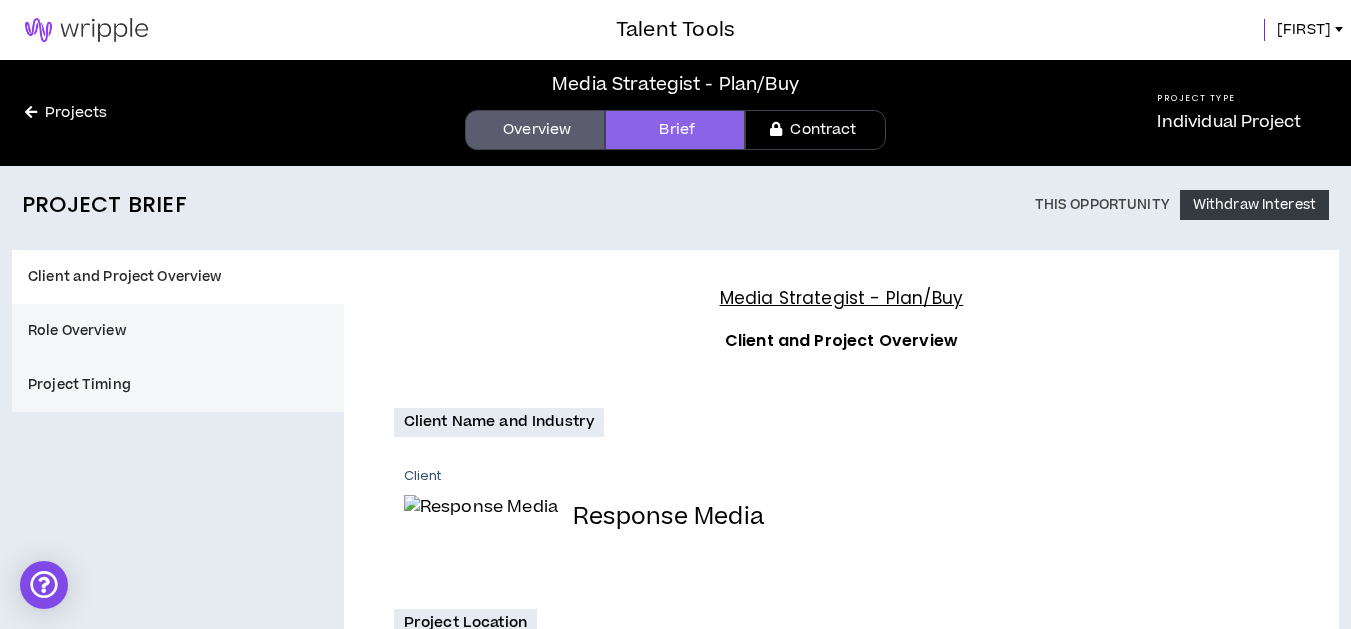 click on "Projects" at bounding box center [66, 113] 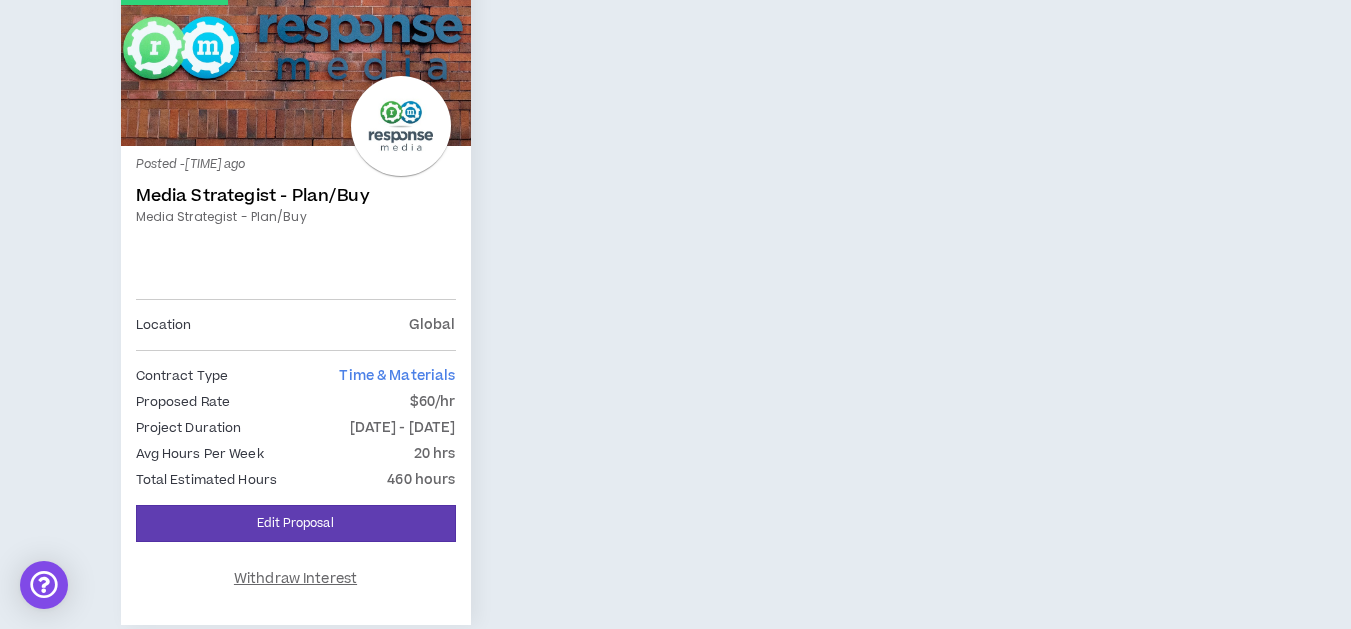 scroll, scrollTop: 360, scrollLeft: 0, axis: vertical 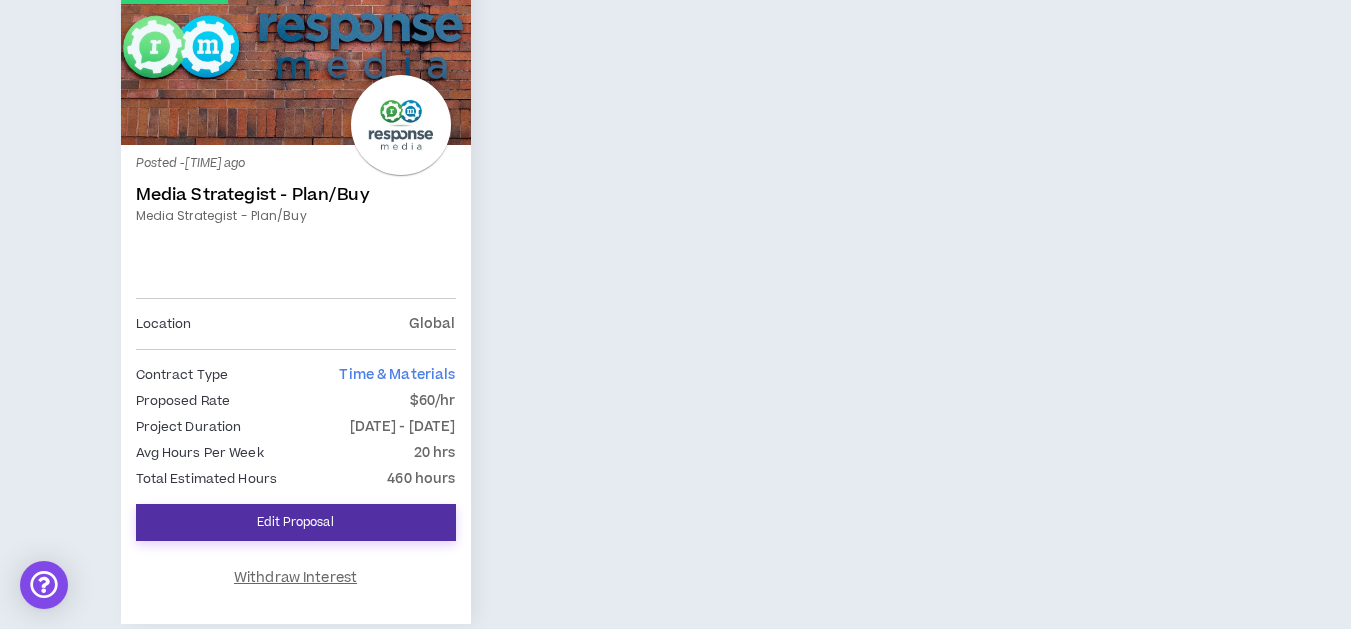 click on "Edit Proposal" at bounding box center [296, 522] 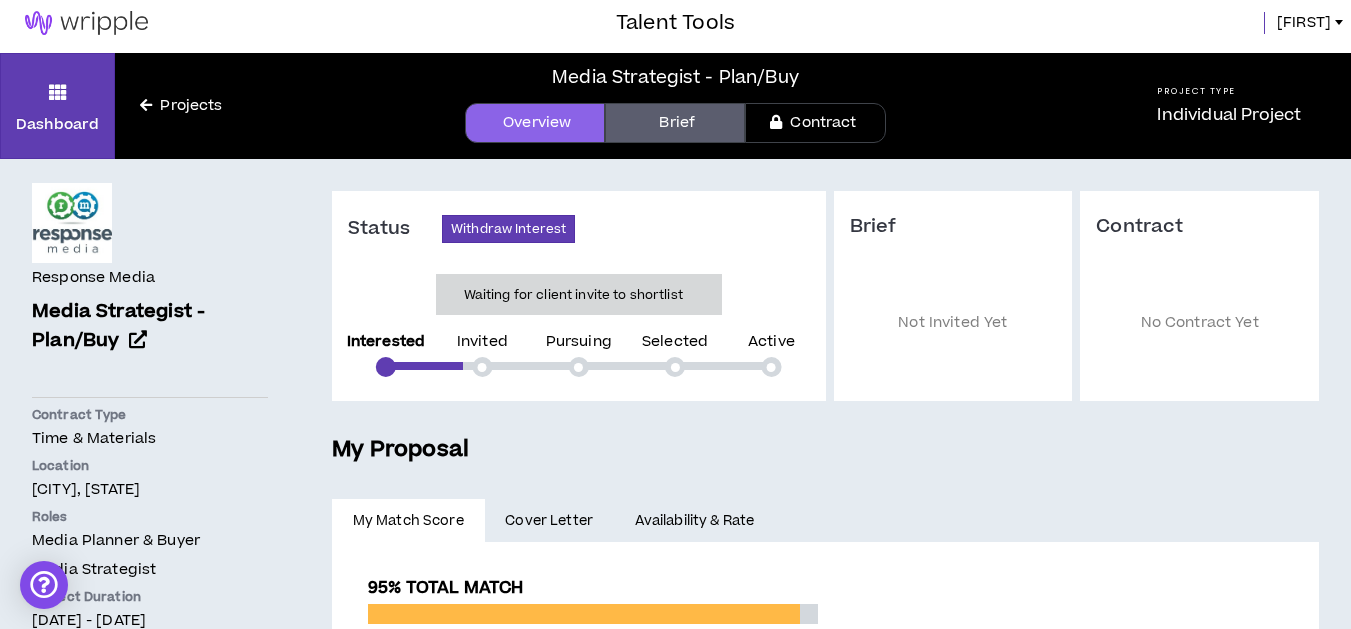 scroll, scrollTop: 0, scrollLeft: 0, axis: both 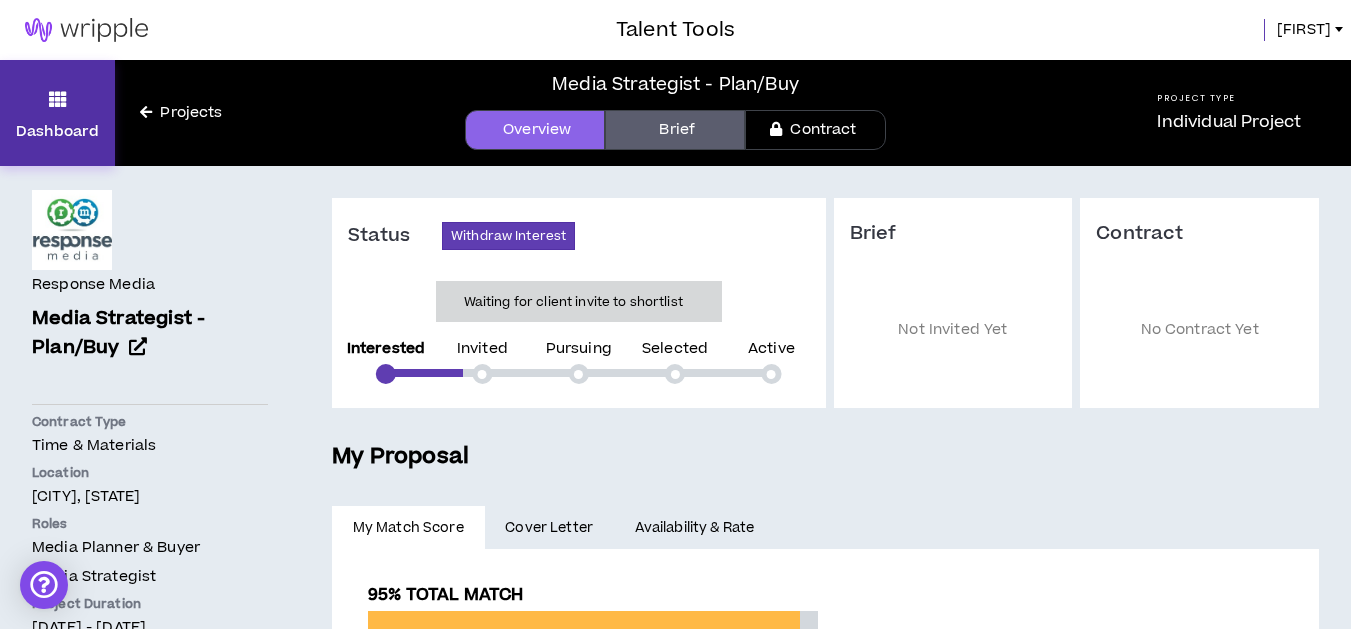 click on "Dashboard" at bounding box center [57, 113] 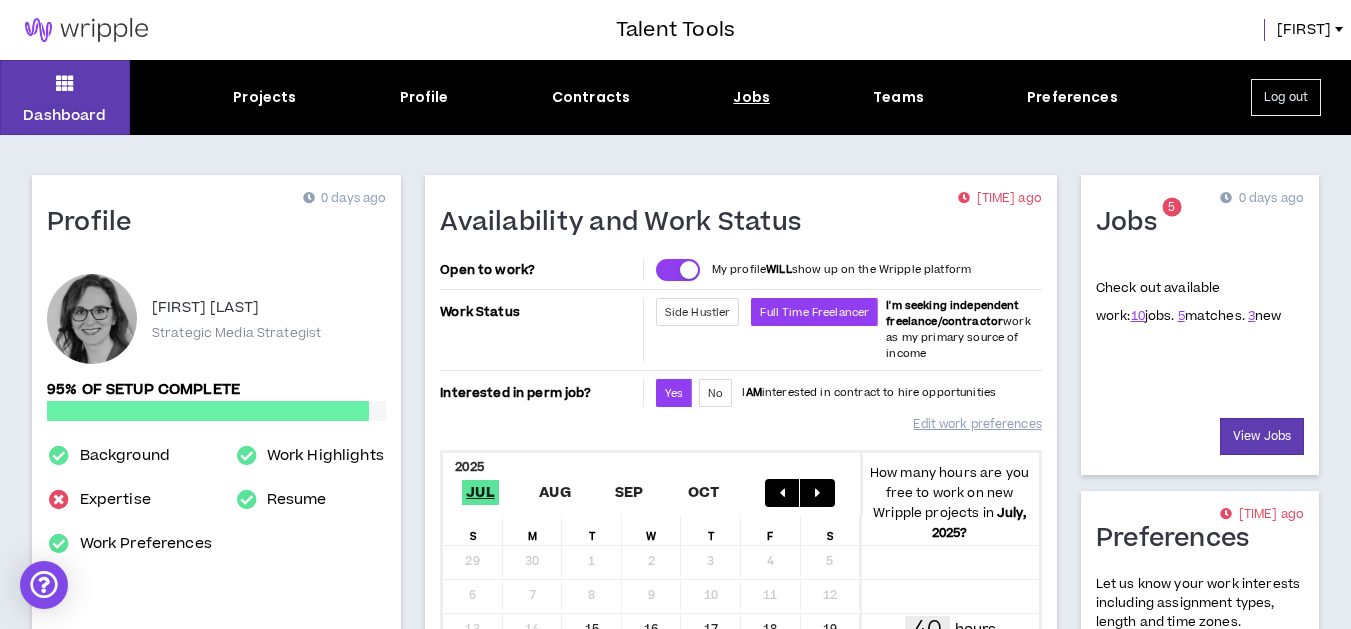 click on "Jobs" at bounding box center [751, 97] 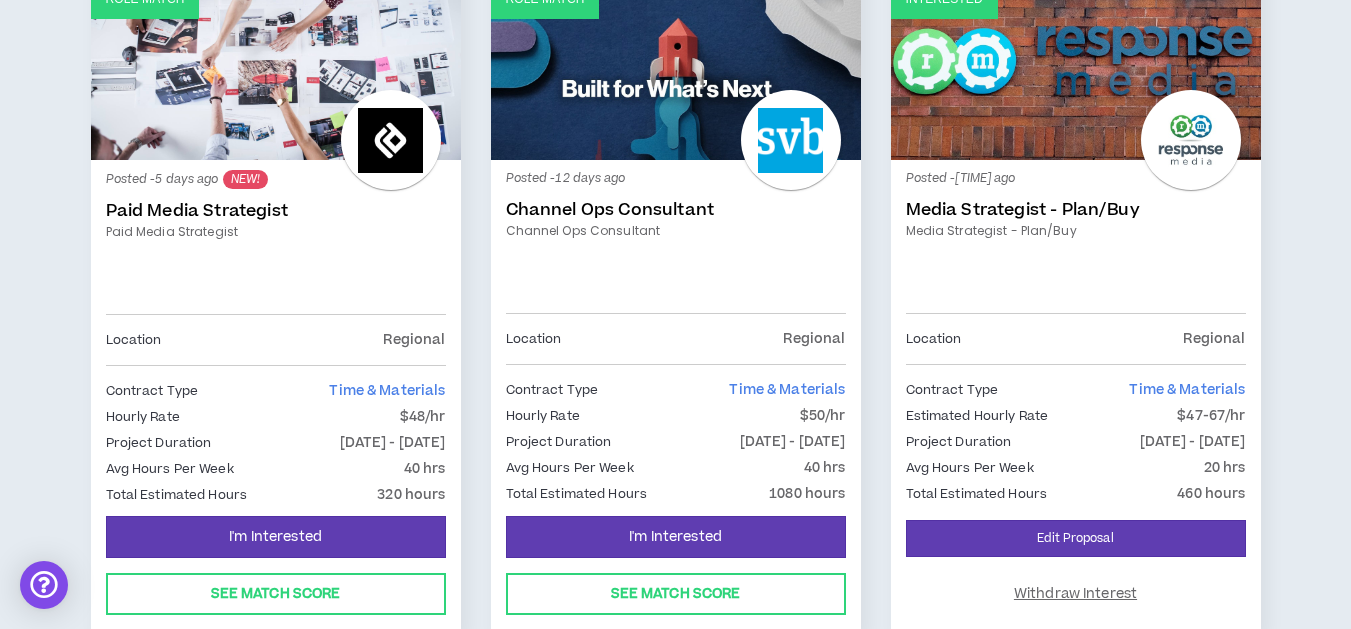 scroll, scrollTop: 384, scrollLeft: 0, axis: vertical 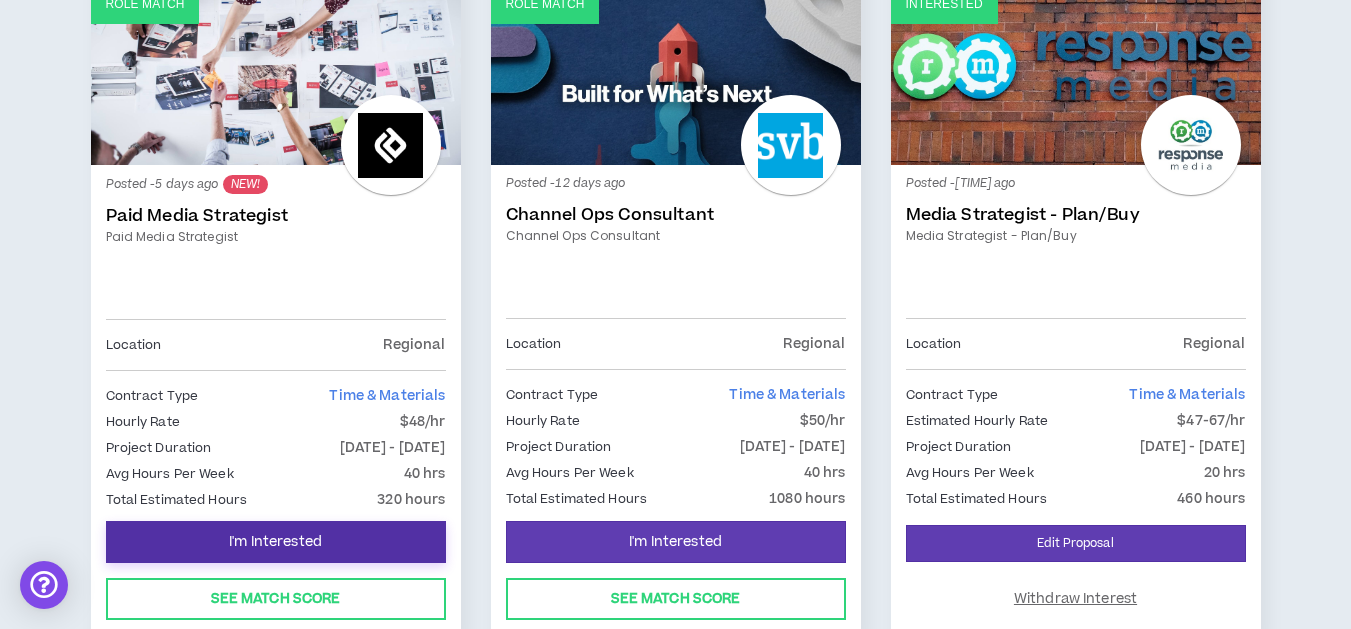 click on "I'm Interested" at bounding box center [275, 542] 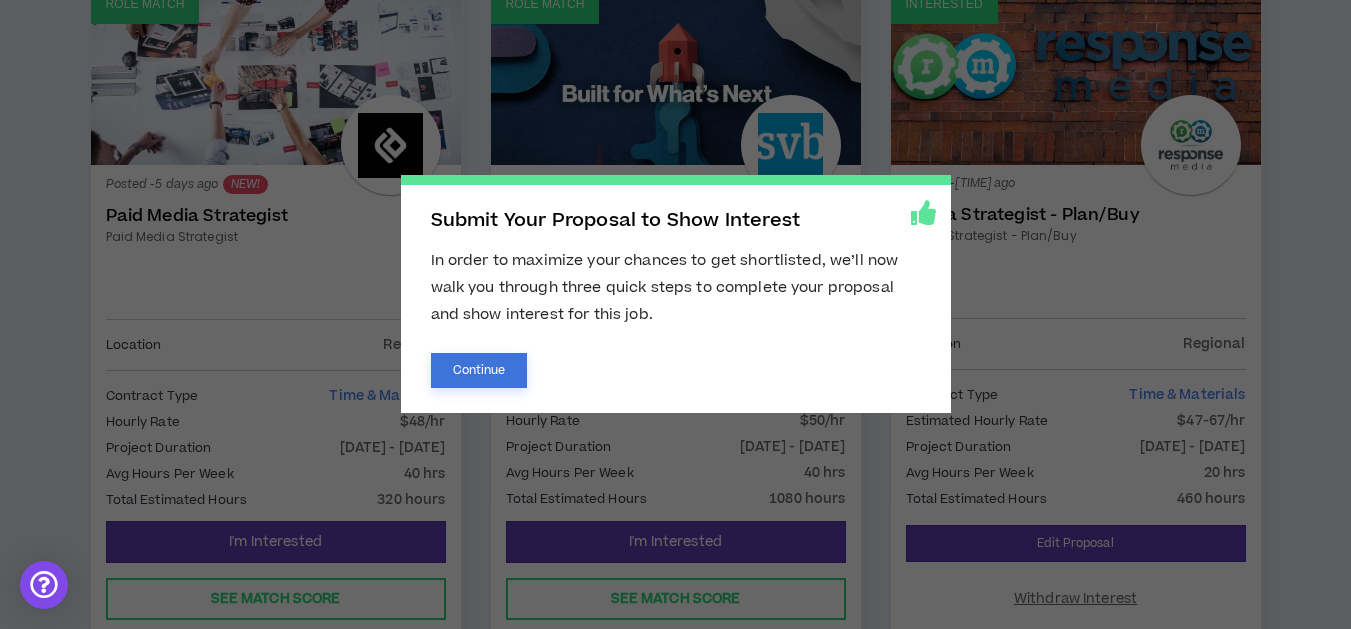 click on "Continue" at bounding box center [479, 370] 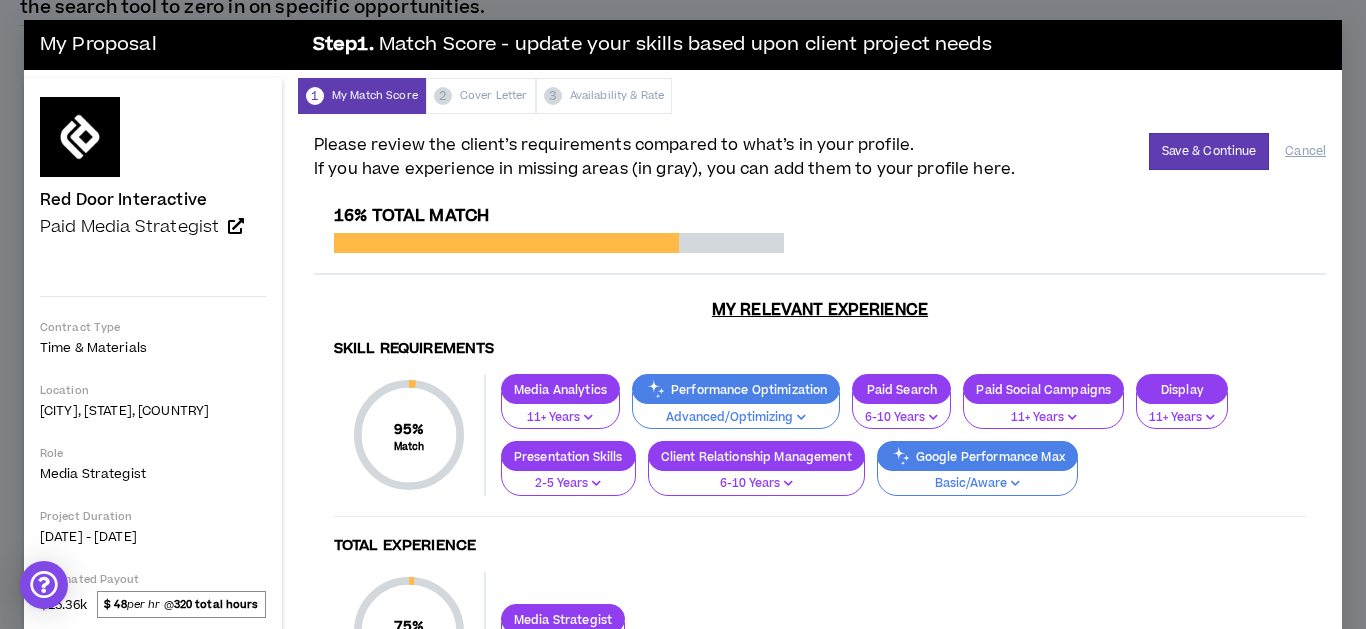 scroll, scrollTop: 61, scrollLeft: 0, axis: vertical 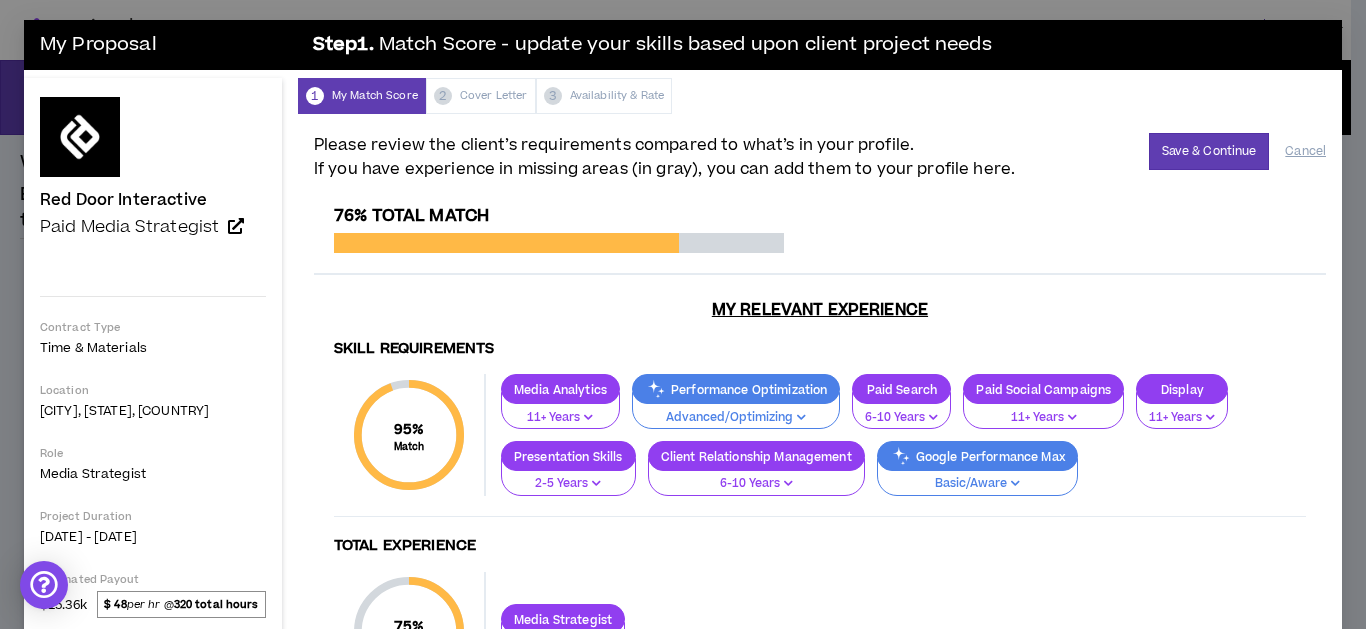 click on "My Relevant Experience" at bounding box center [820, 310] 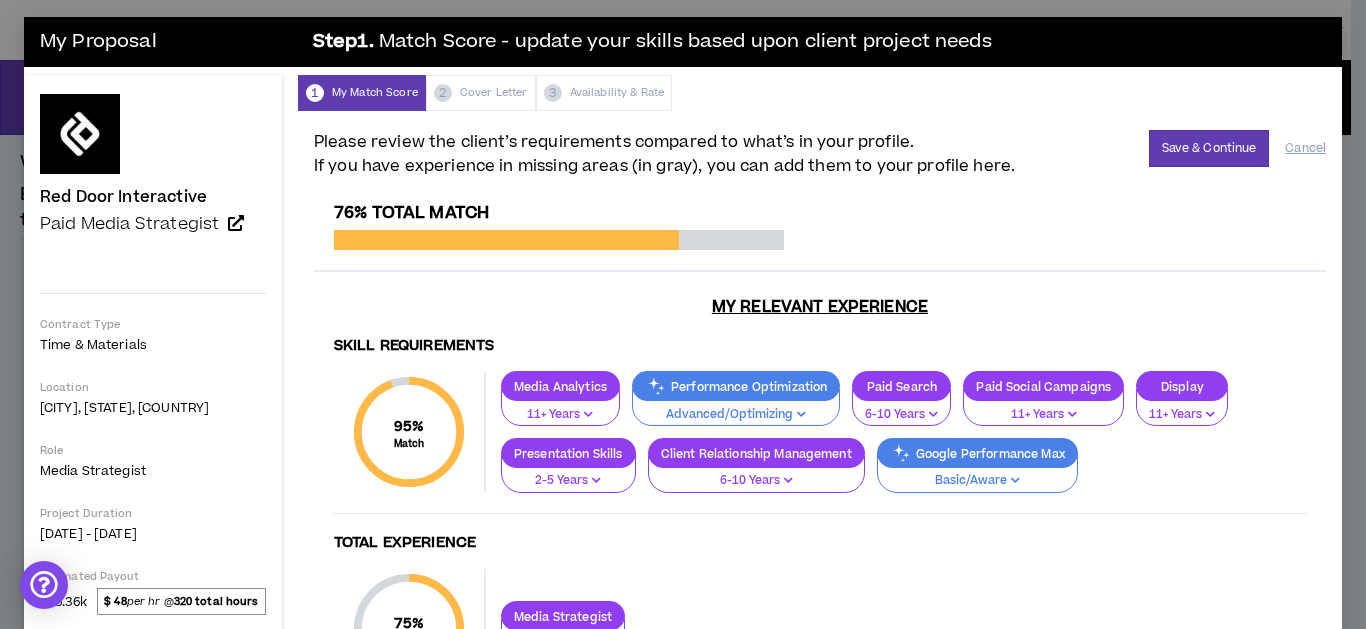scroll, scrollTop: 0, scrollLeft: 0, axis: both 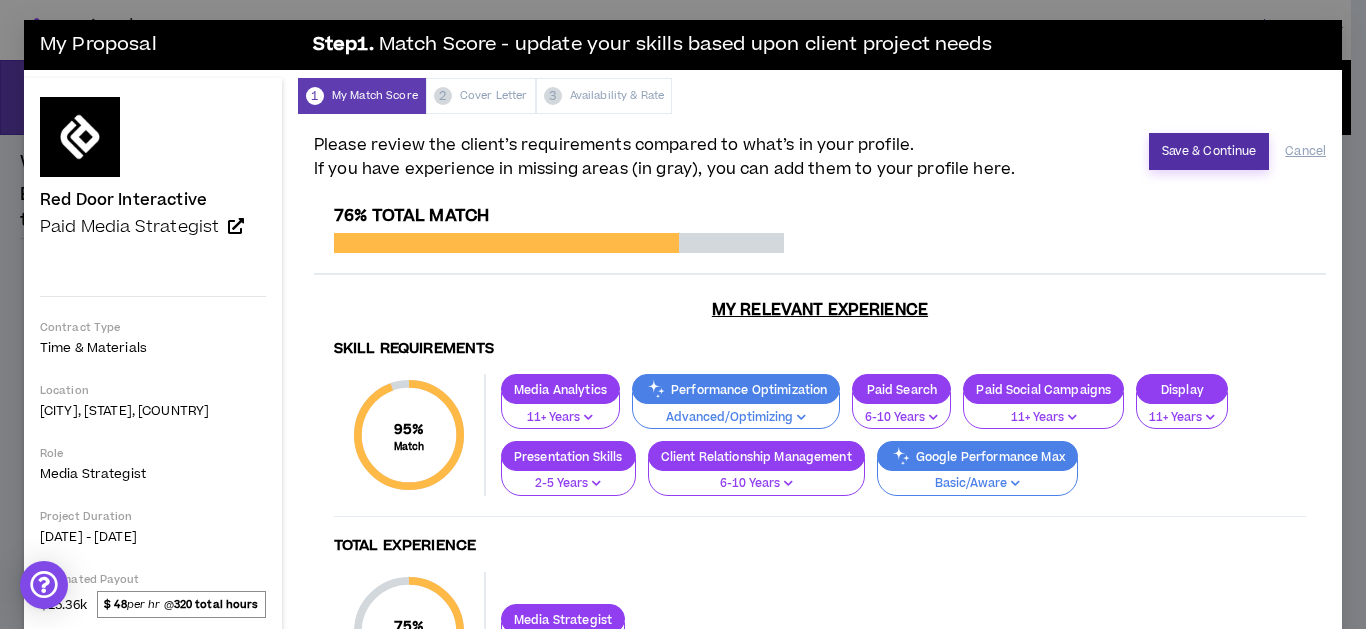 click on "Save & Continue" at bounding box center [1209, 151] 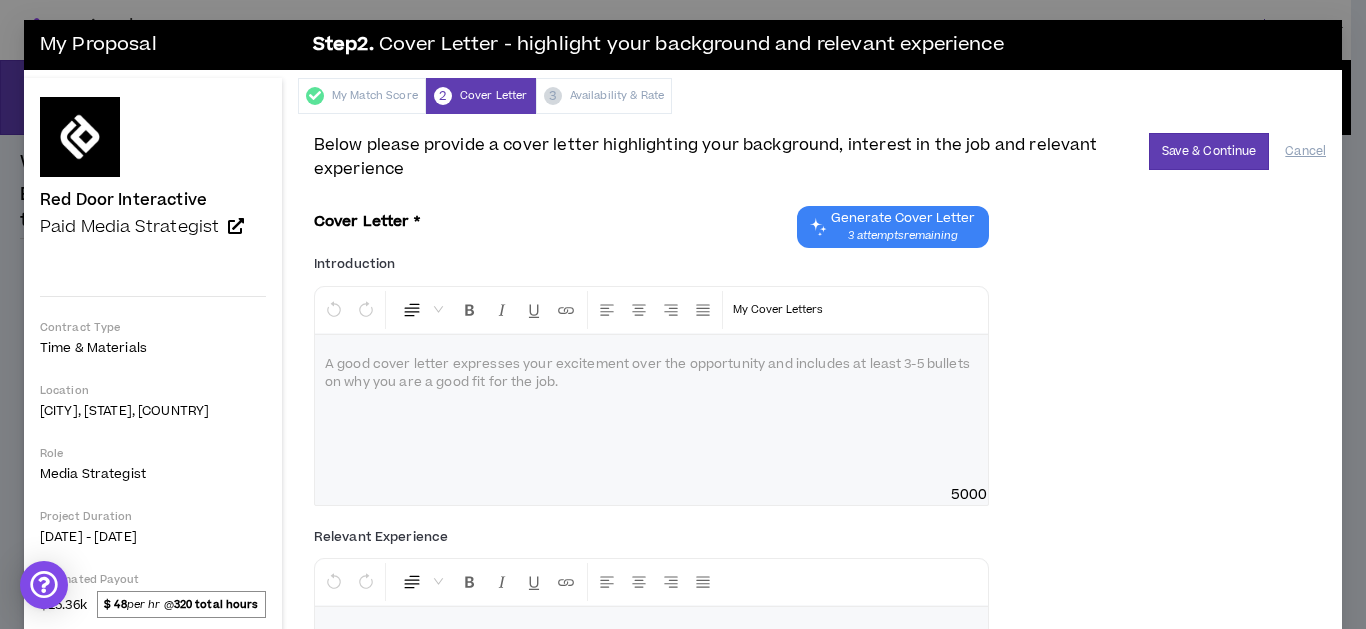 click on "3 attempts  remaining" at bounding box center (903, 236) 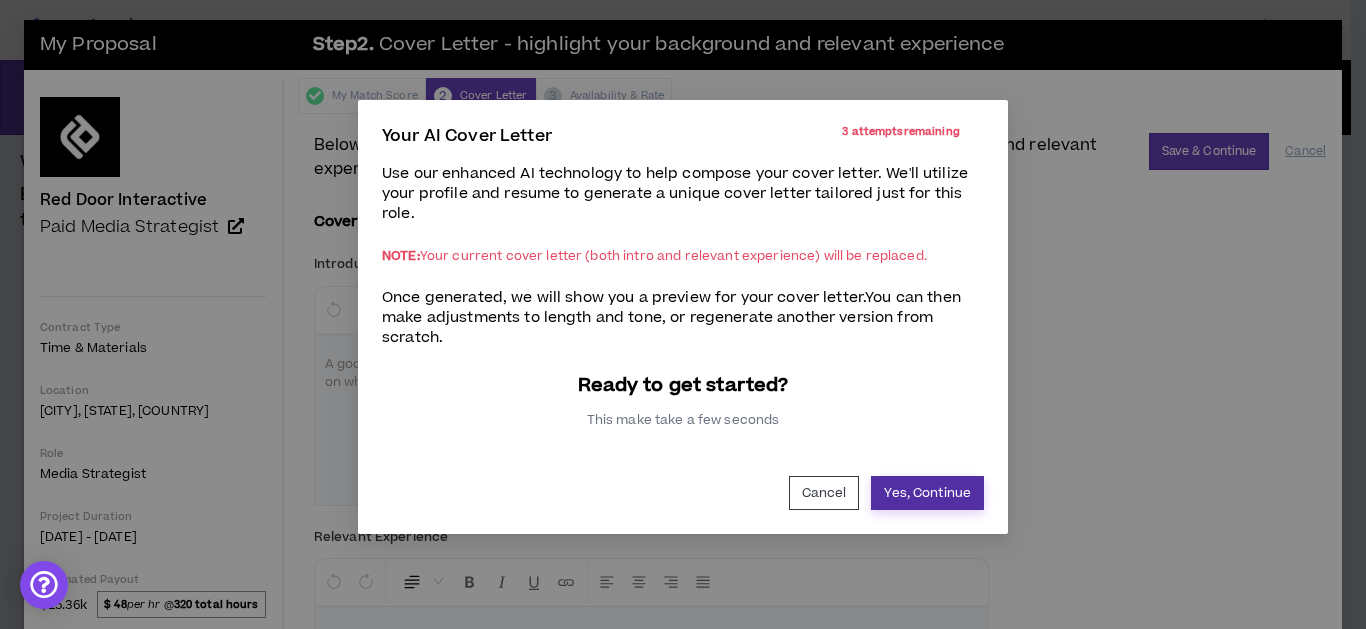 click on "Yes, Continue" at bounding box center (927, 493) 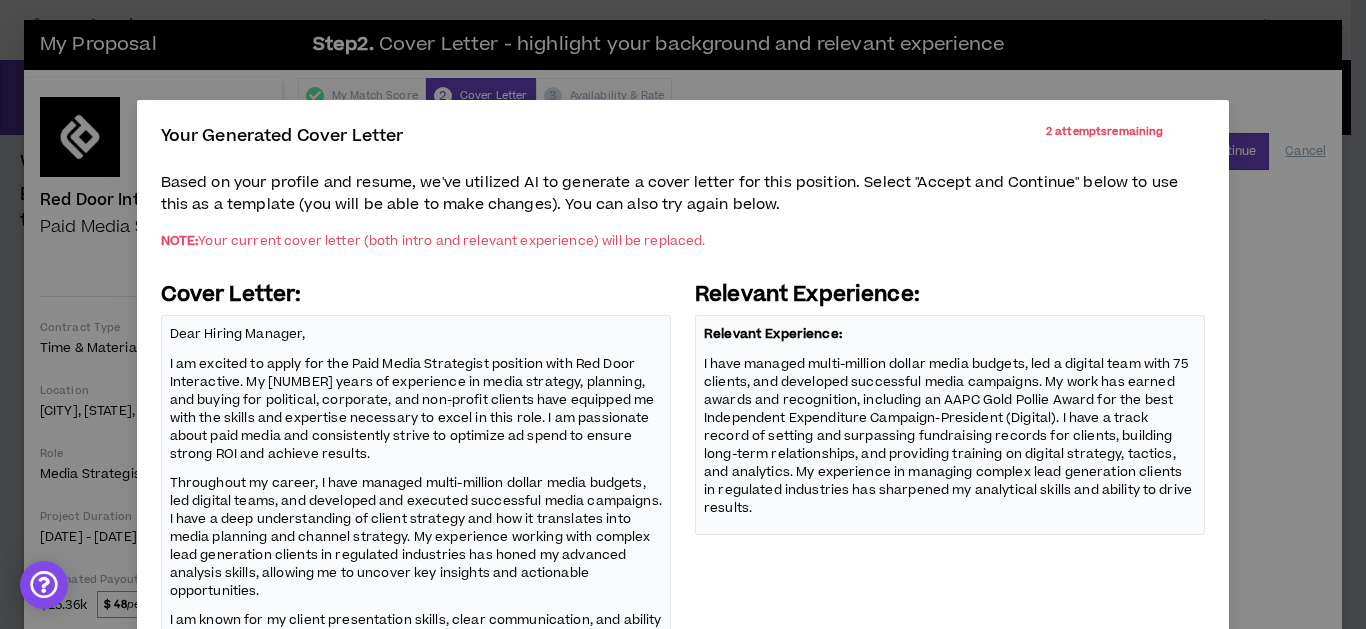 click on "I am excited to apply for the Paid Media Strategist position with Red Door Interactive. My 14 years of experience in media strategy, planning, and buying for political, corporate, and non-profit clients have equipped me with the skills and expertise necessary to excel in this role. I am passionate about paid media and consistently strive to optimize ad spend to ensure strong ROI and achieve results." at bounding box center (416, 408) 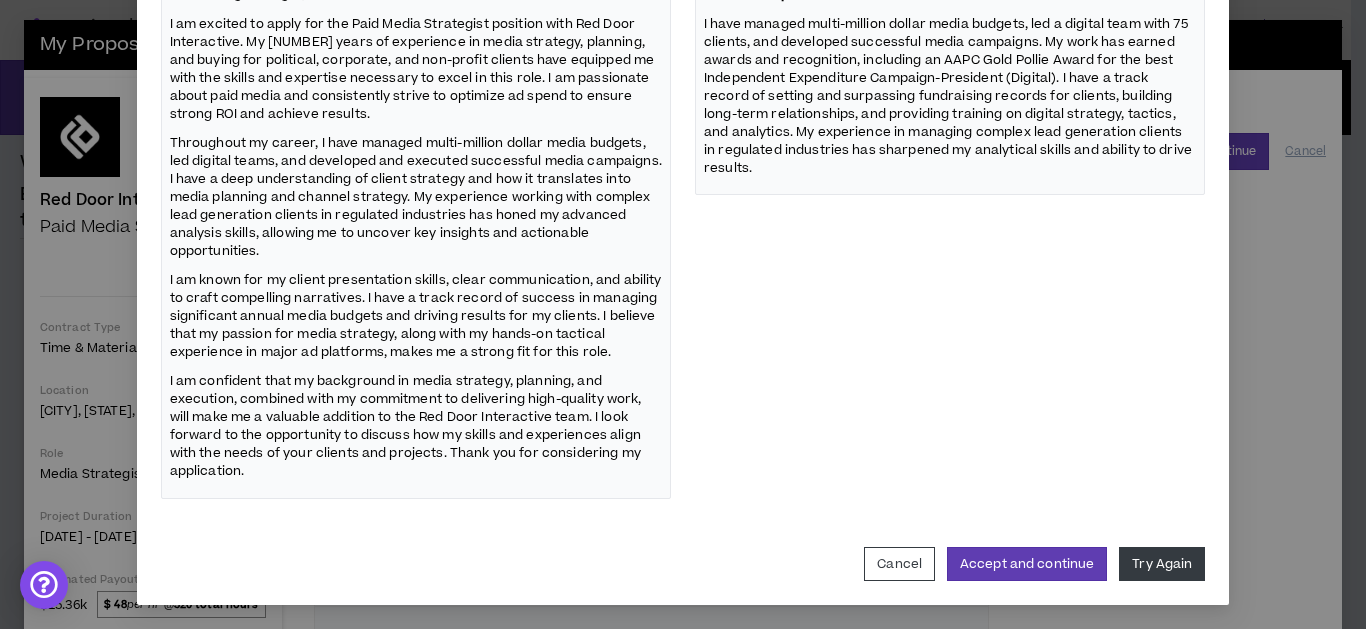 scroll, scrollTop: 357, scrollLeft: 0, axis: vertical 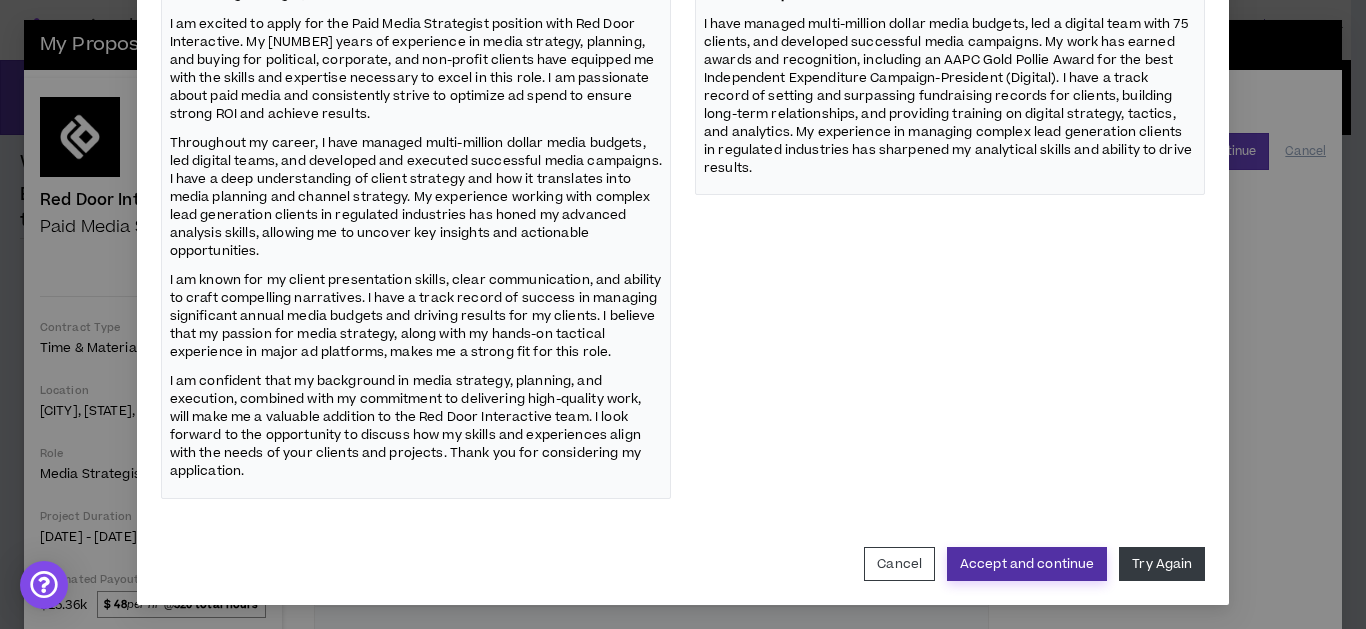 click on "Accept and continue" at bounding box center (1027, 564) 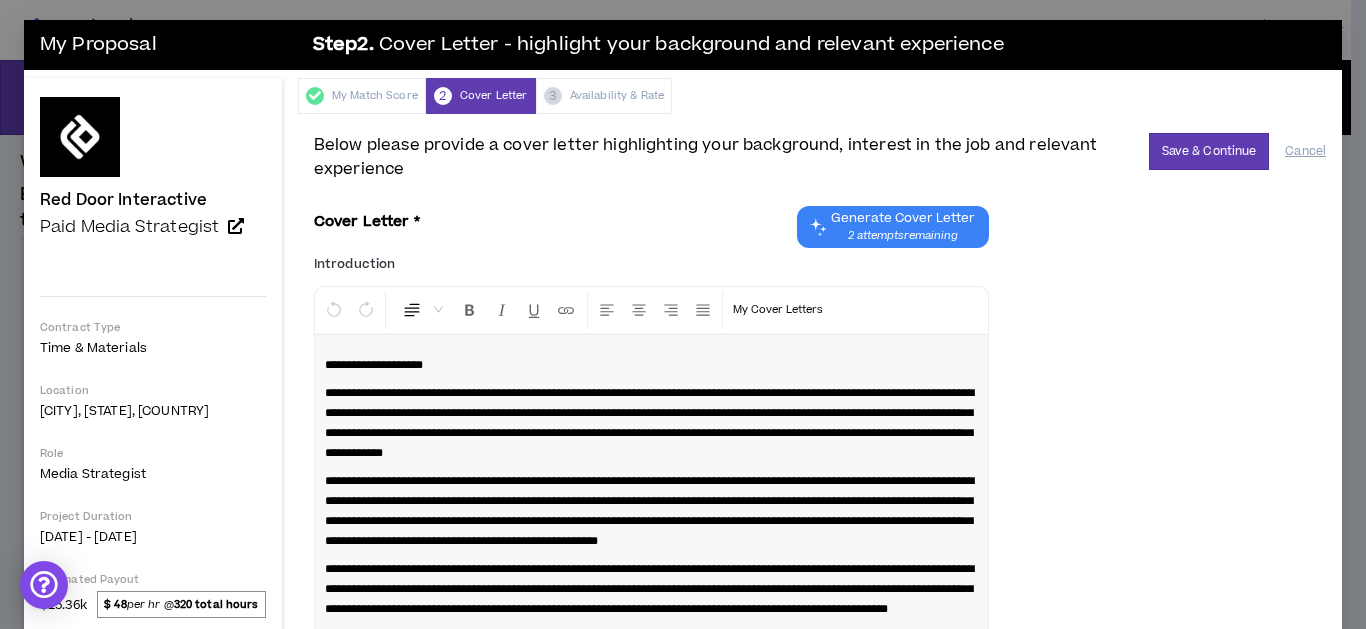 scroll, scrollTop: 446, scrollLeft: 0, axis: vertical 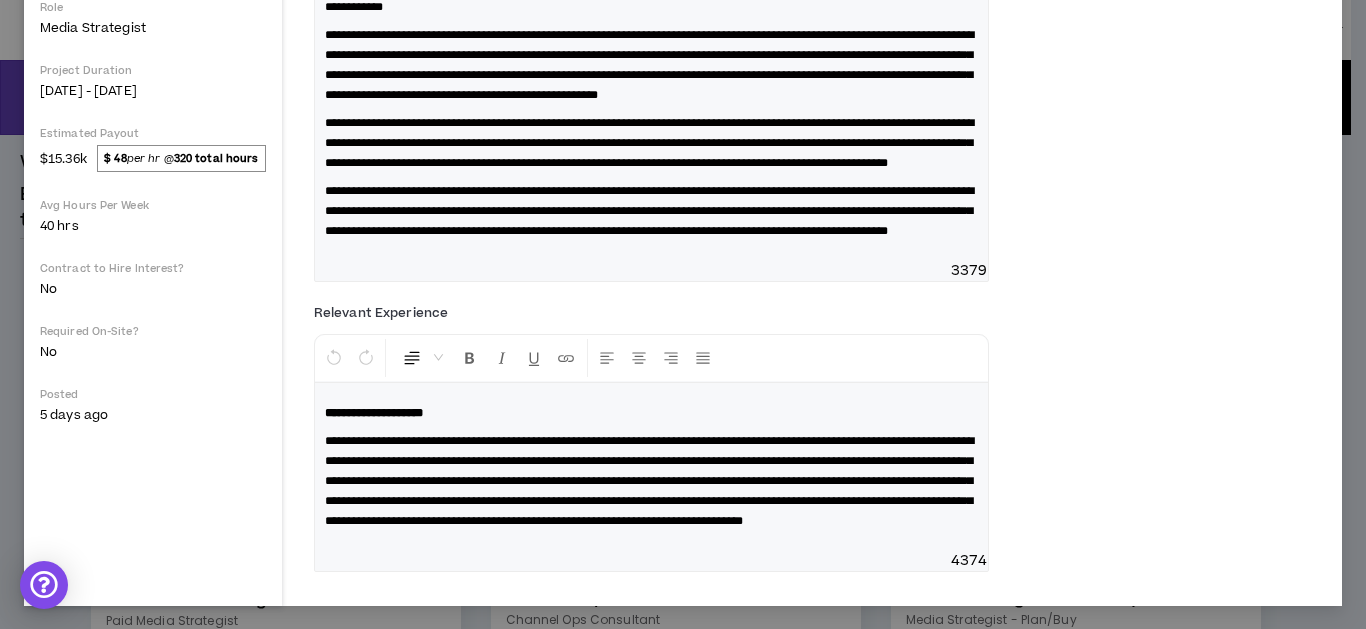 click on "**********" at bounding box center [820, 442] 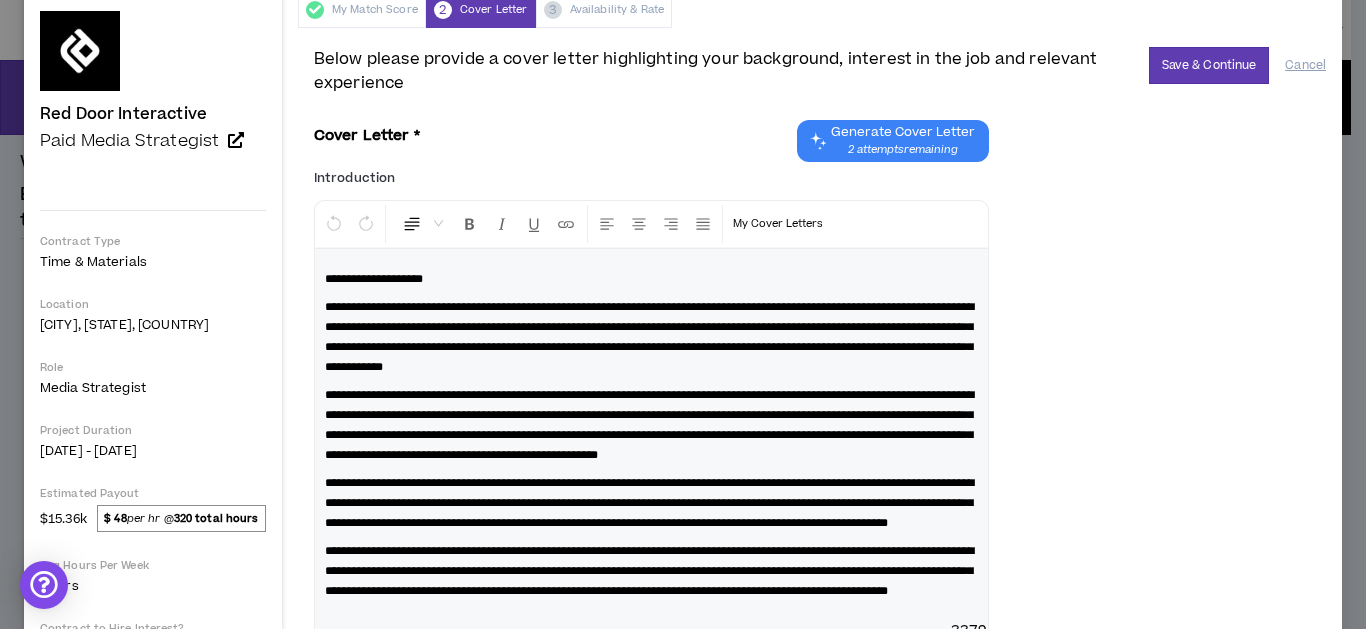 scroll, scrollTop: 46, scrollLeft: 0, axis: vertical 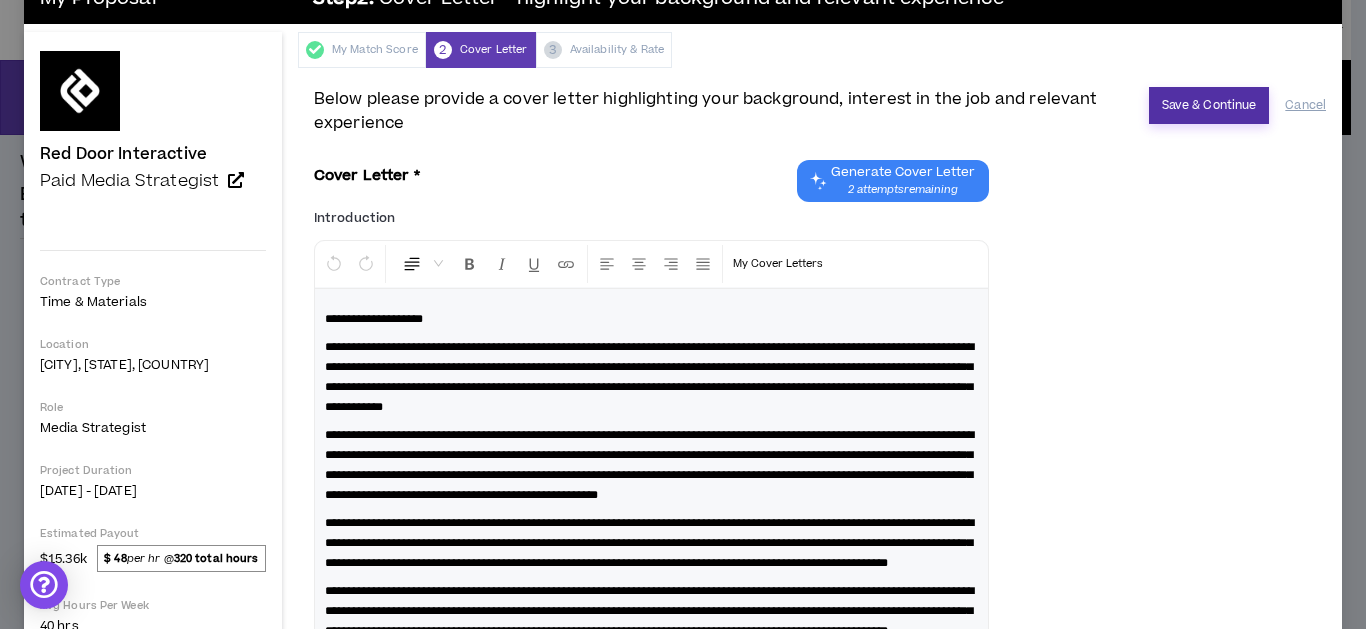 click on "Save & Continue" at bounding box center [1209, 105] 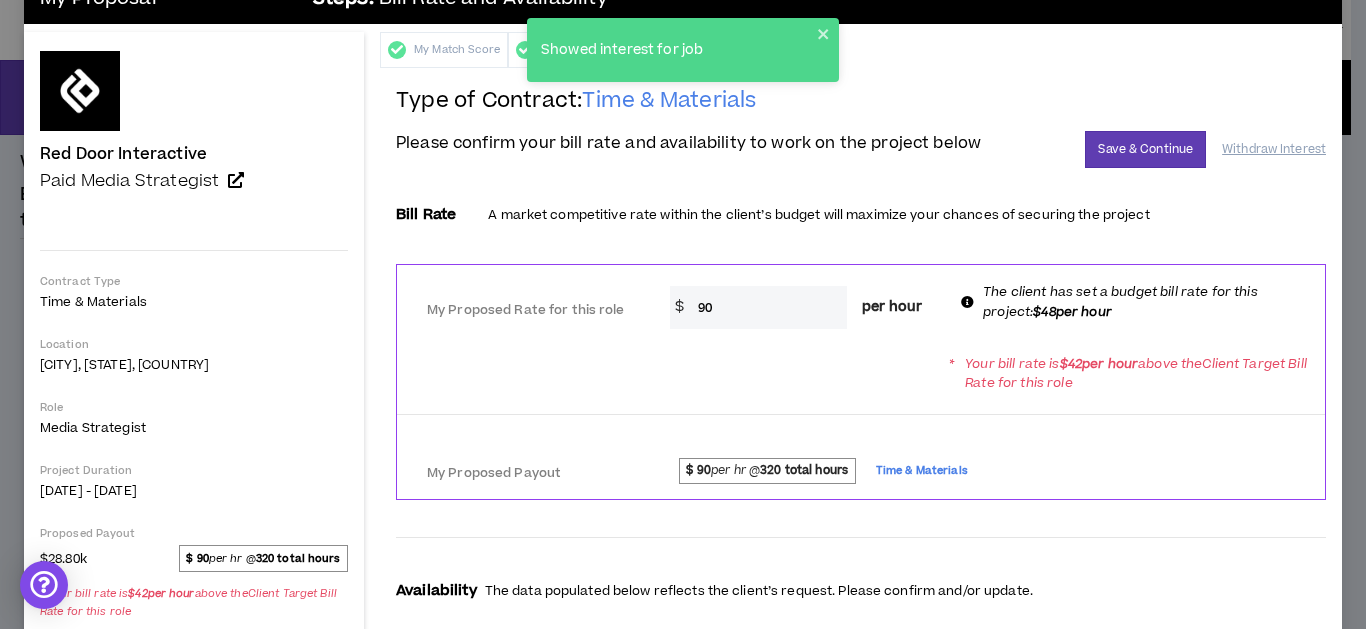 click on "90" at bounding box center (767, 307) 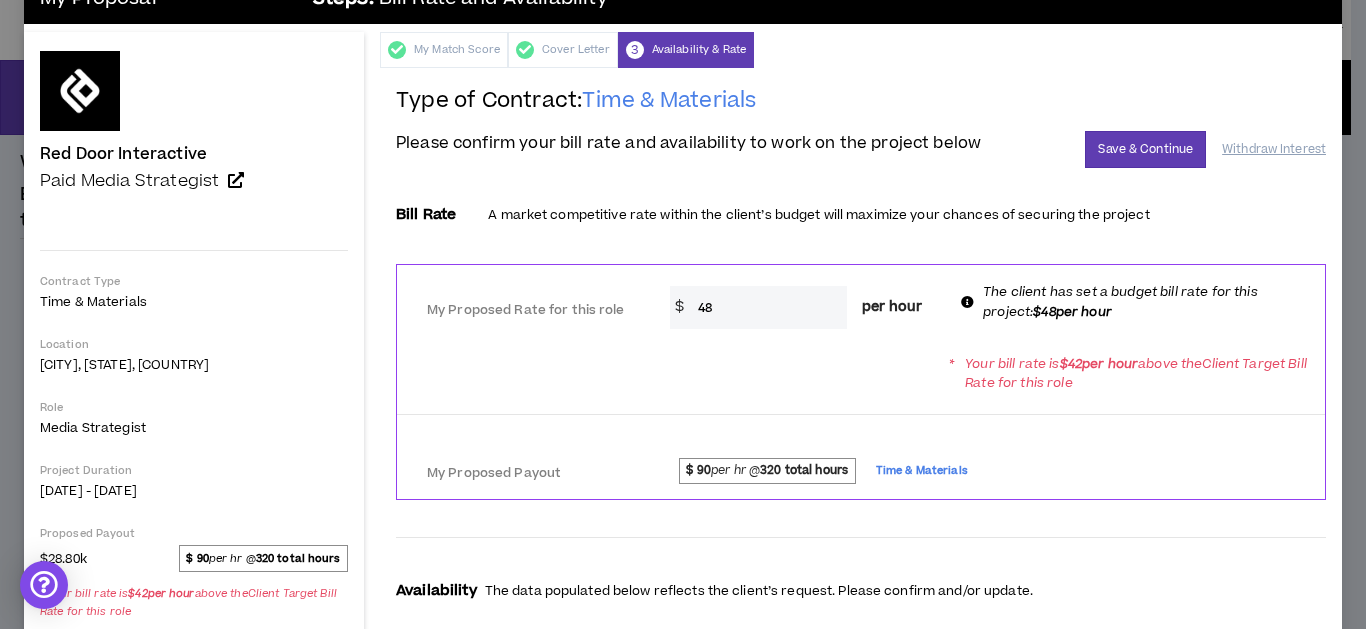 type on "48" 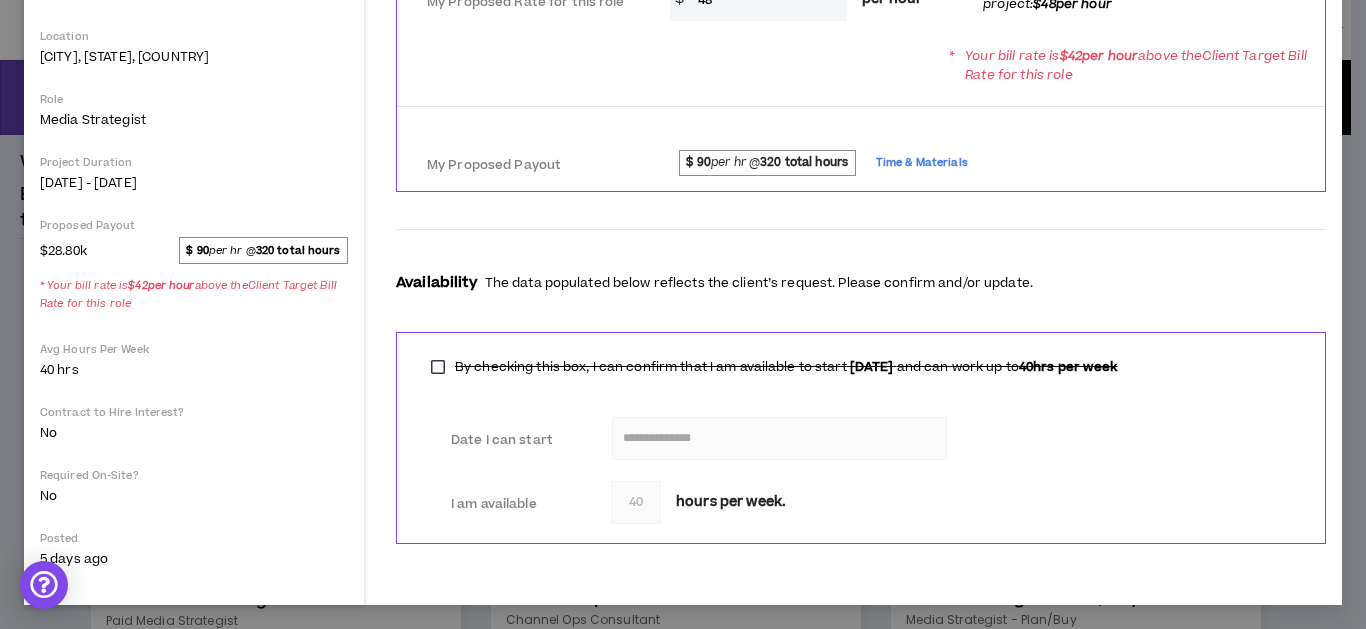 scroll, scrollTop: 355, scrollLeft: 0, axis: vertical 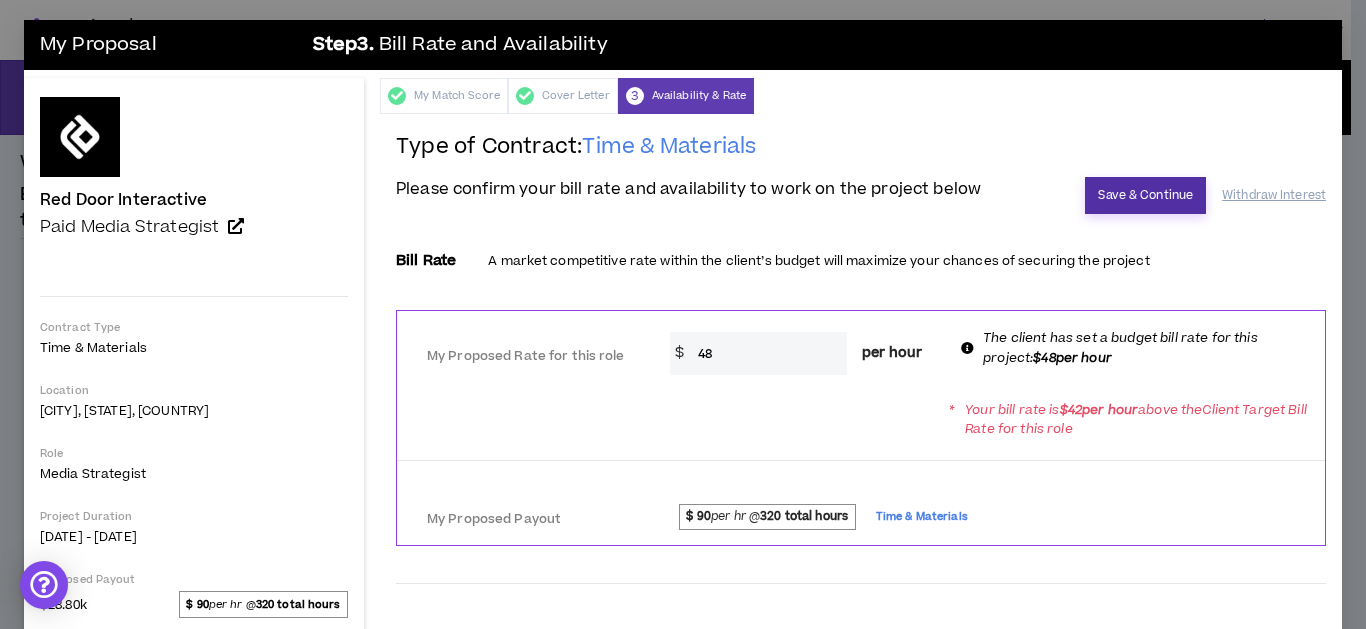 click on "Save & Continue" at bounding box center [1145, 195] 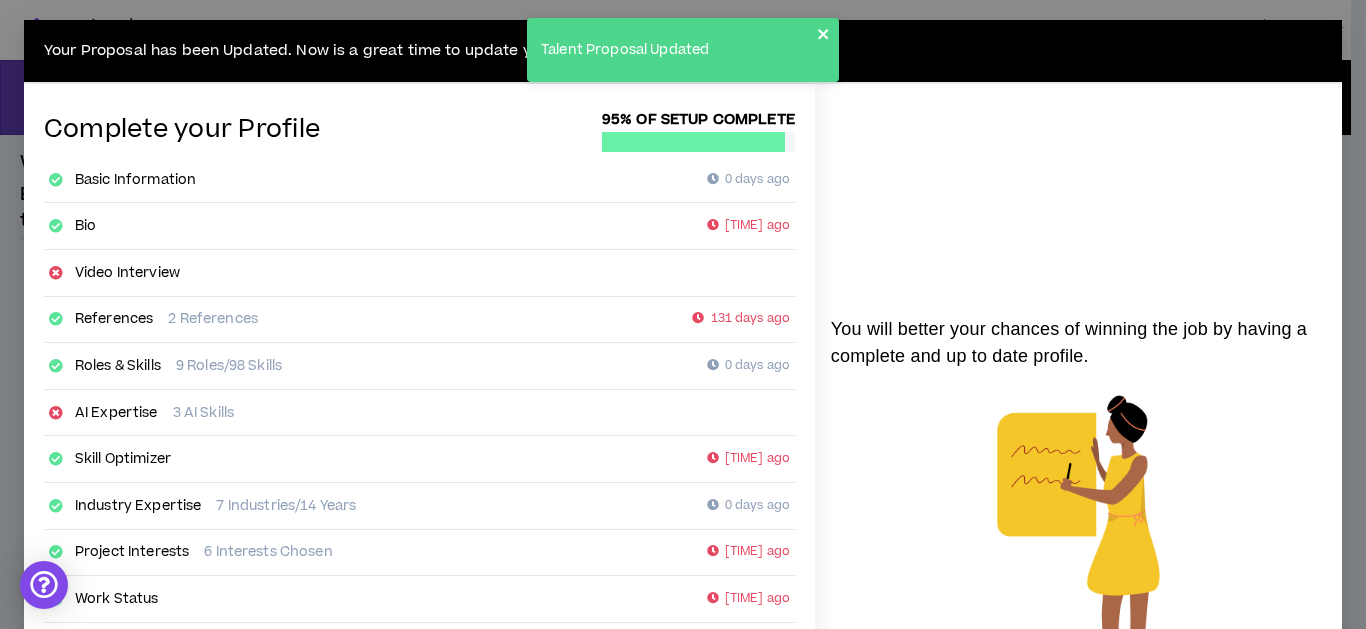 click 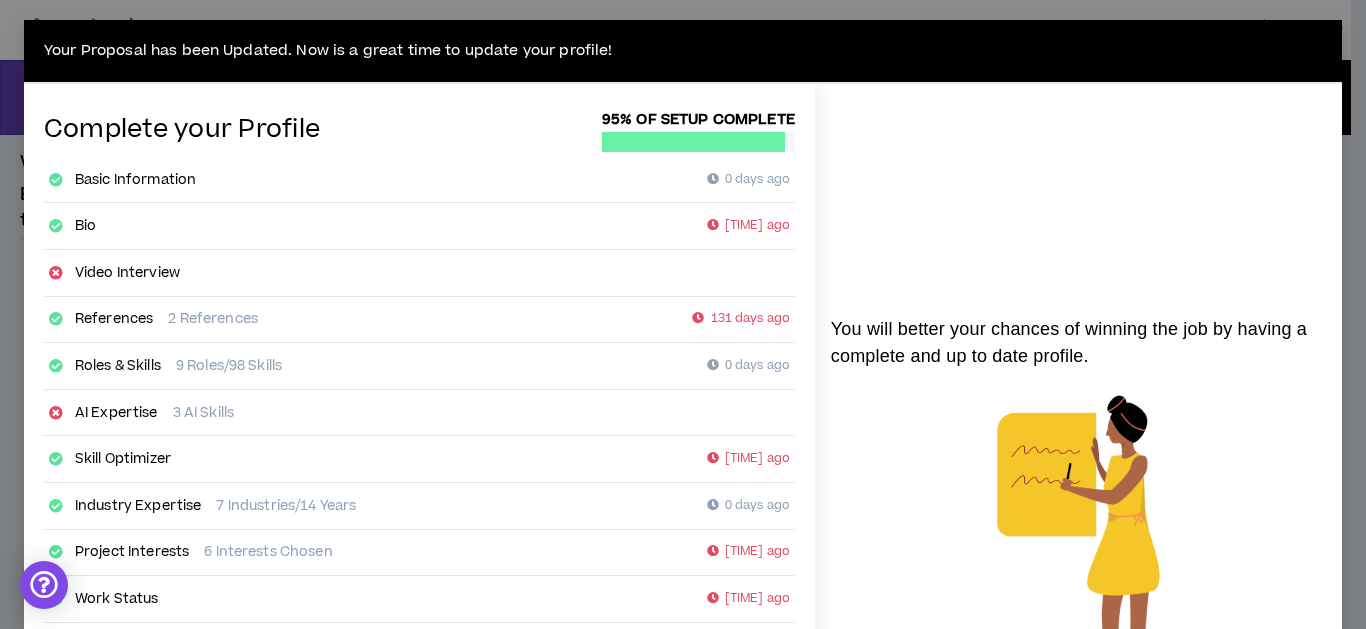 click on "Your Proposal has been Updated. Now is a great time to update your profile! Complete your Profile 95% of setup complete Basic Information    0 days ago Bio    333 days ago Video Interview References 2 References    131 days ago Roles & Skills 9 Roles/98 Skills    0 days ago AI Expertise 3 AI Skills Skill Optimizer    279 days ago Industry Expertise 7 Industries/14 Years    0 days ago Project Interests 6 Interests Chosen    252 days ago Work Status    279 days ago Worker Classification    279 days ago Brands 2 Brands    124 days ago Project Highlights 2 Project Highlights    124 days ago Work History 3 Jobs    124 days ago Education 1 Education    307 days ago Certifications 0 Certifications    307 days ago Awards 0 Awards    333 days ago You will better your chances of winning the job by having a complete and up to date profile. You will better your chances of winning the job by having a complete and up to date profile. Edit Profile Close" at bounding box center [683, 314] 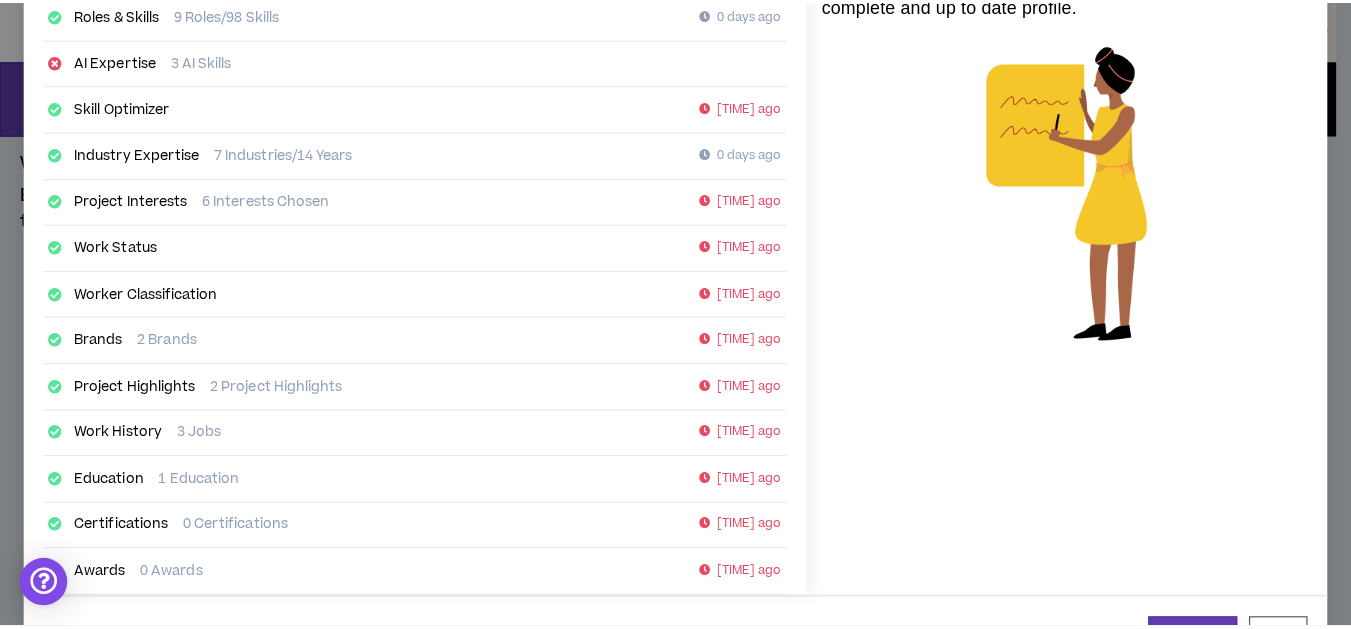 scroll, scrollTop: 400, scrollLeft: 0, axis: vertical 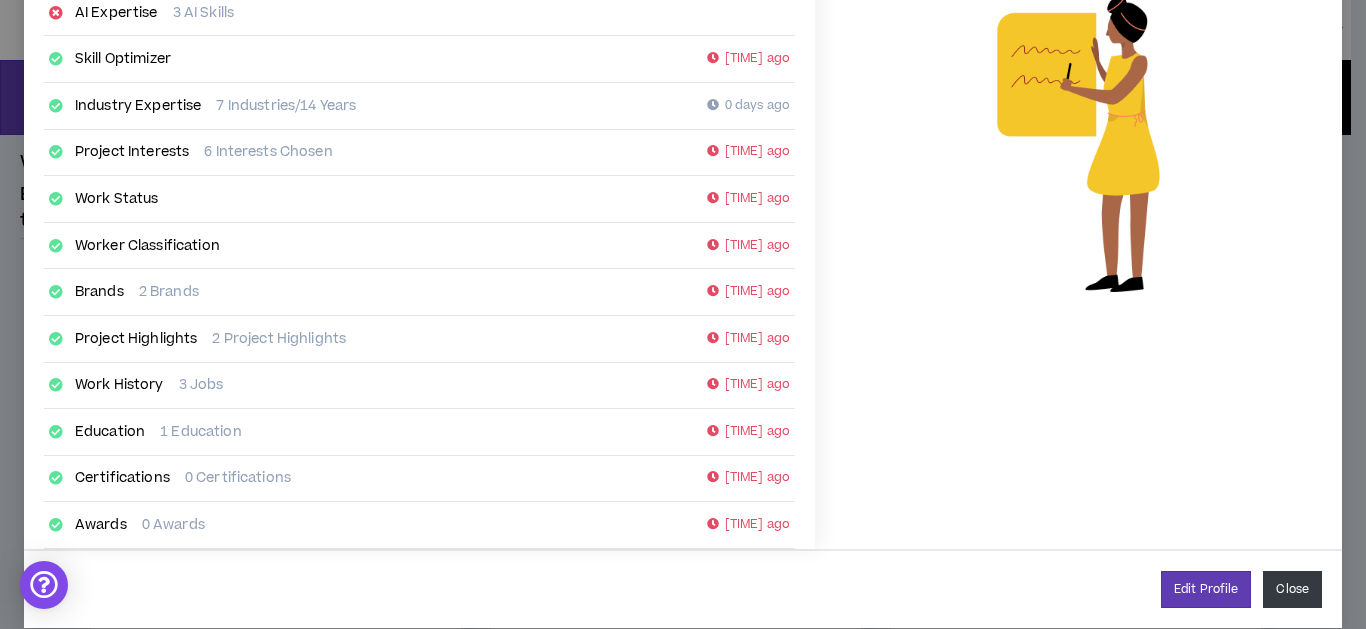 click on "Close" at bounding box center [1292, 589] 